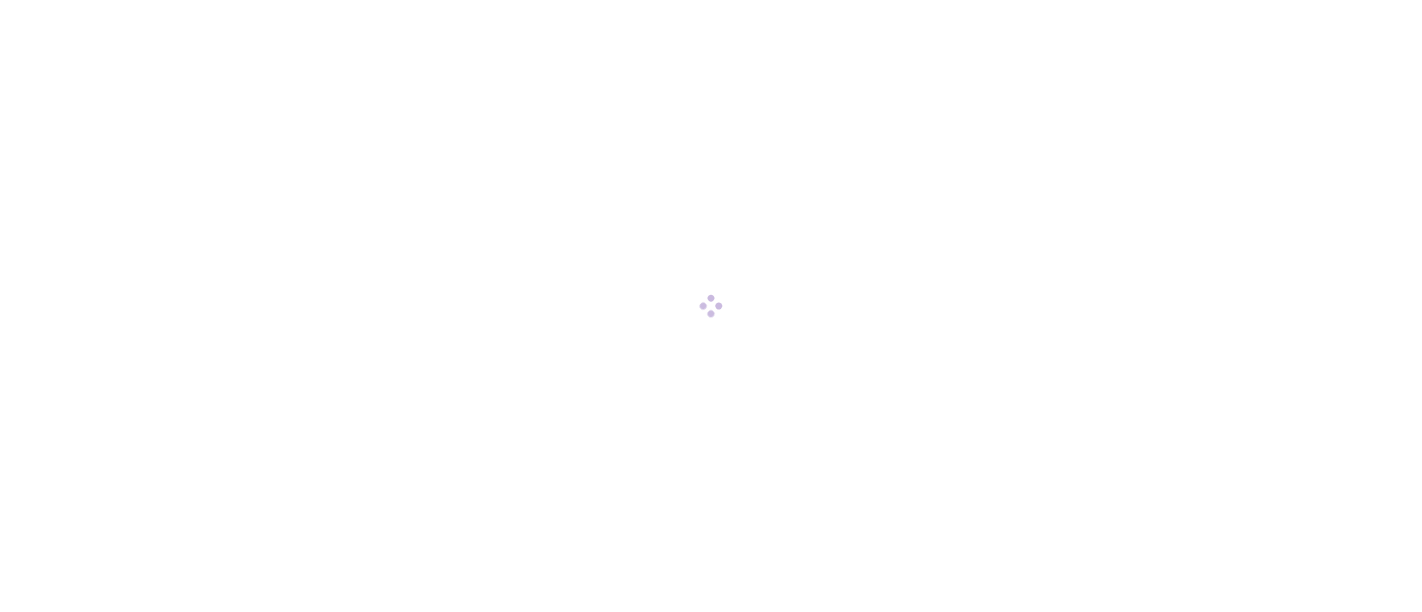 scroll, scrollTop: 0, scrollLeft: 0, axis: both 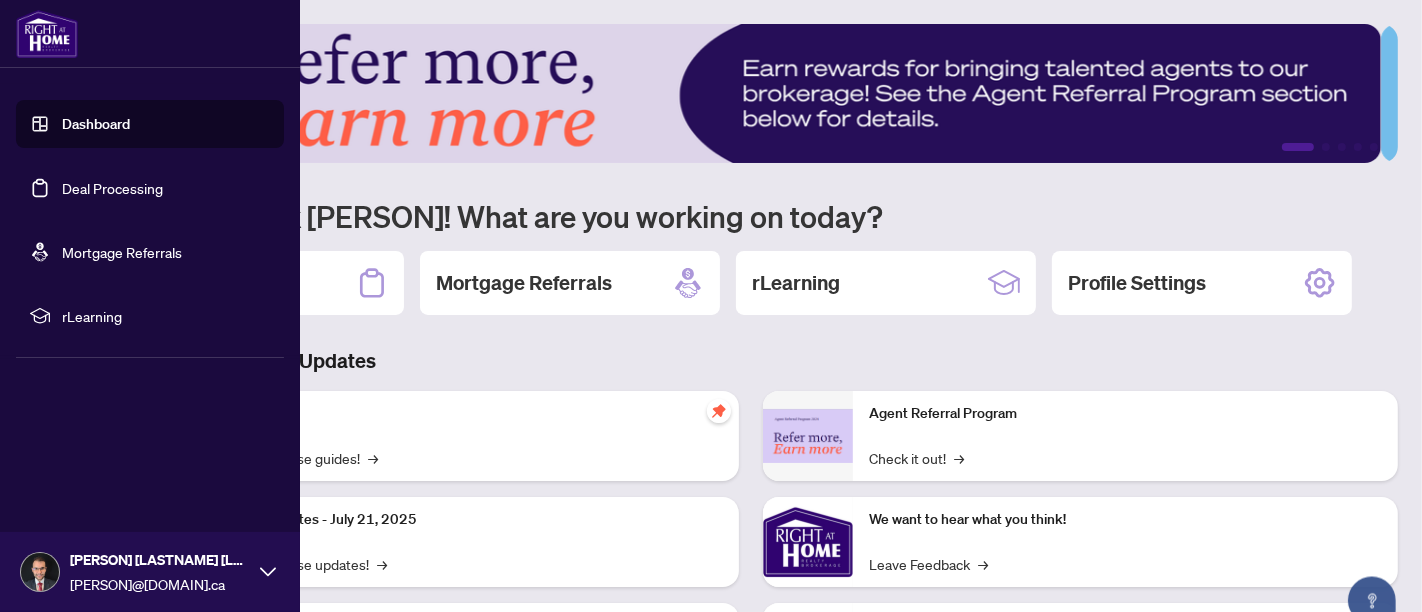 click on "Deal Processing" at bounding box center [112, 188] 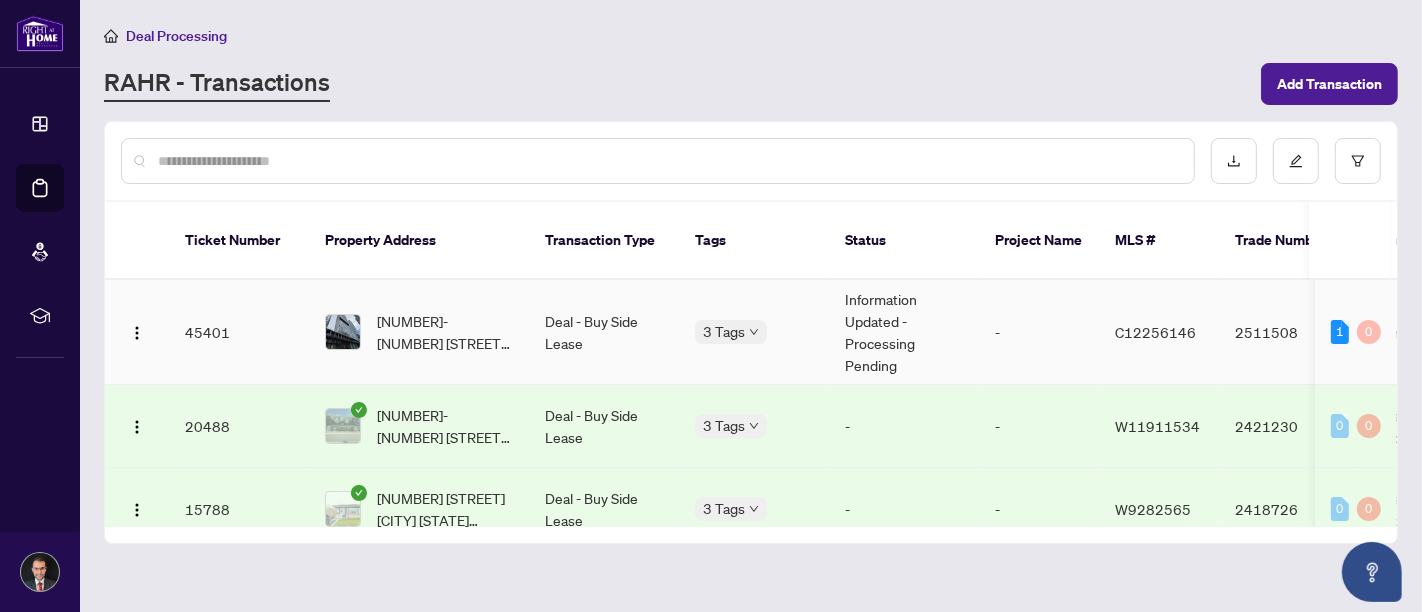 click on "Information Updated - Processing Pending" at bounding box center [904, 332] 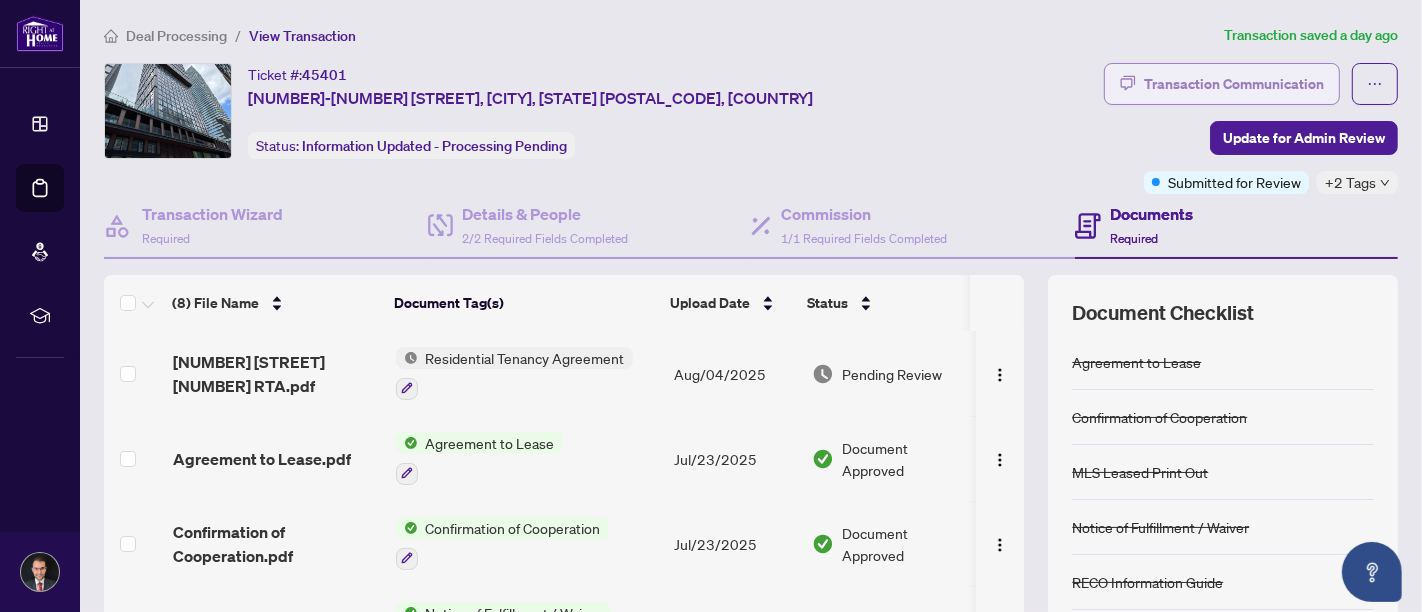 click on "Transaction Communication" at bounding box center (1234, 84) 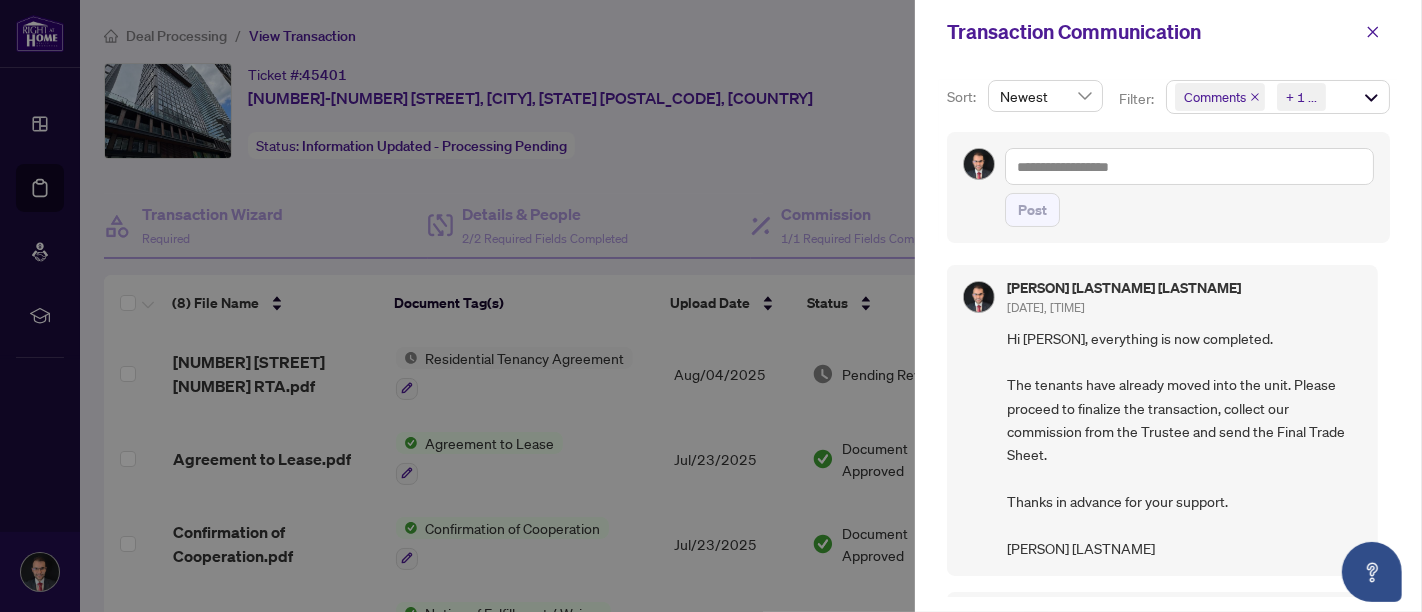 scroll, scrollTop: 0, scrollLeft: 0, axis: both 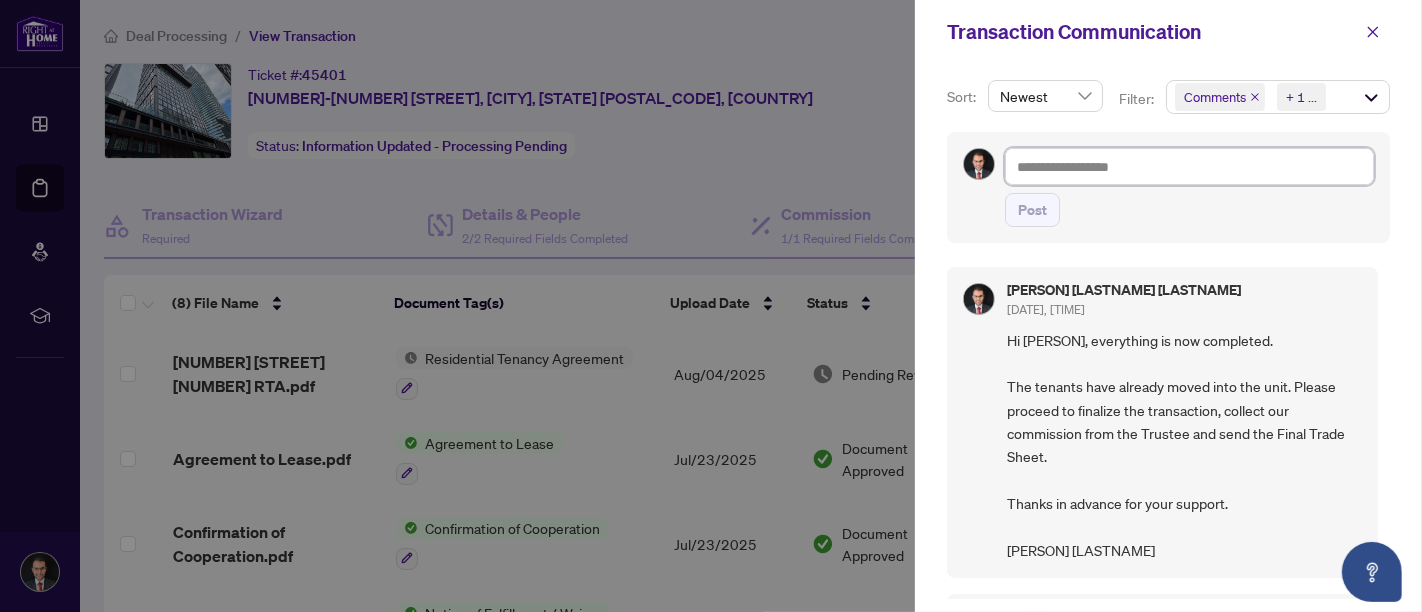 click at bounding box center [1189, 166] 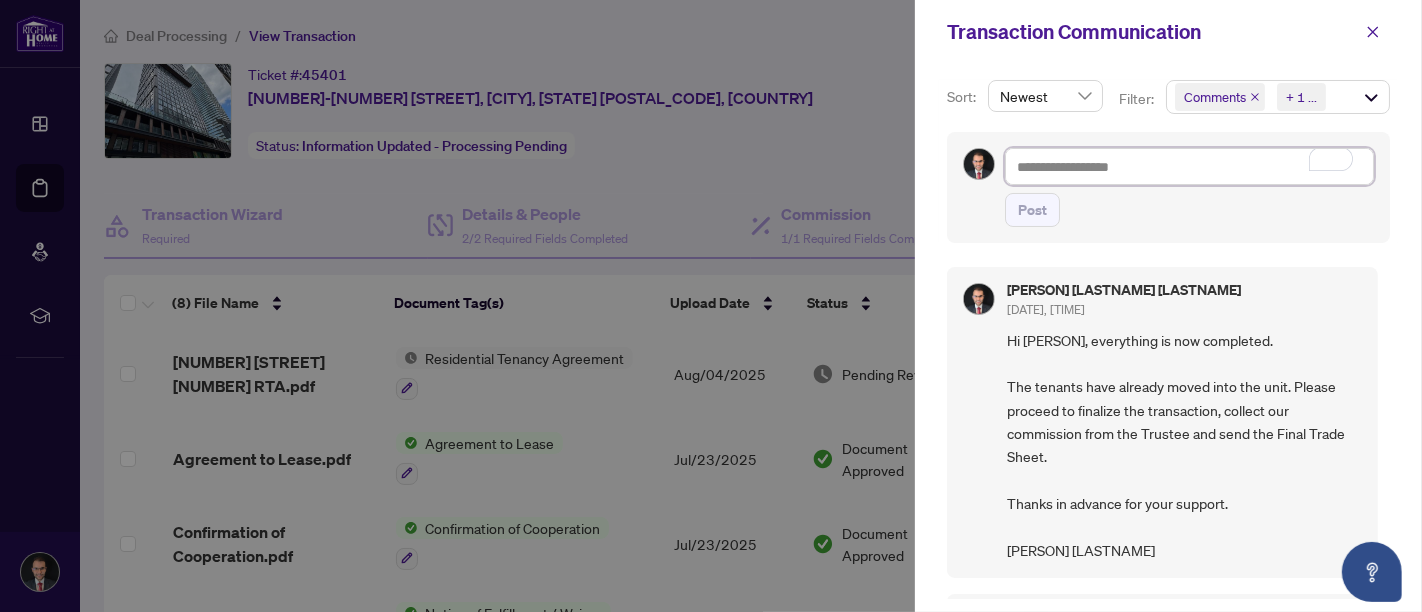 type on "*" 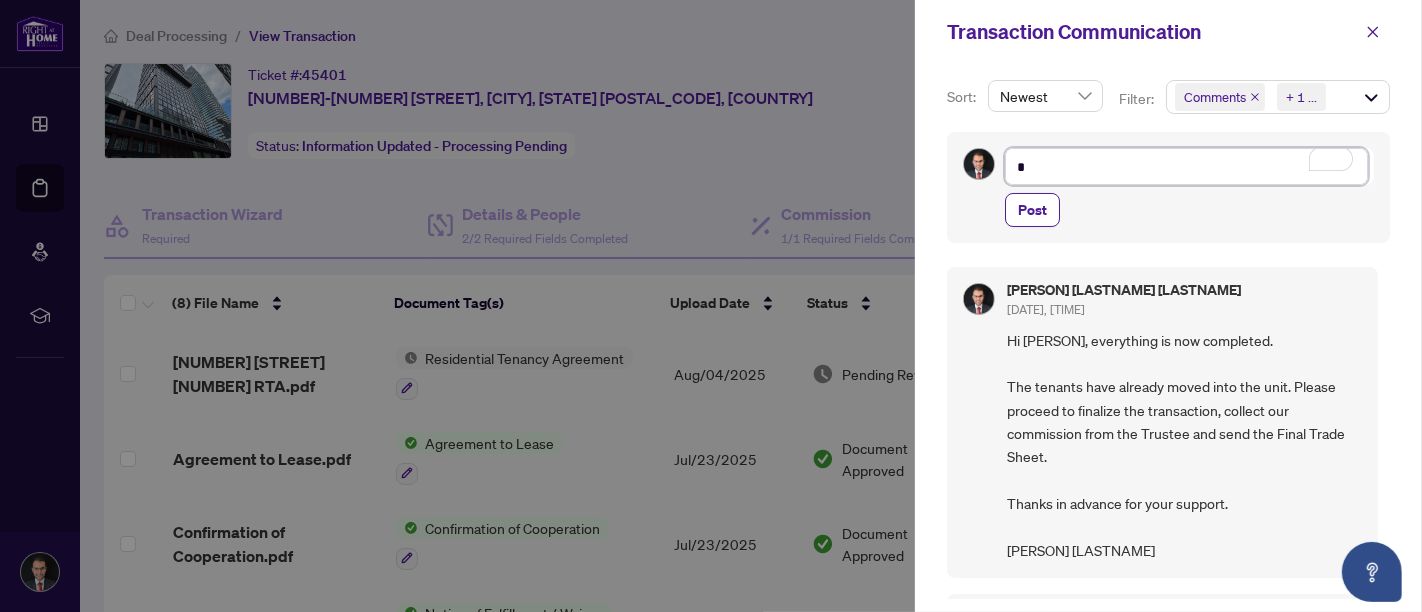 type on "**" 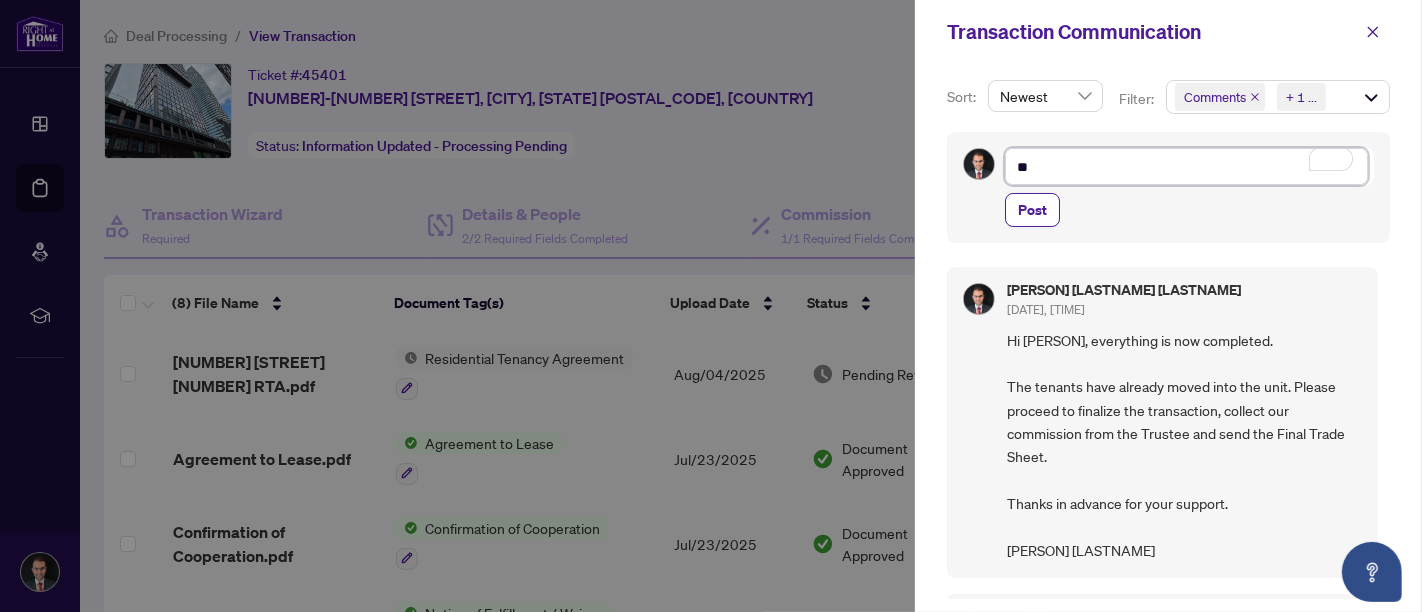 type on "**" 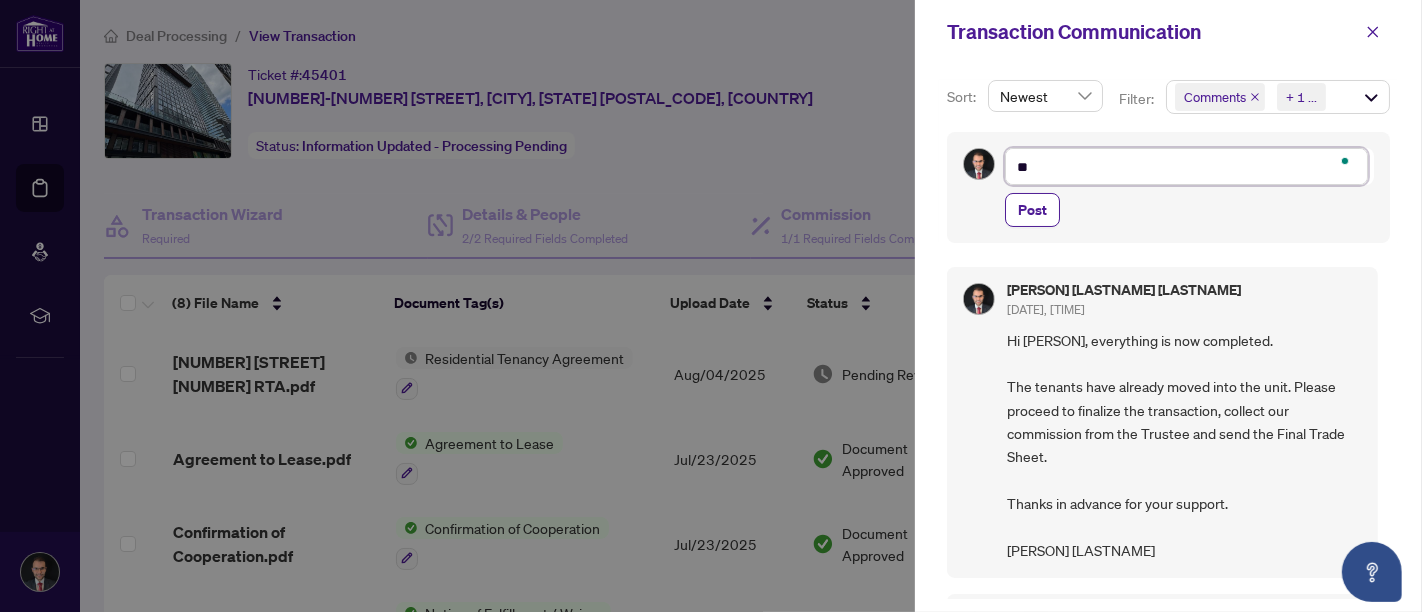 type on "**" 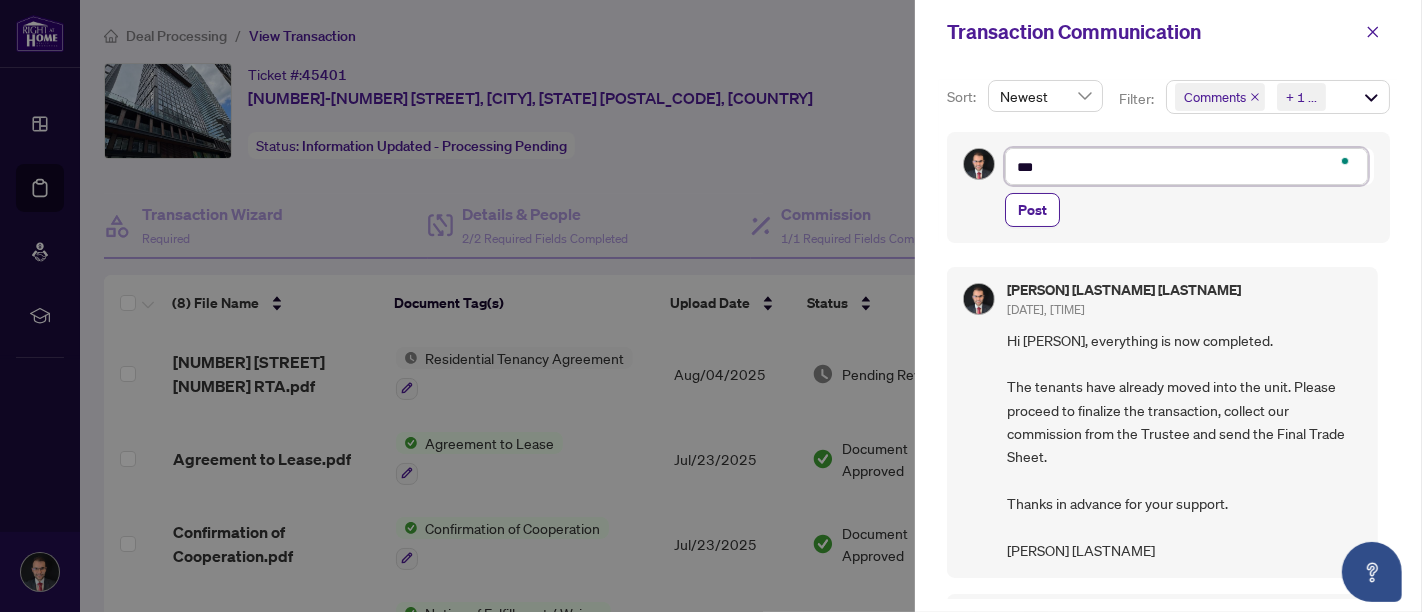 type on "****" 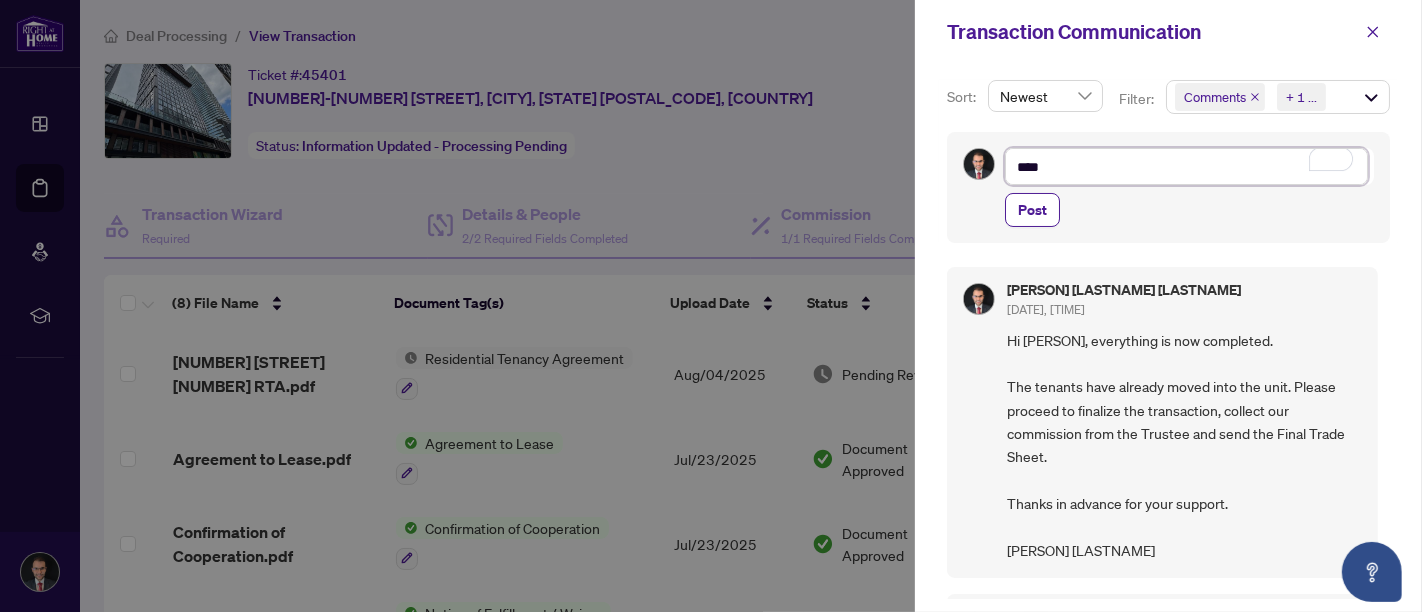 type on "*****" 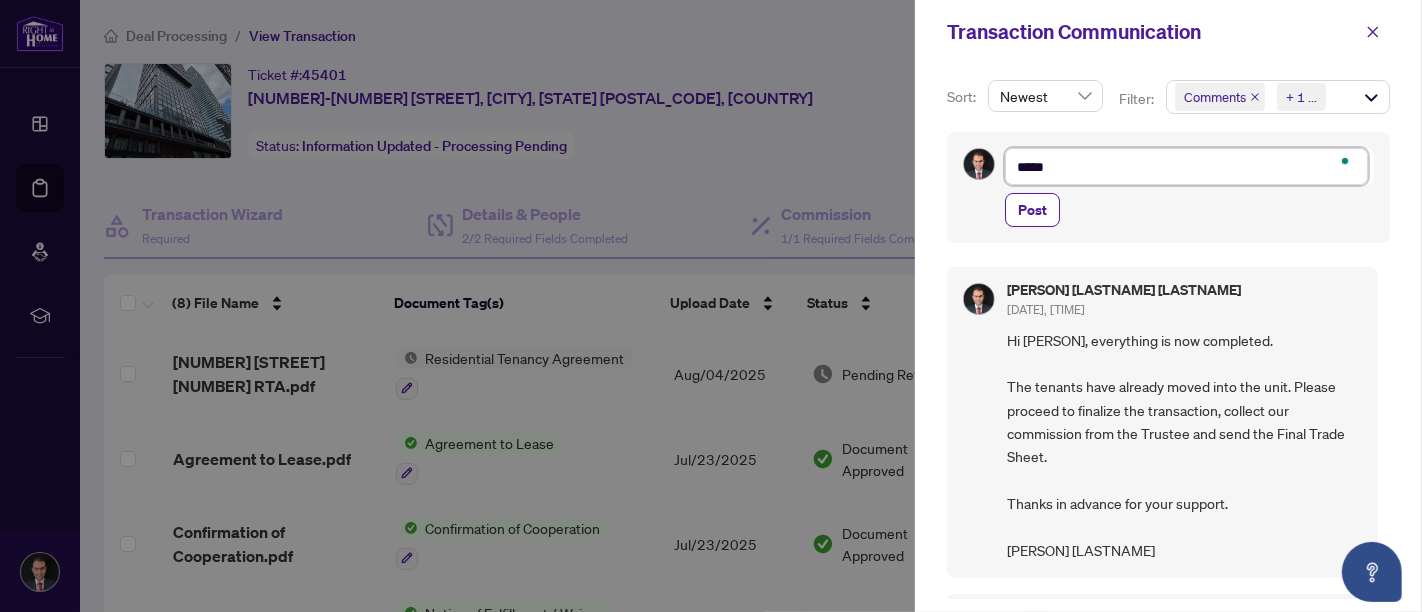 type on "******" 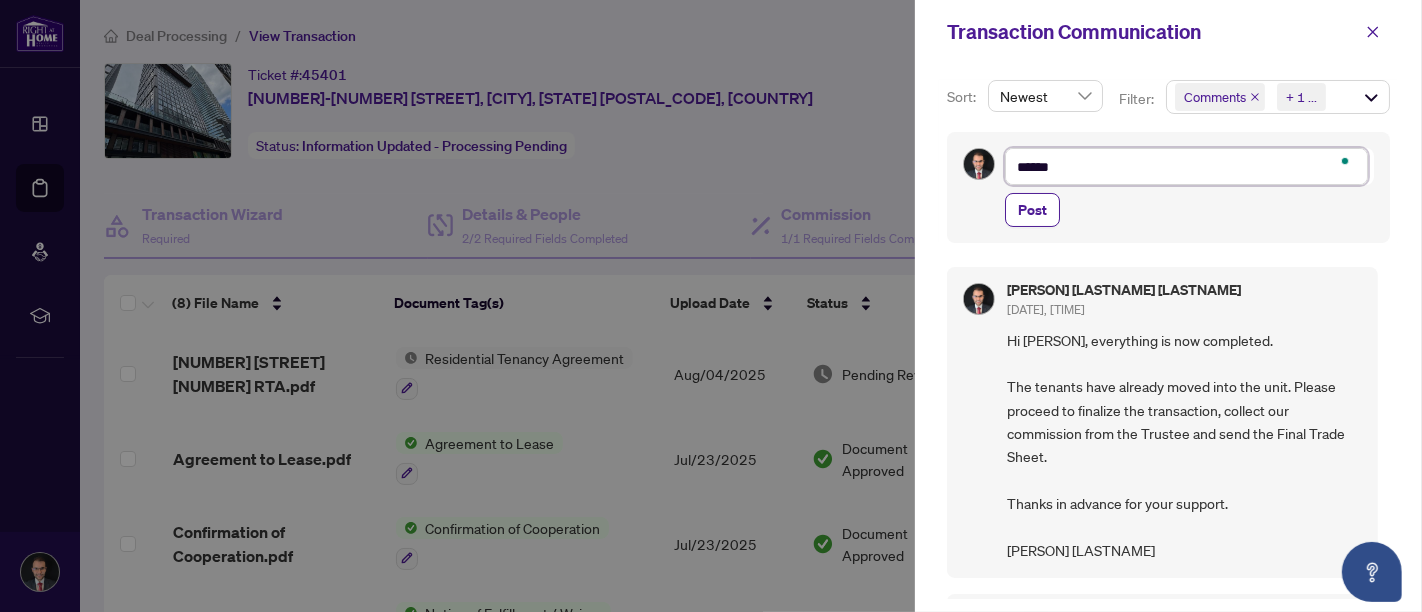 type on "*******" 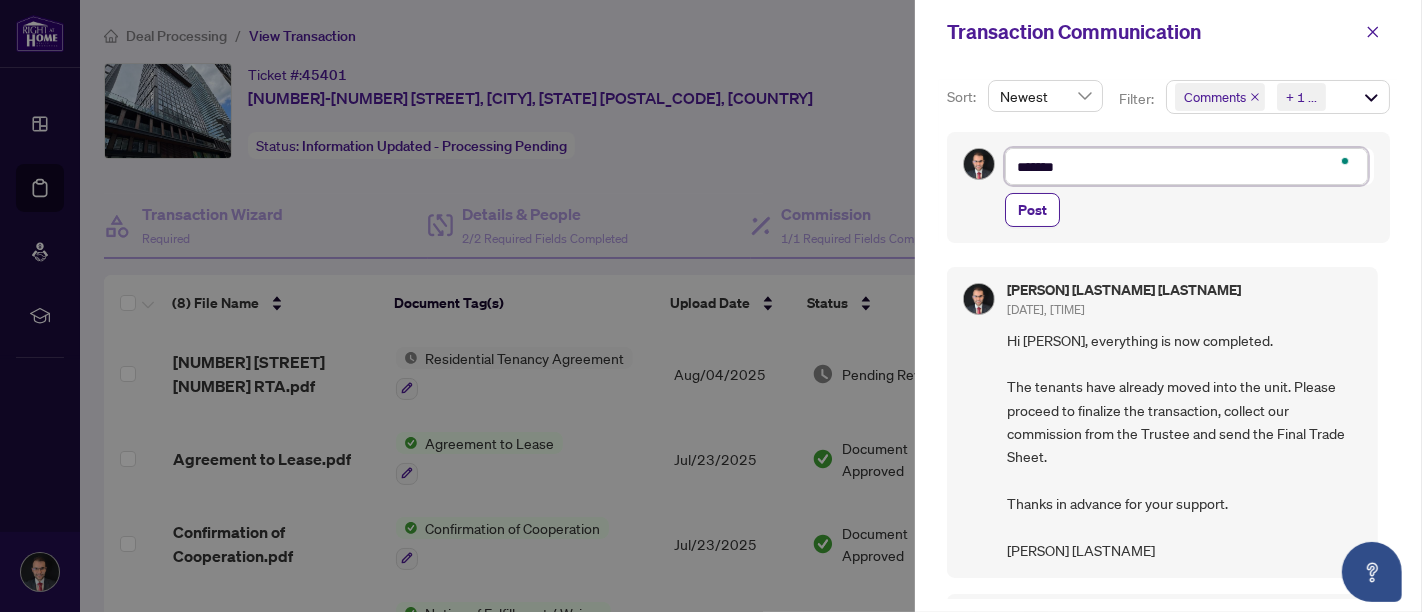 type on "********" 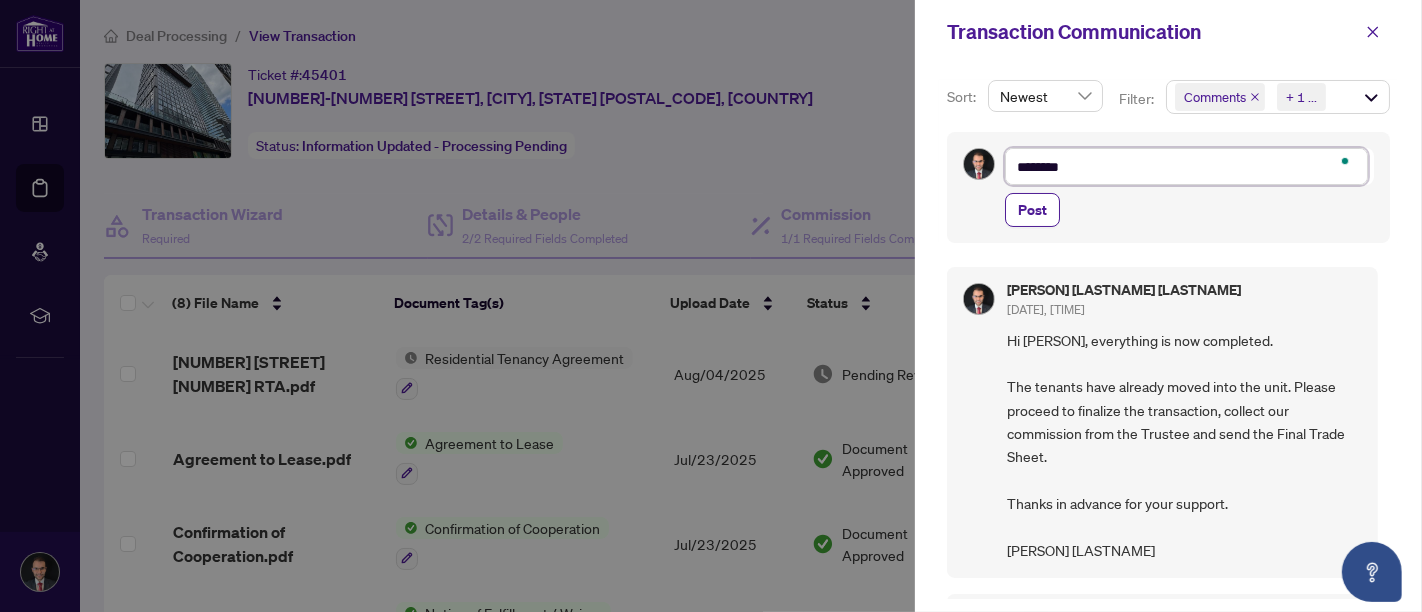 type on "*********" 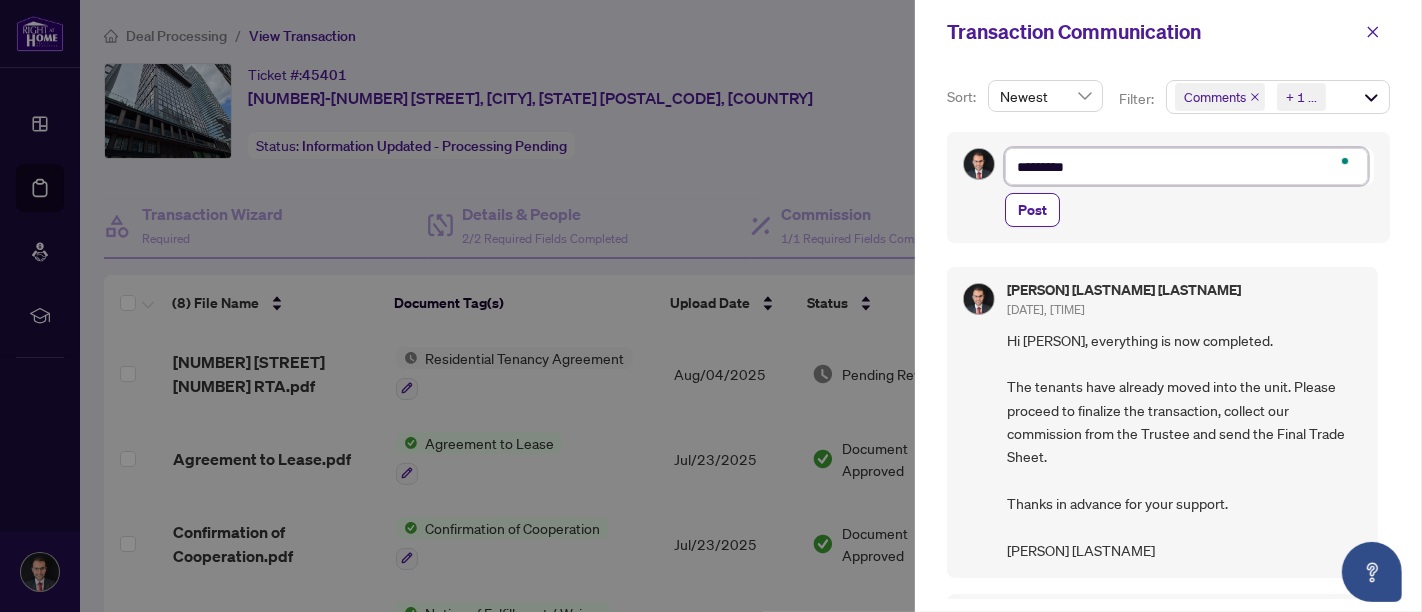 type on "**********" 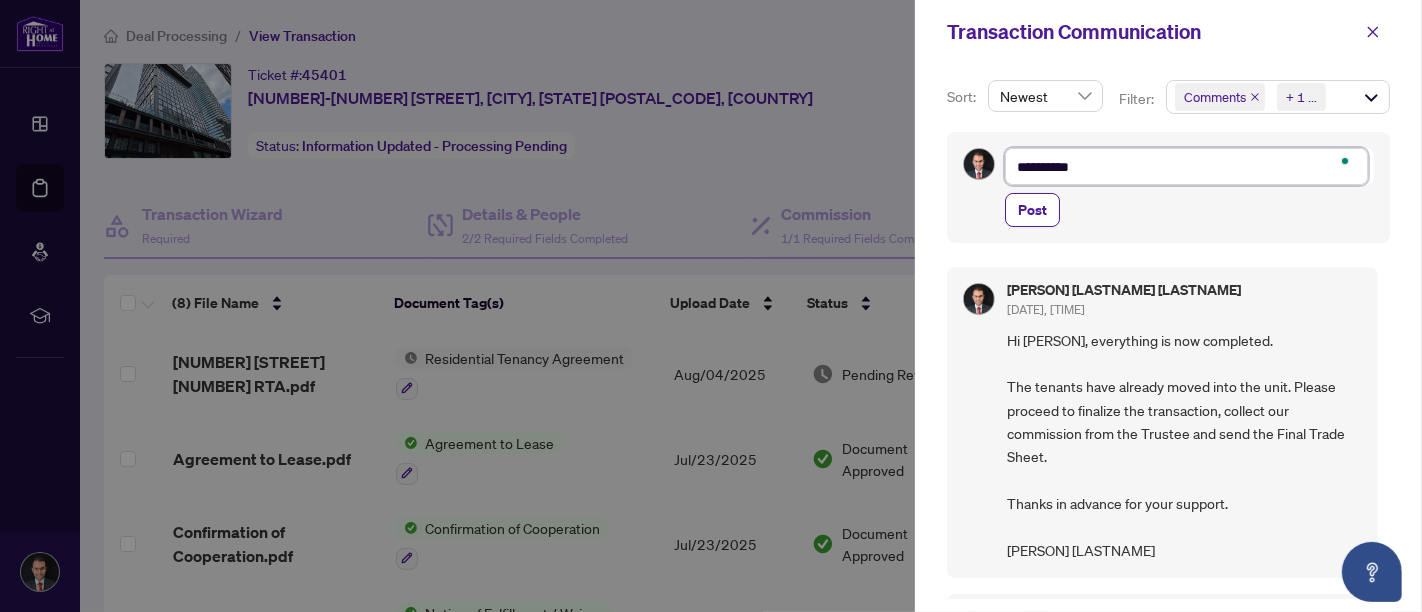type on "**********" 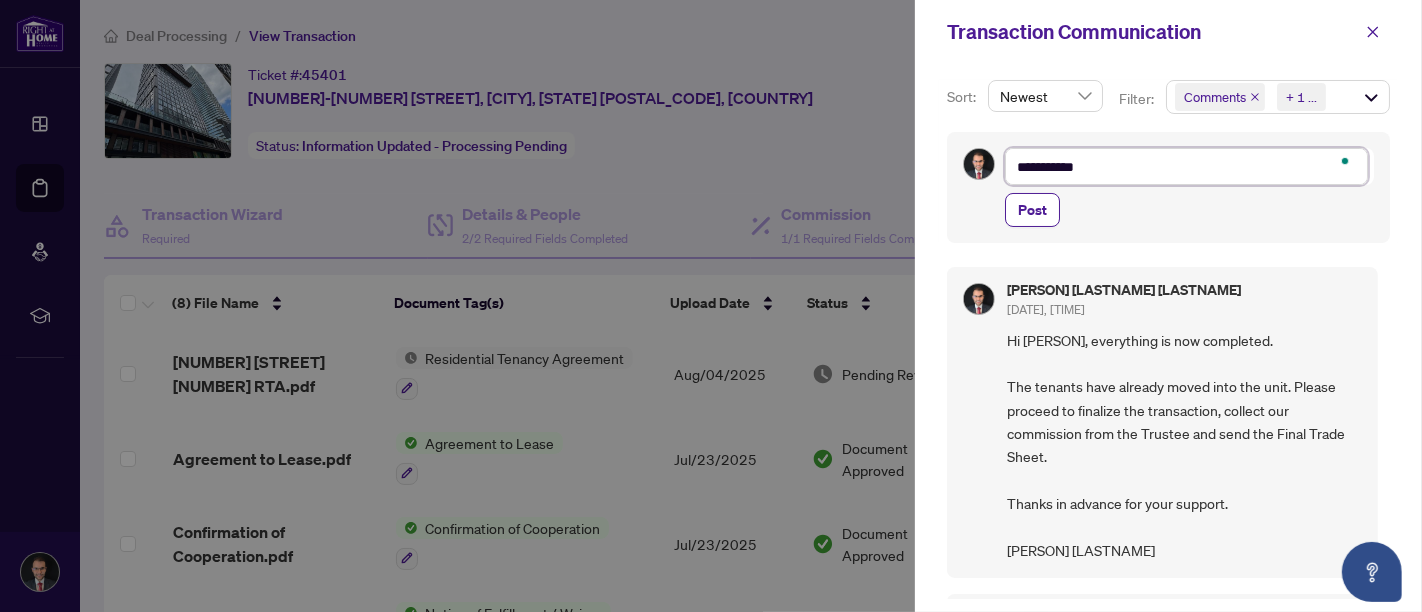type on "**********" 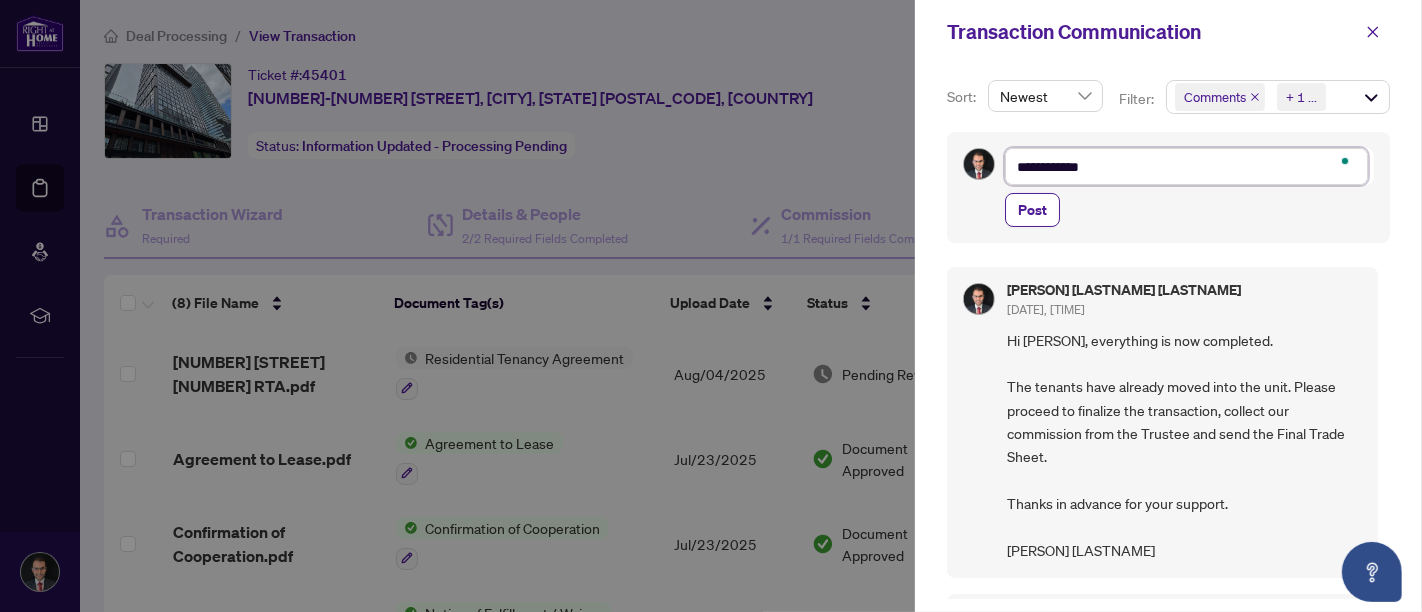 type on "**********" 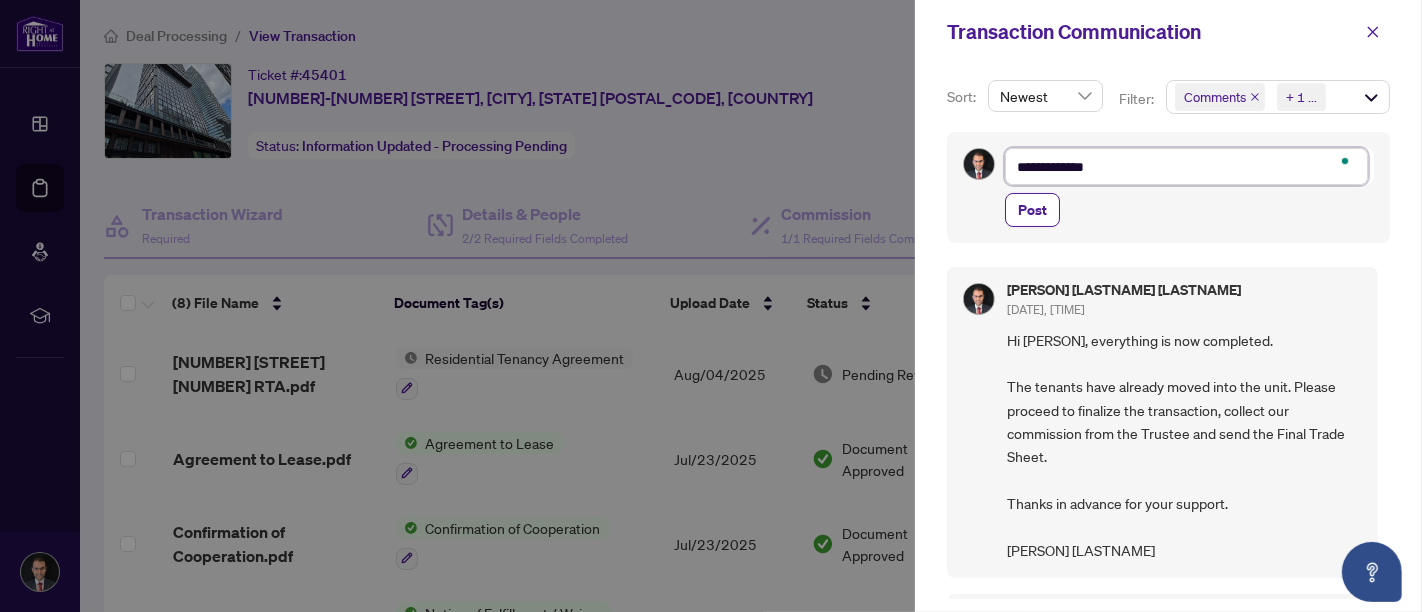 type on "**********" 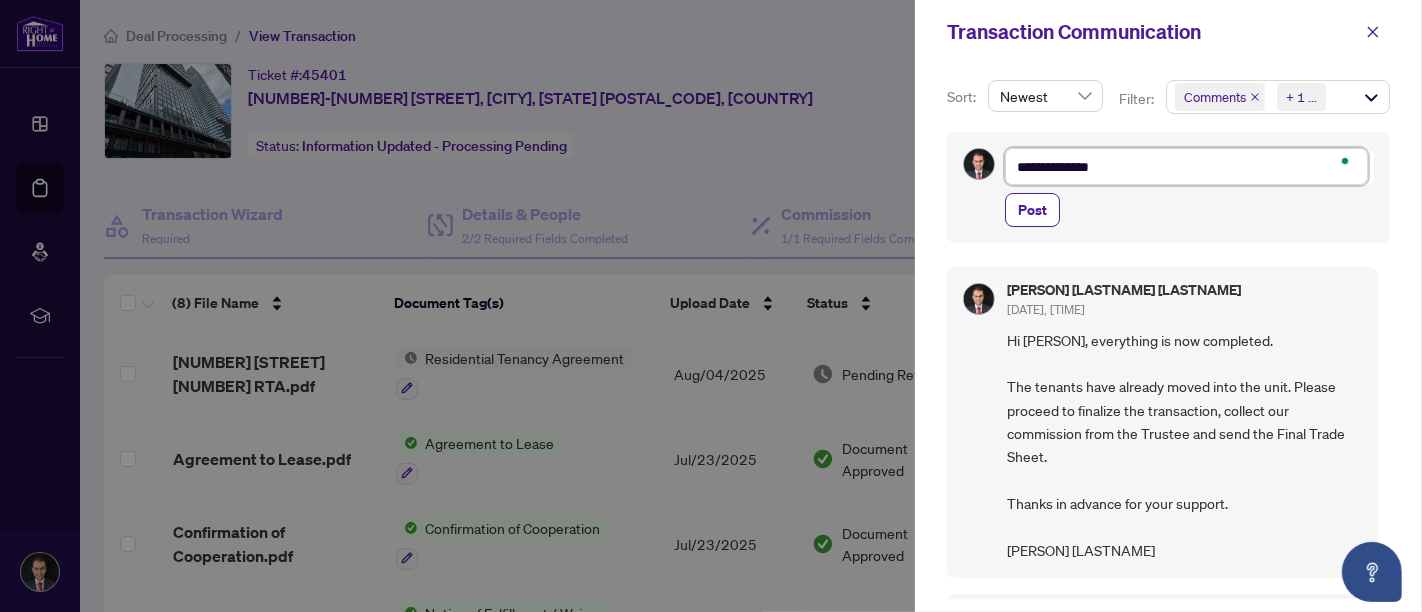 type on "**********" 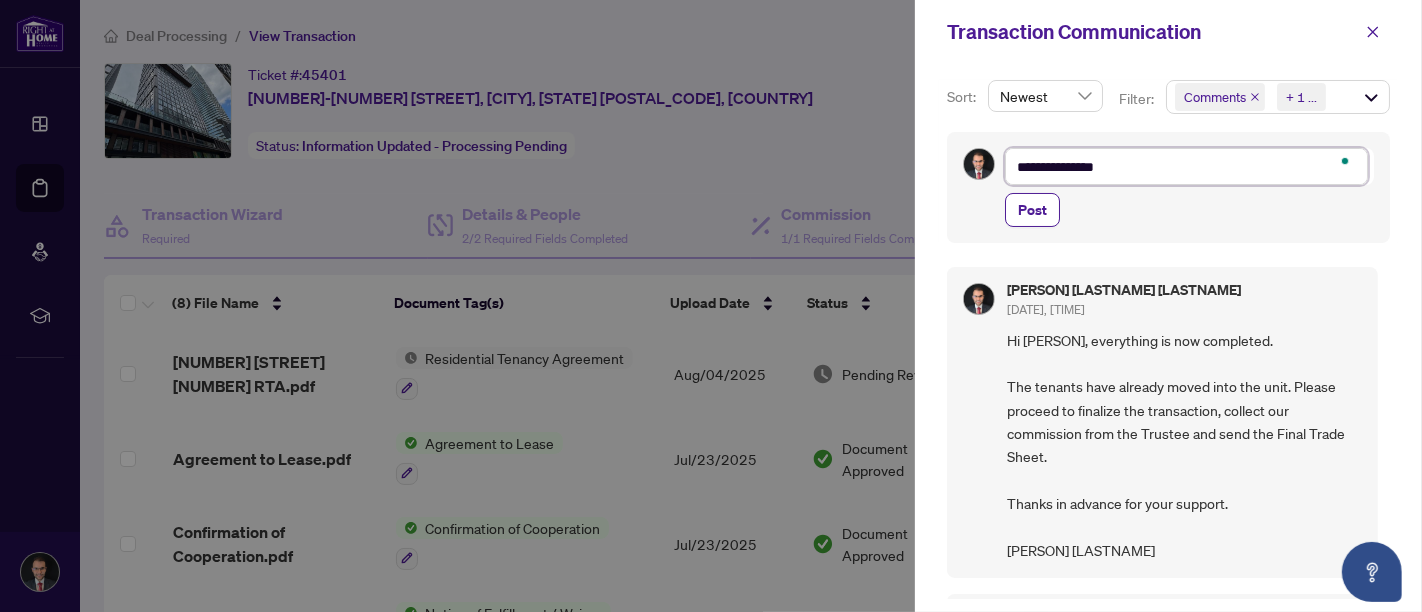 type on "**********" 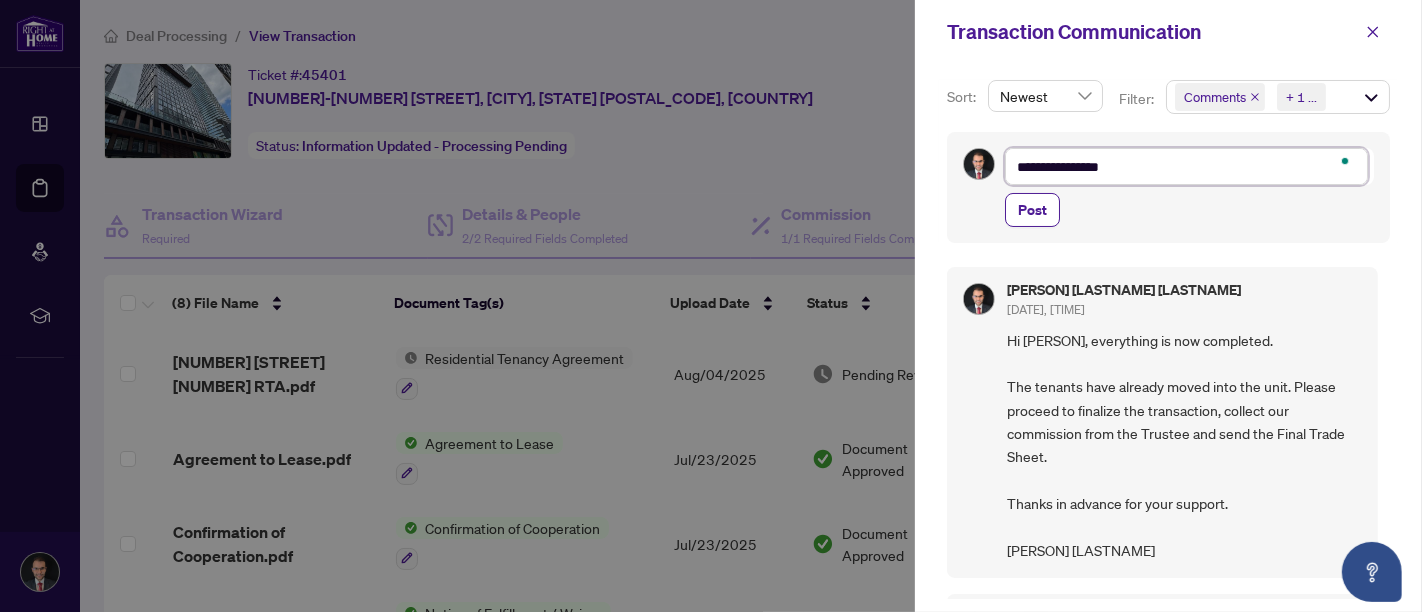 type on "**********" 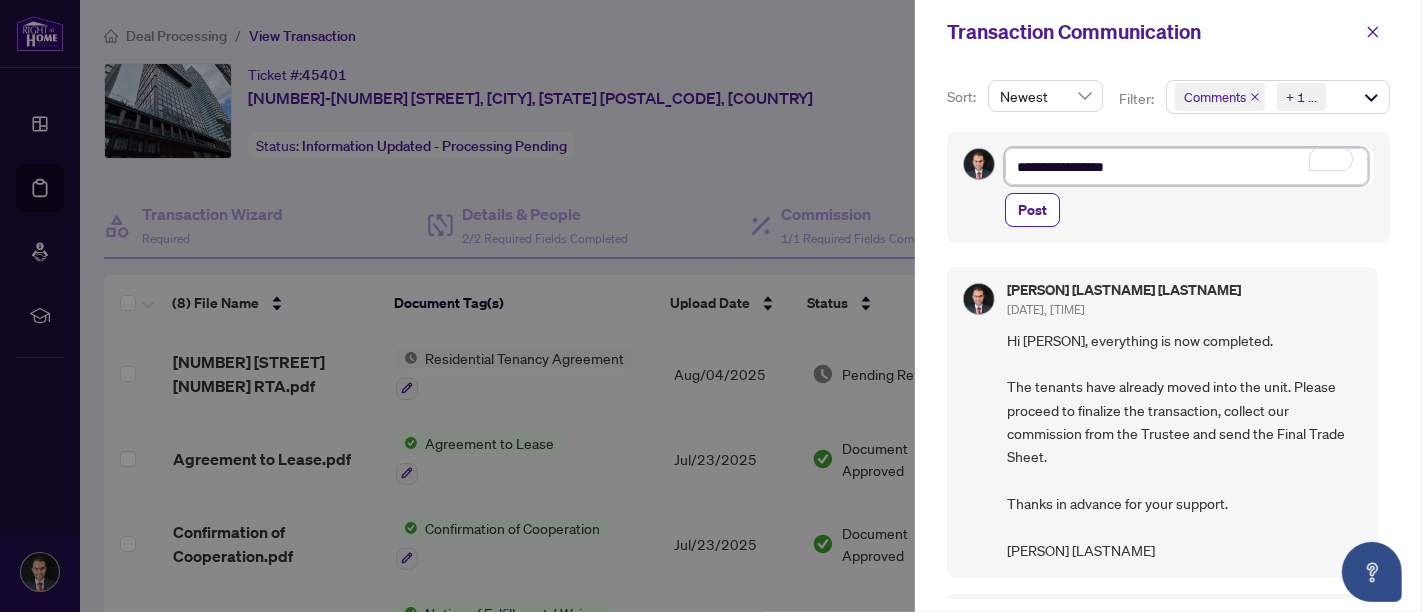 type on "**********" 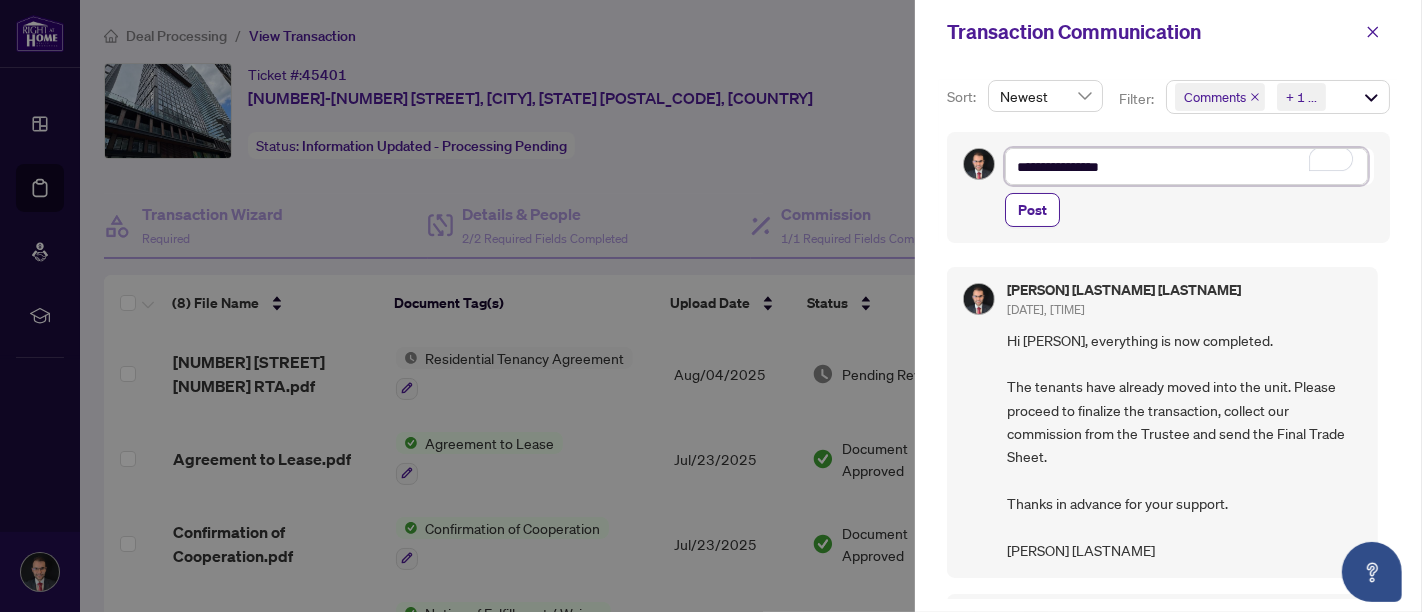 type on "**********" 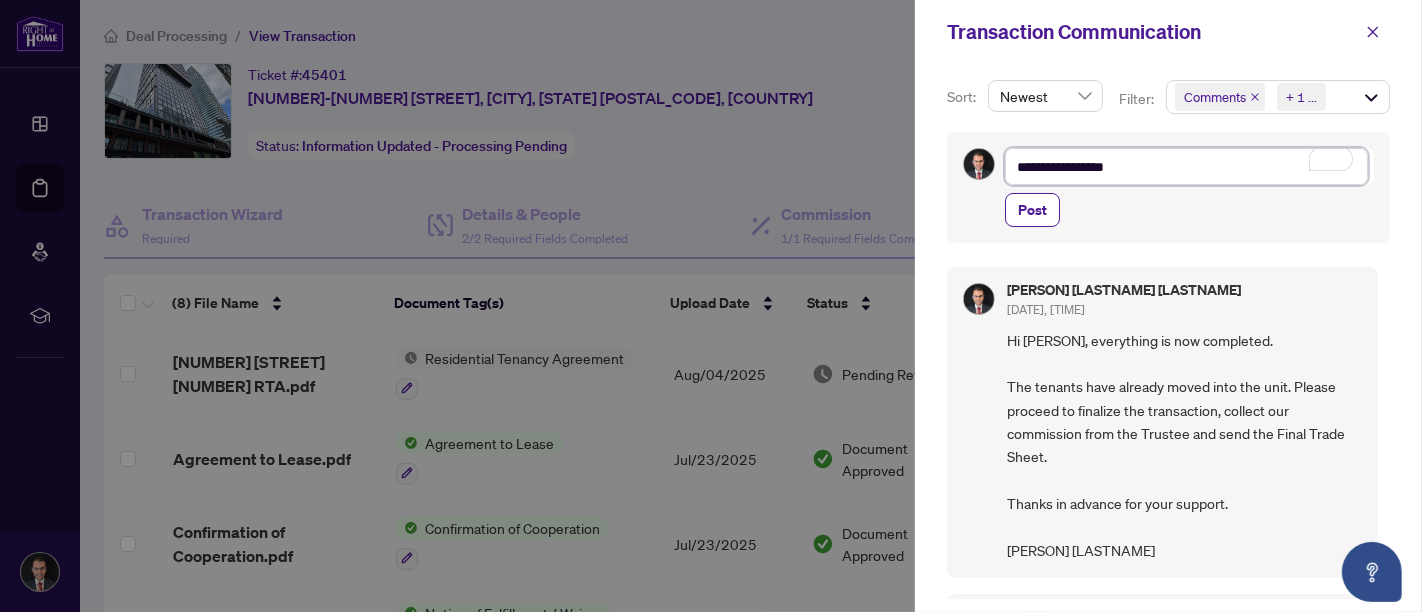 type on "**********" 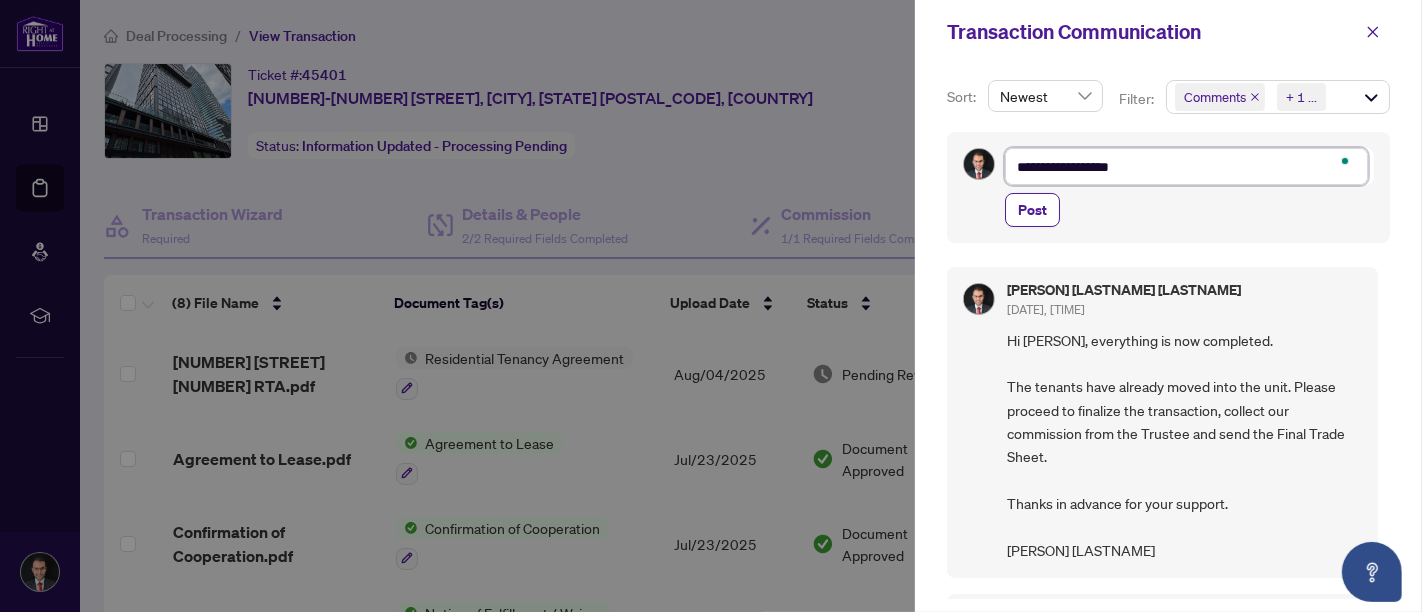 type on "**********" 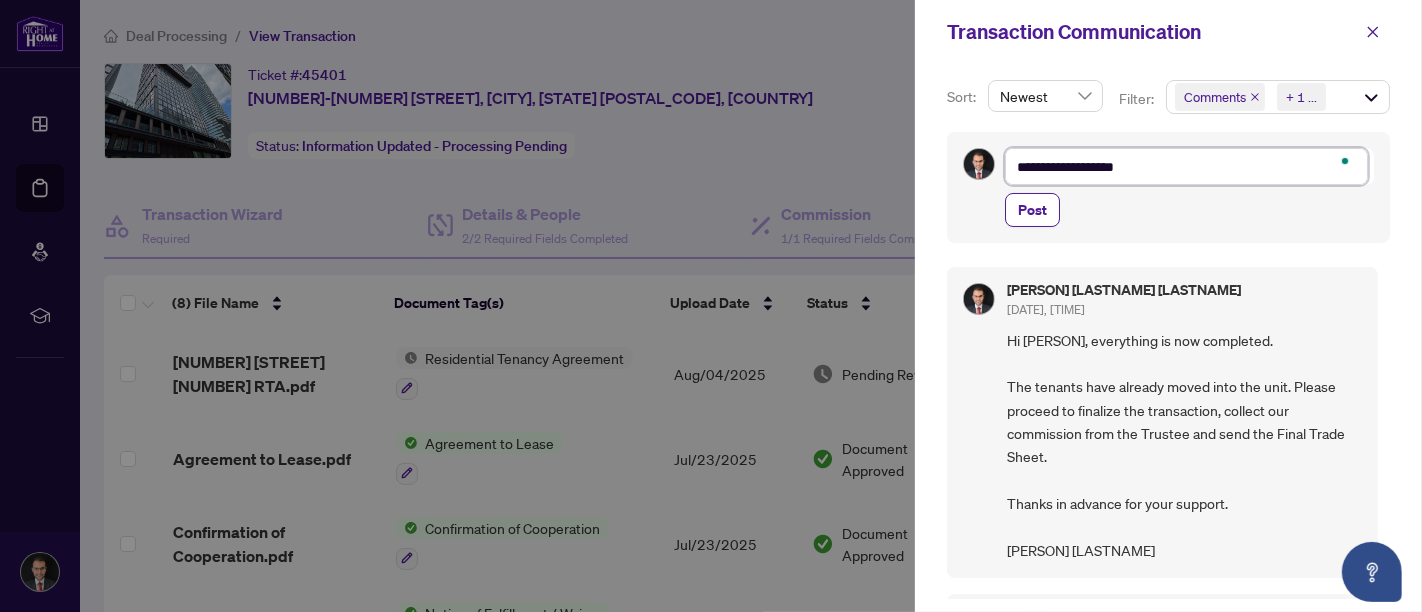 type on "**********" 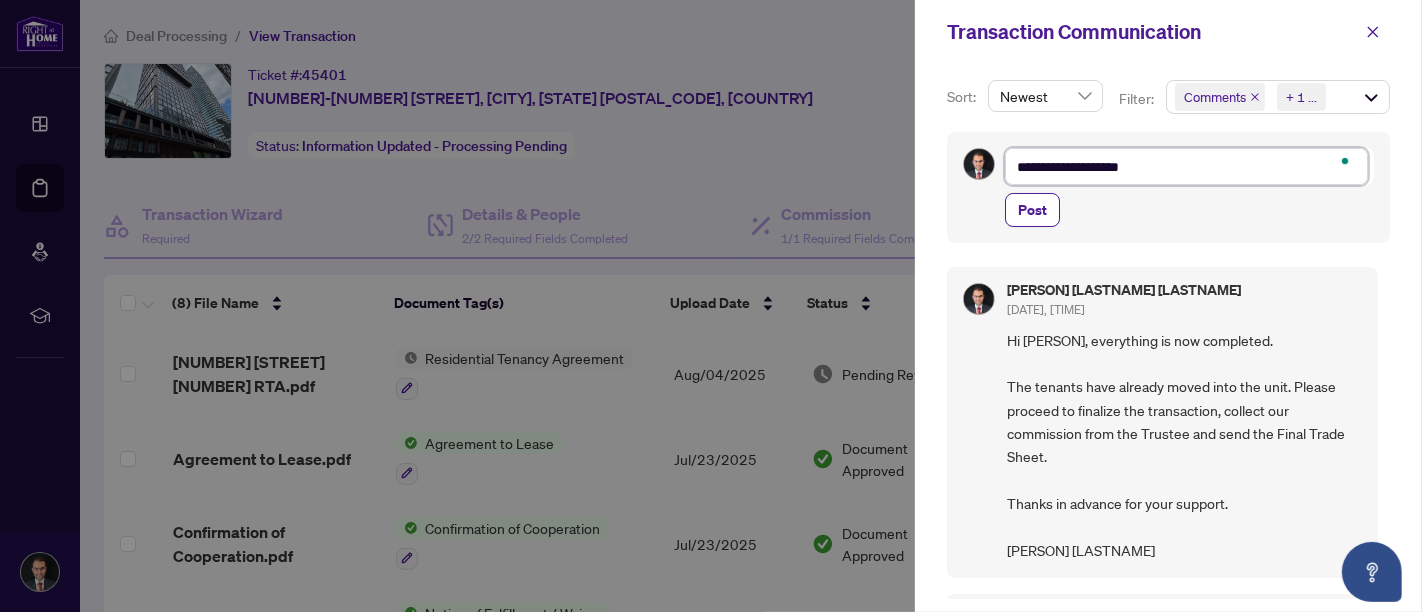 type on "**********" 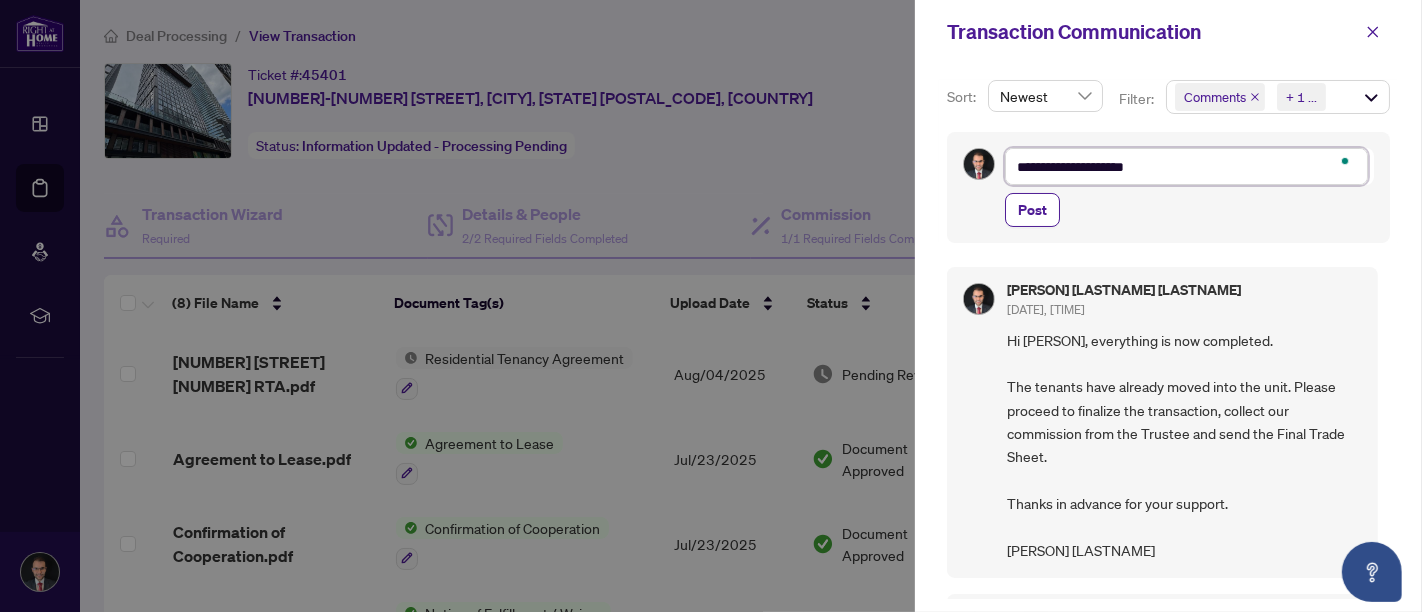 type on "**********" 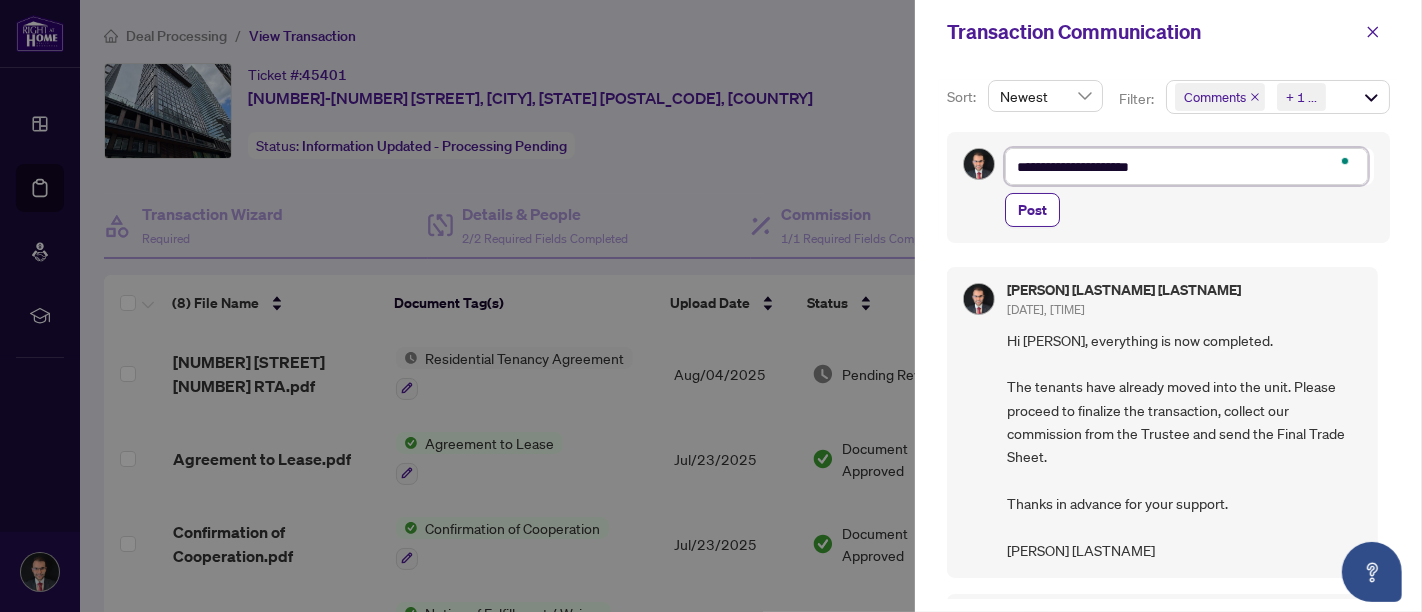 type on "**********" 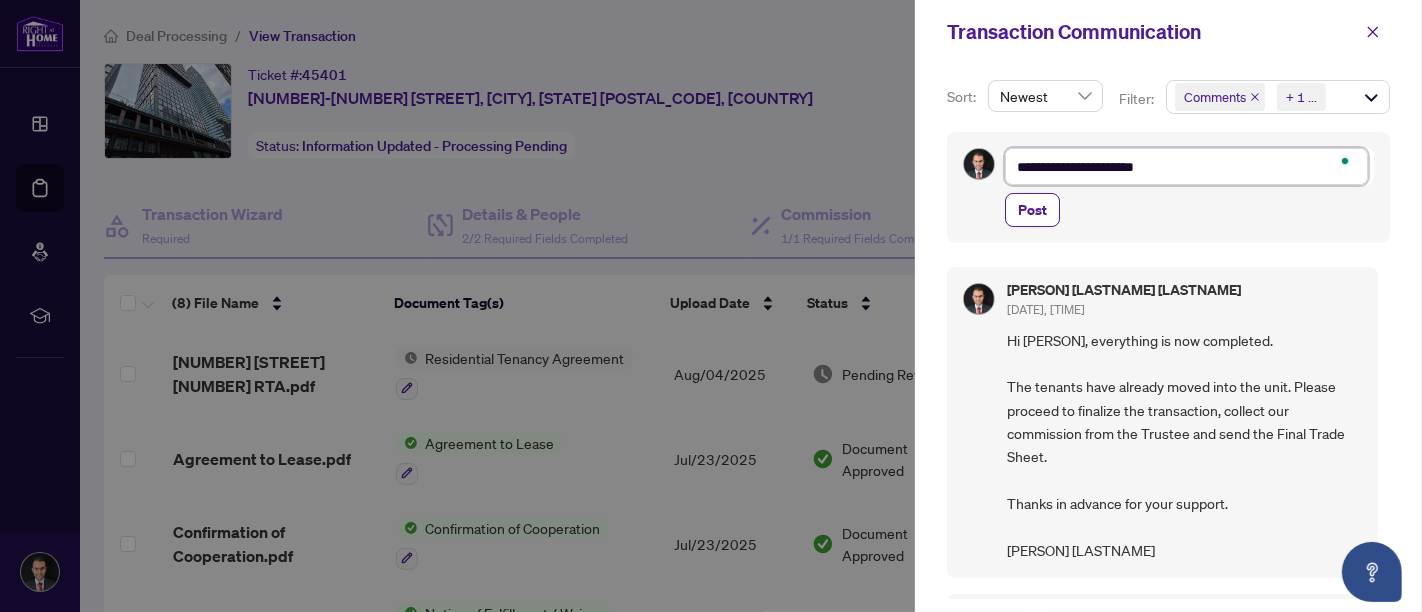 type on "**********" 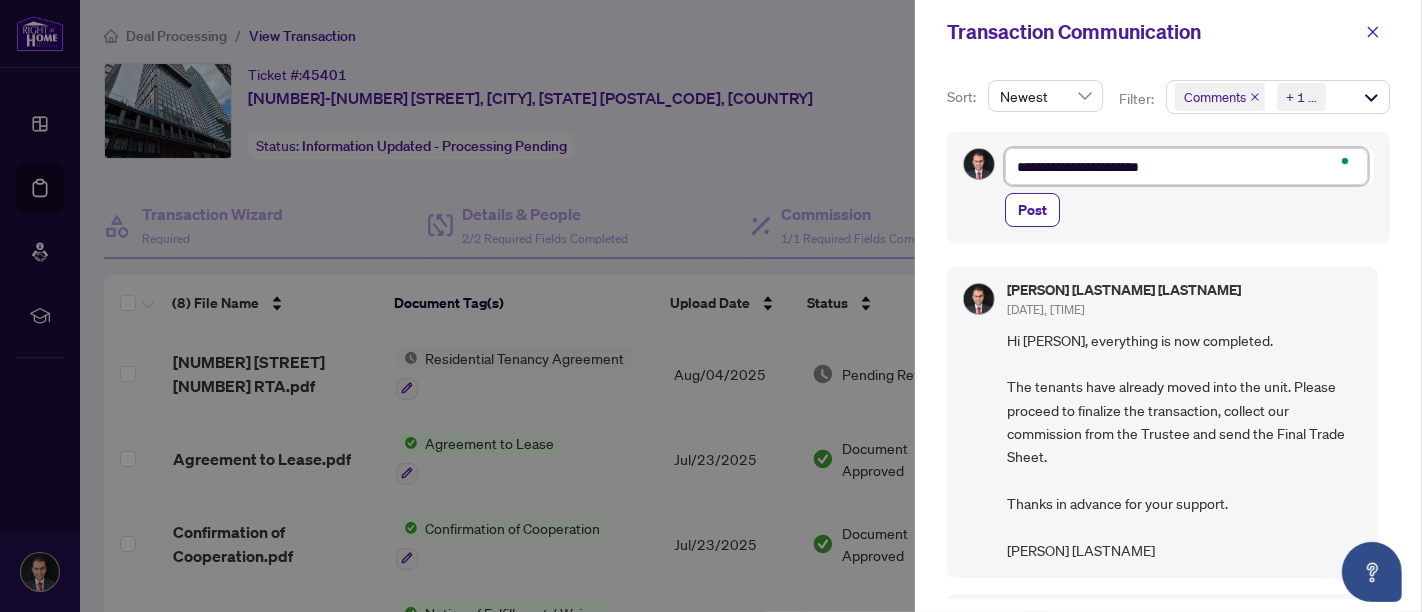 type on "**********" 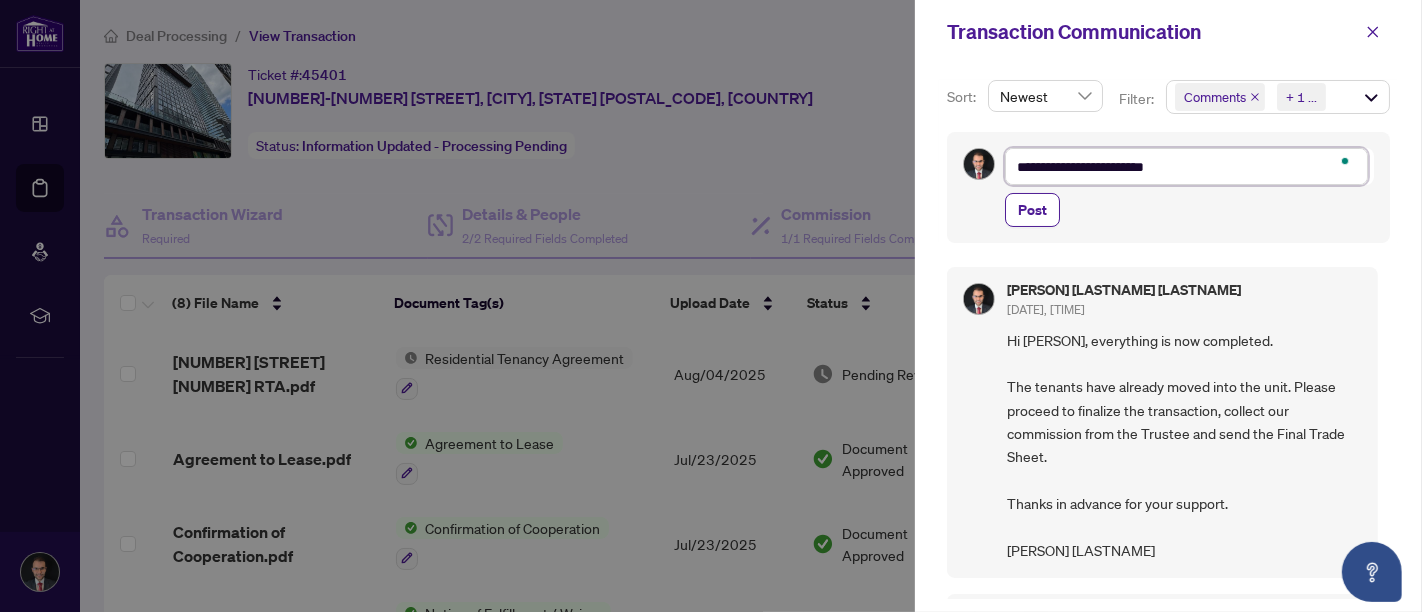 type on "**********" 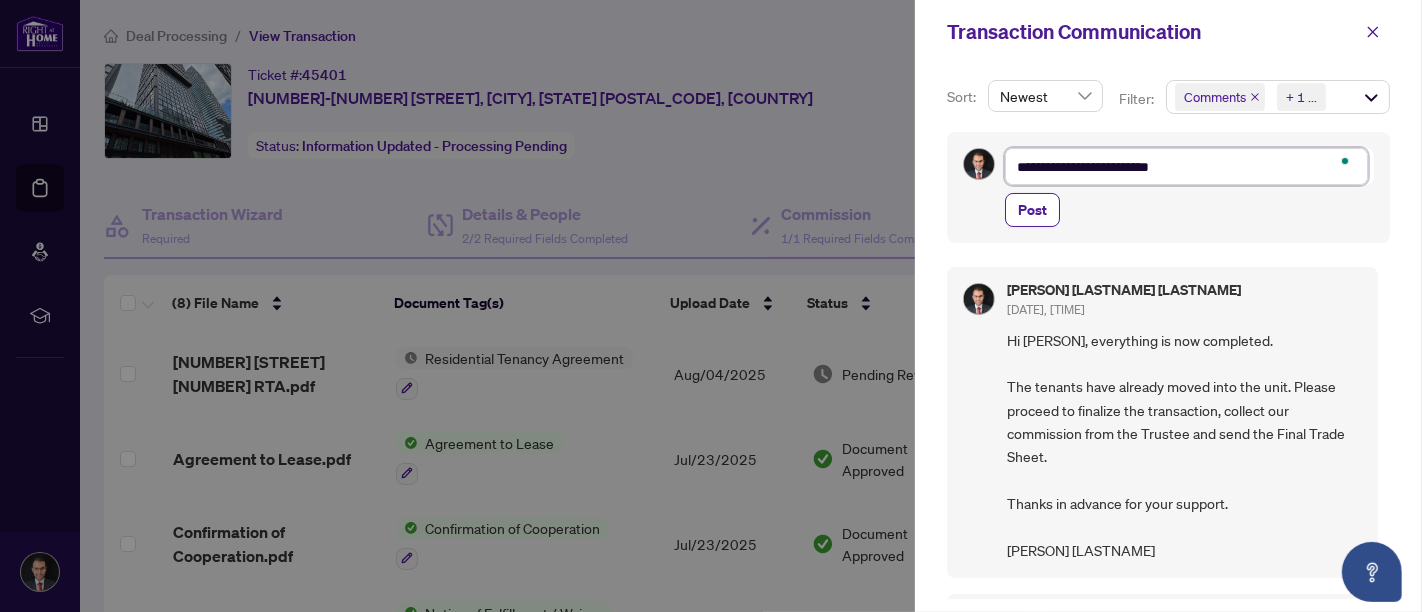 type on "**********" 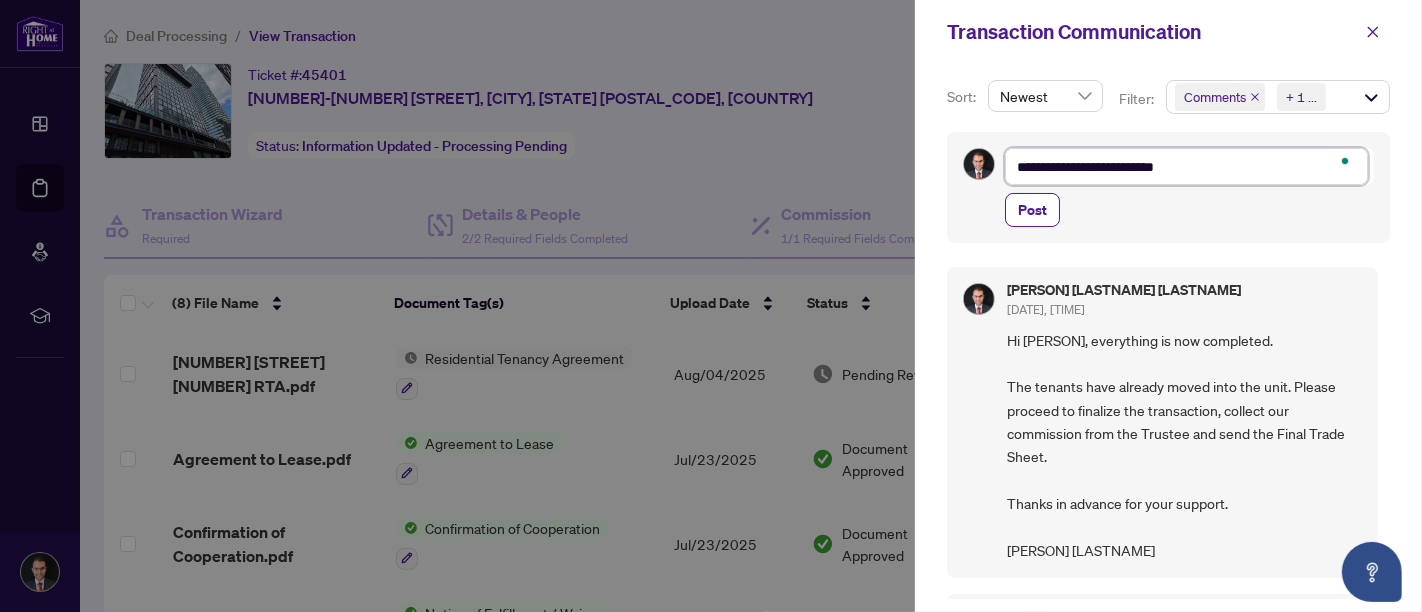 type on "**********" 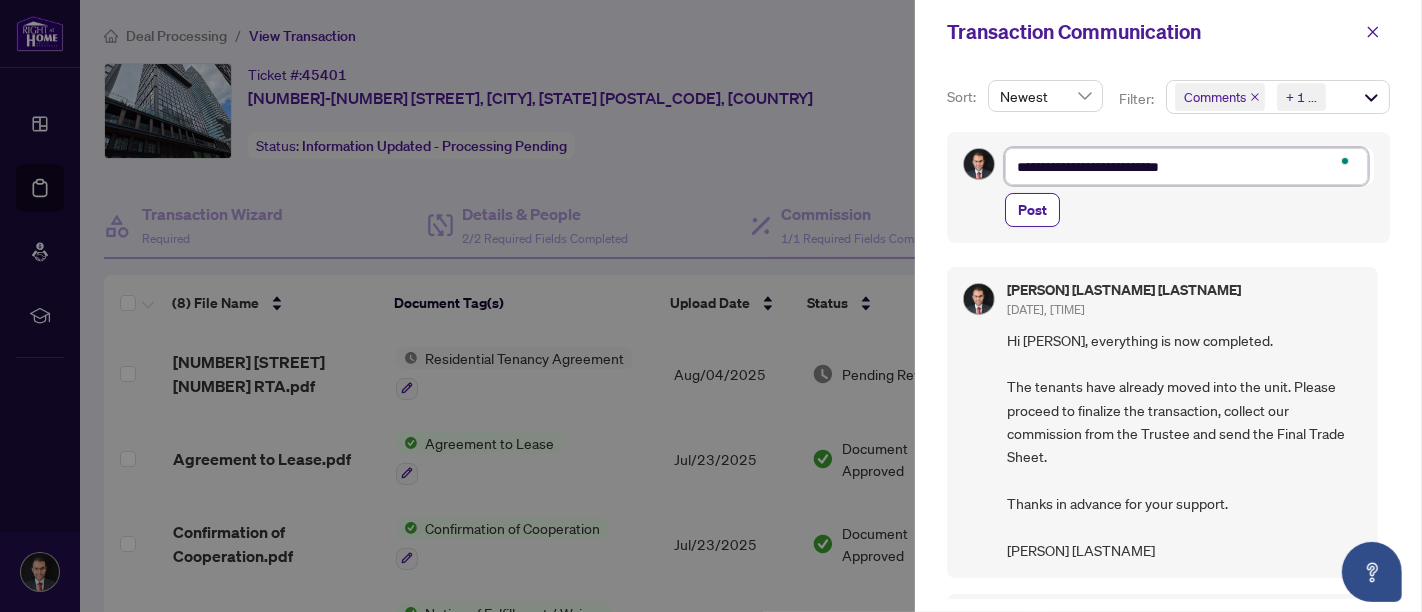 type on "**********" 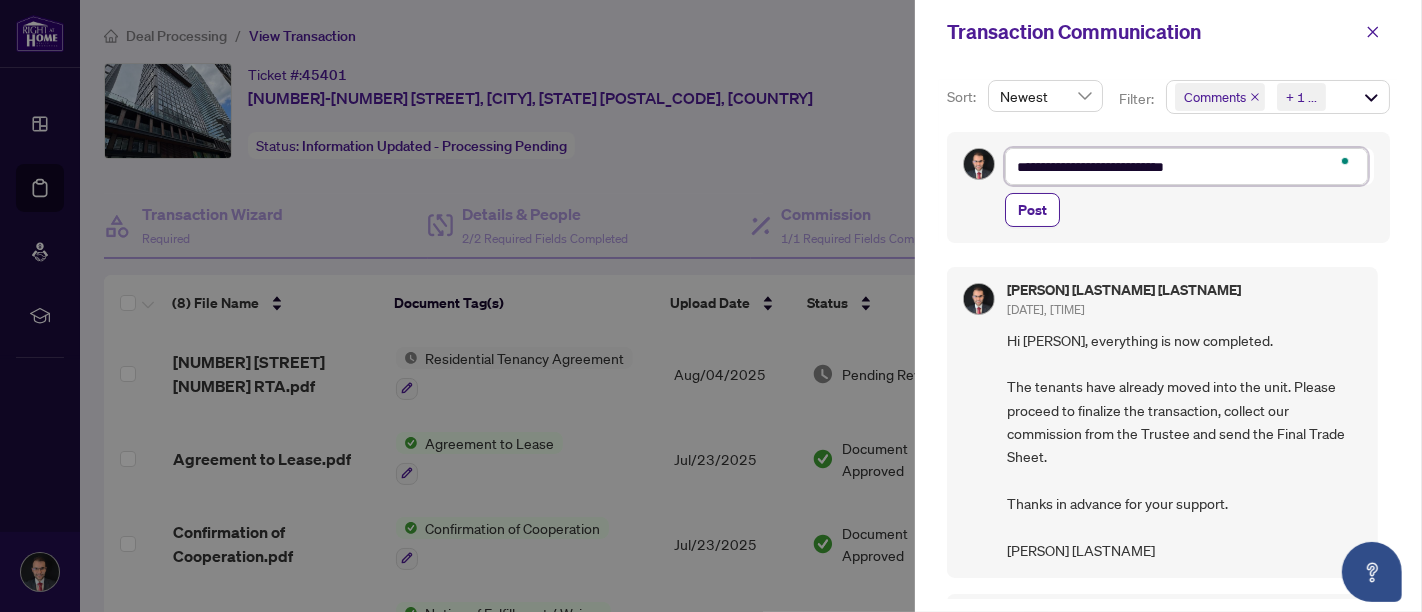 type on "**********" 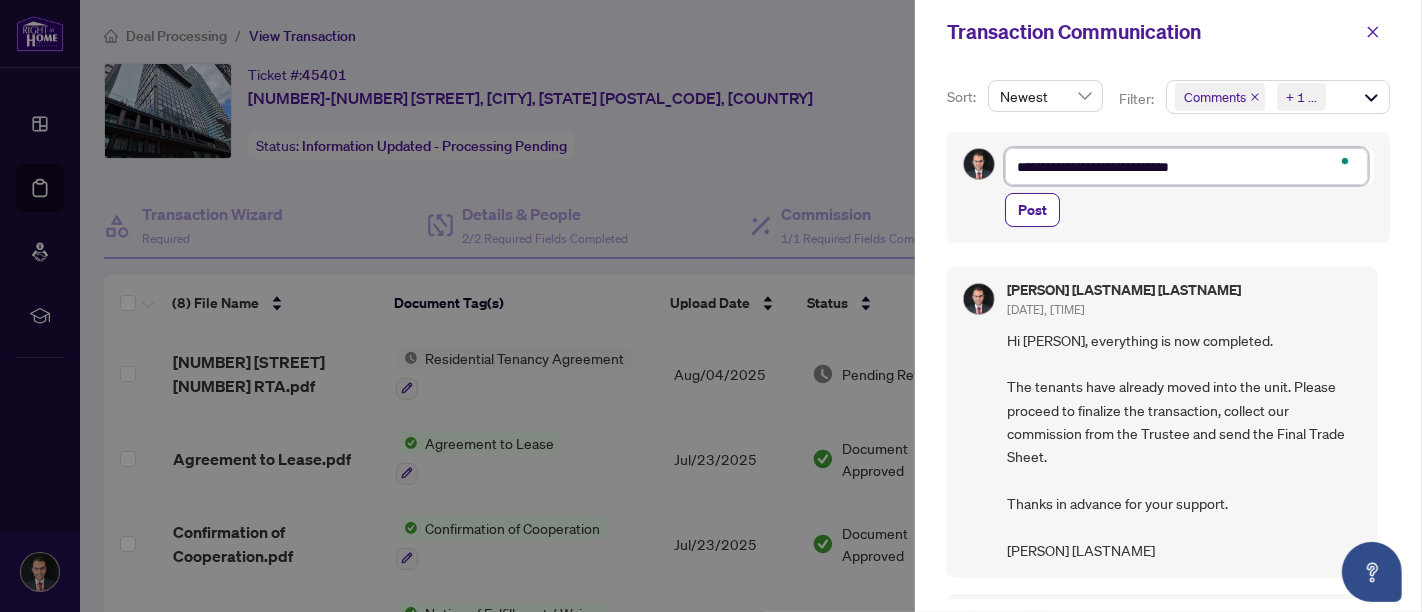 type on "**********" 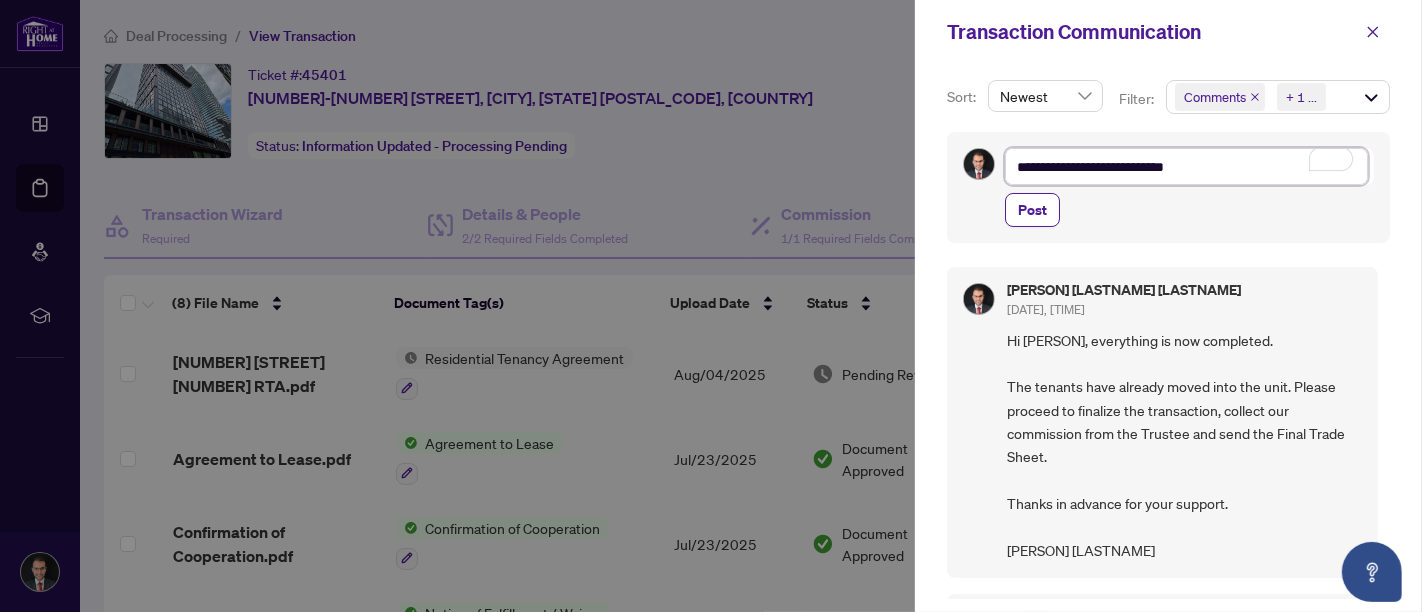 type on "**********" 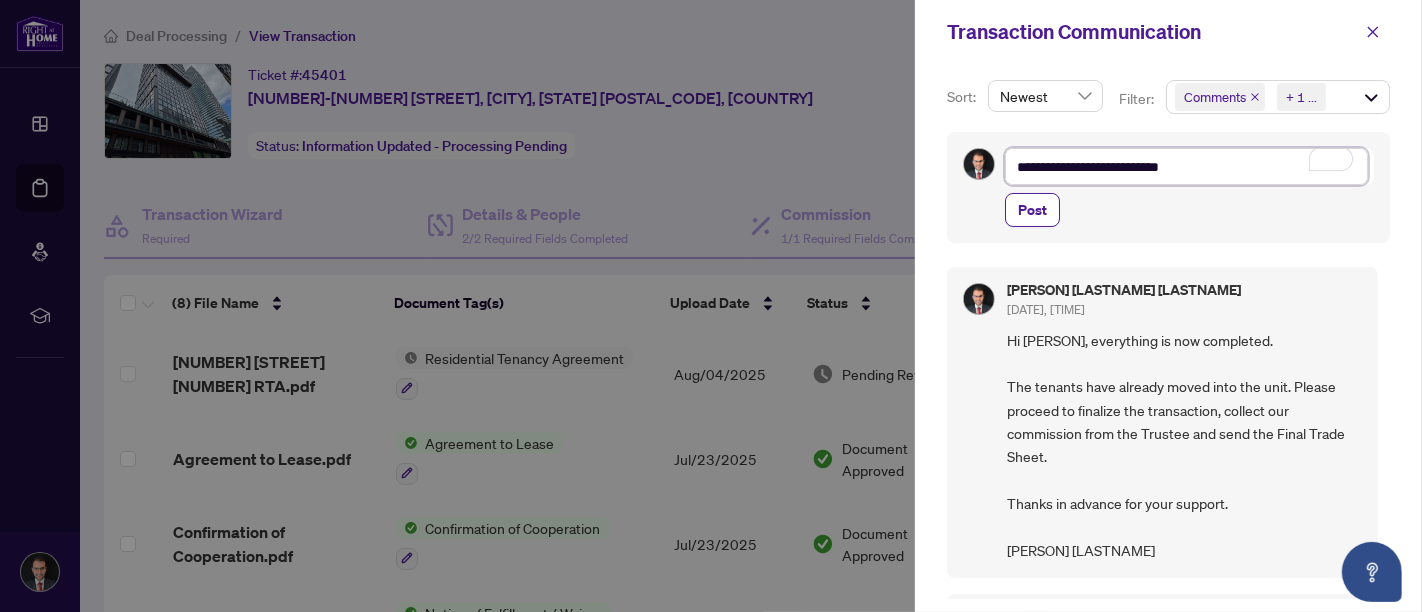 type on "**********" 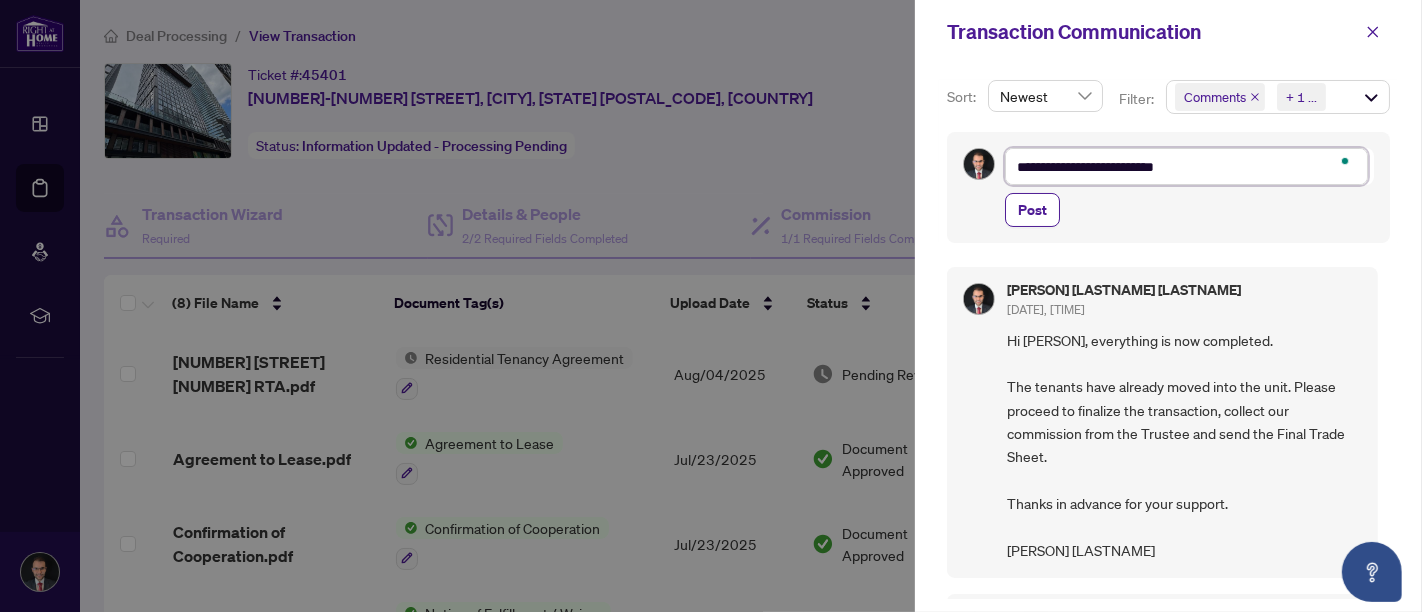 type on "**********" 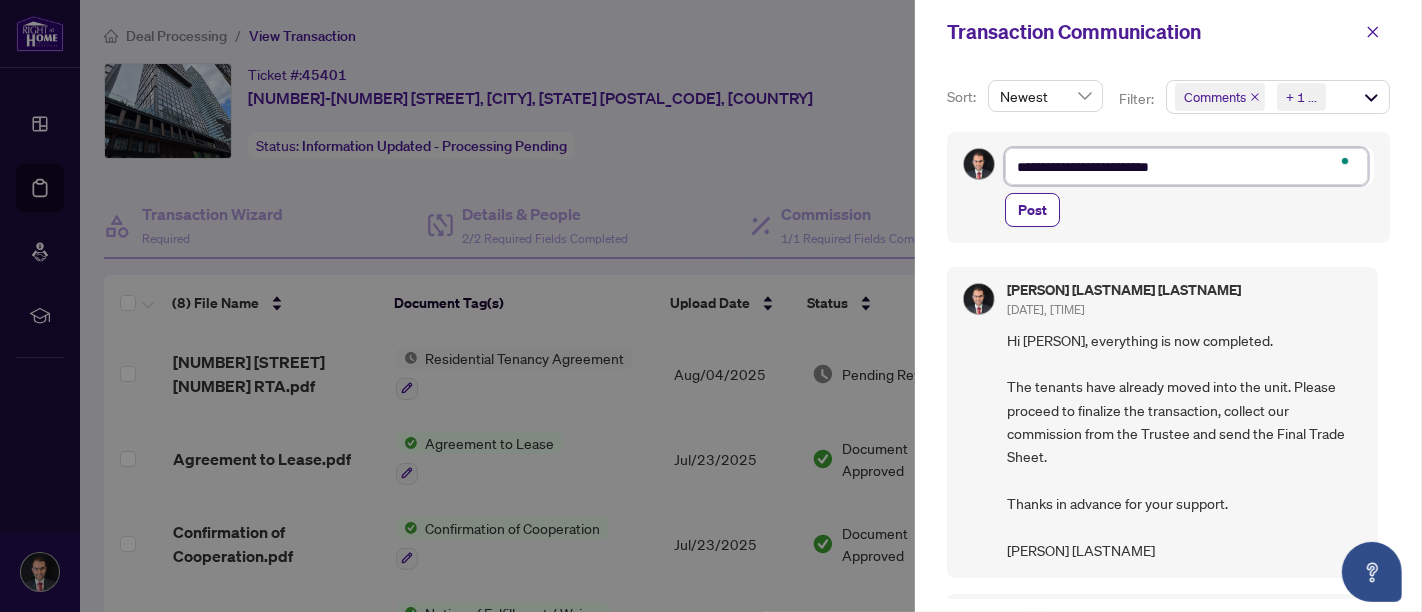 type on "**********" 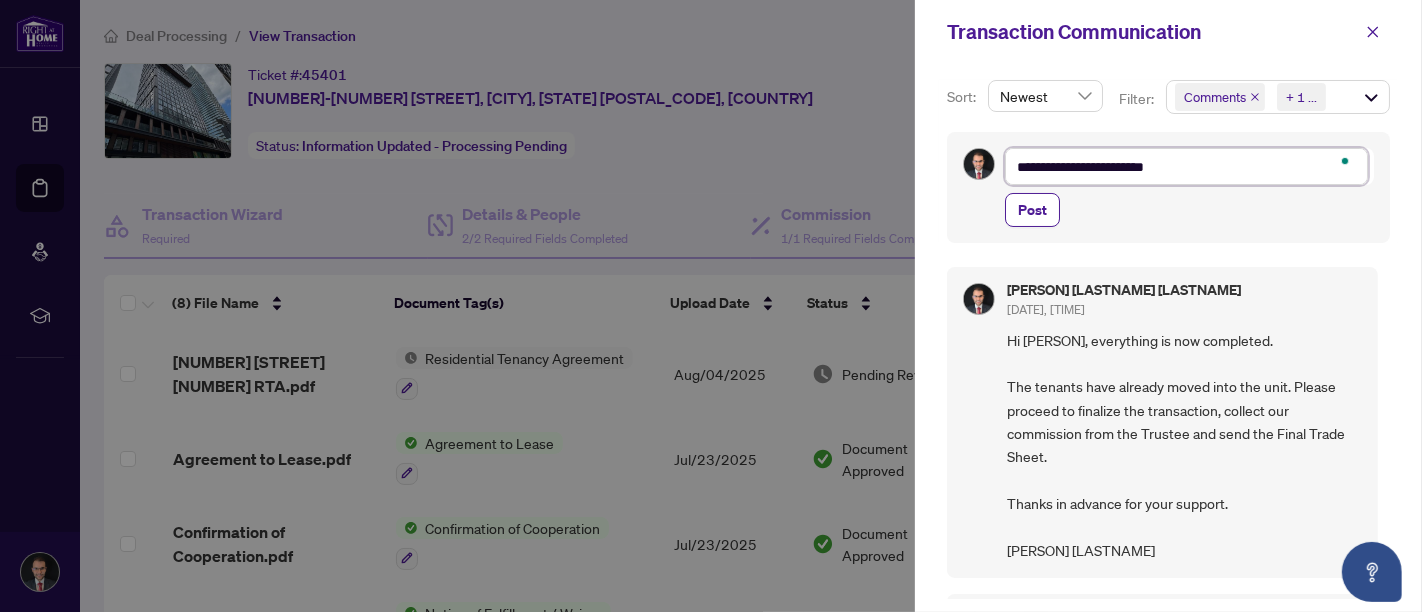 type on "**********" 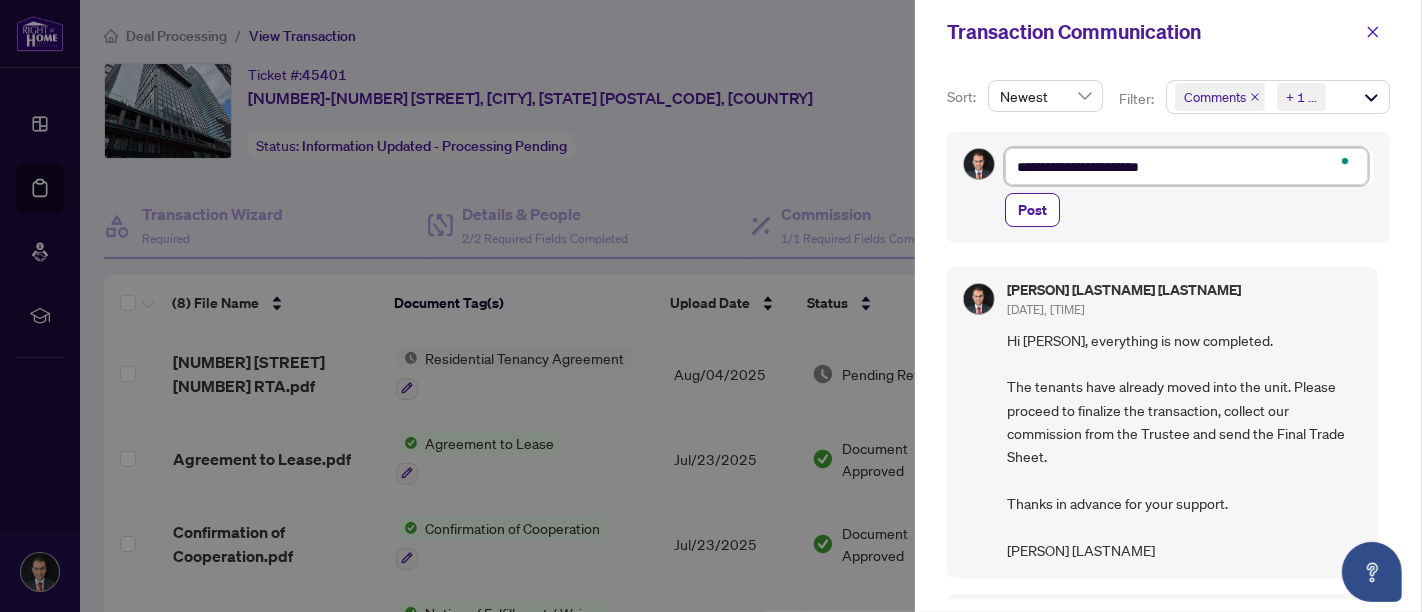 type on "**********" 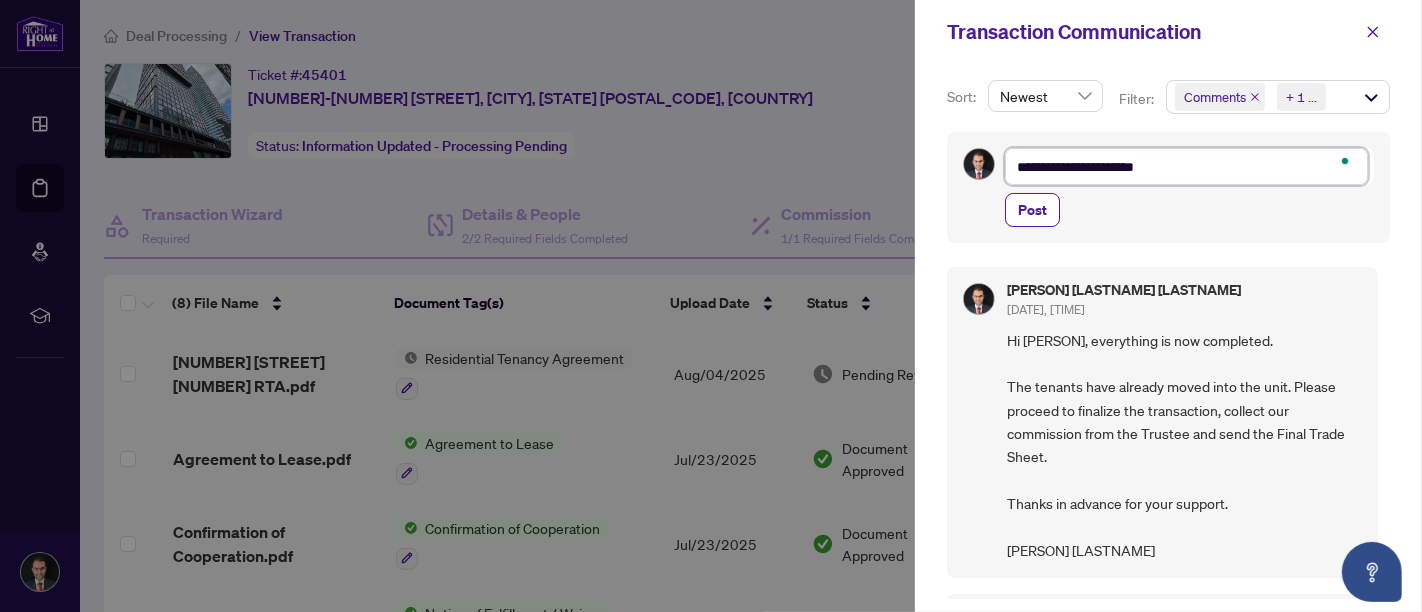 type on "**********" 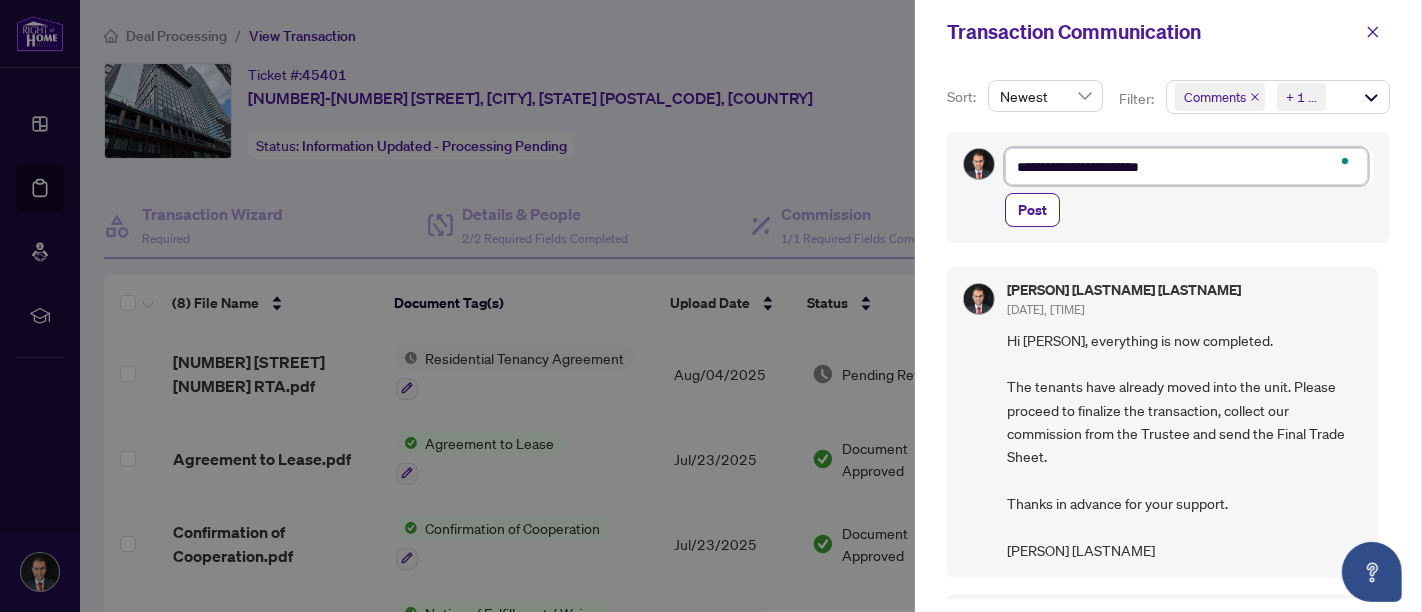 type on "**********" 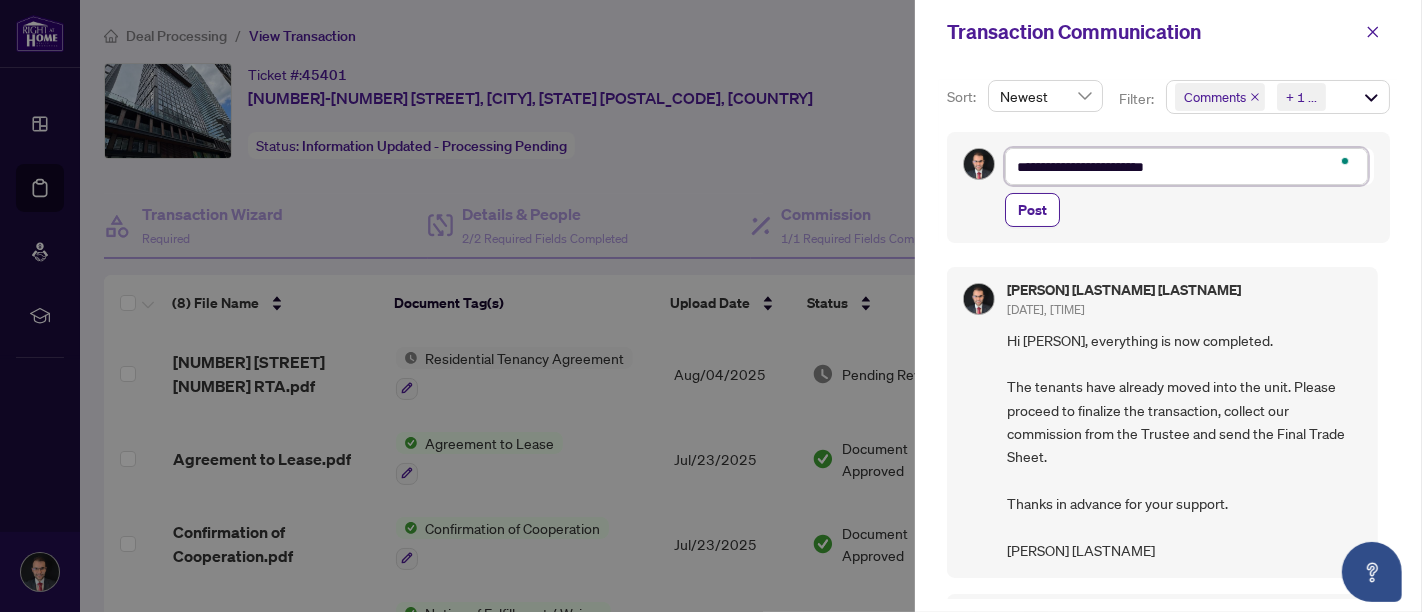 type on "**********" 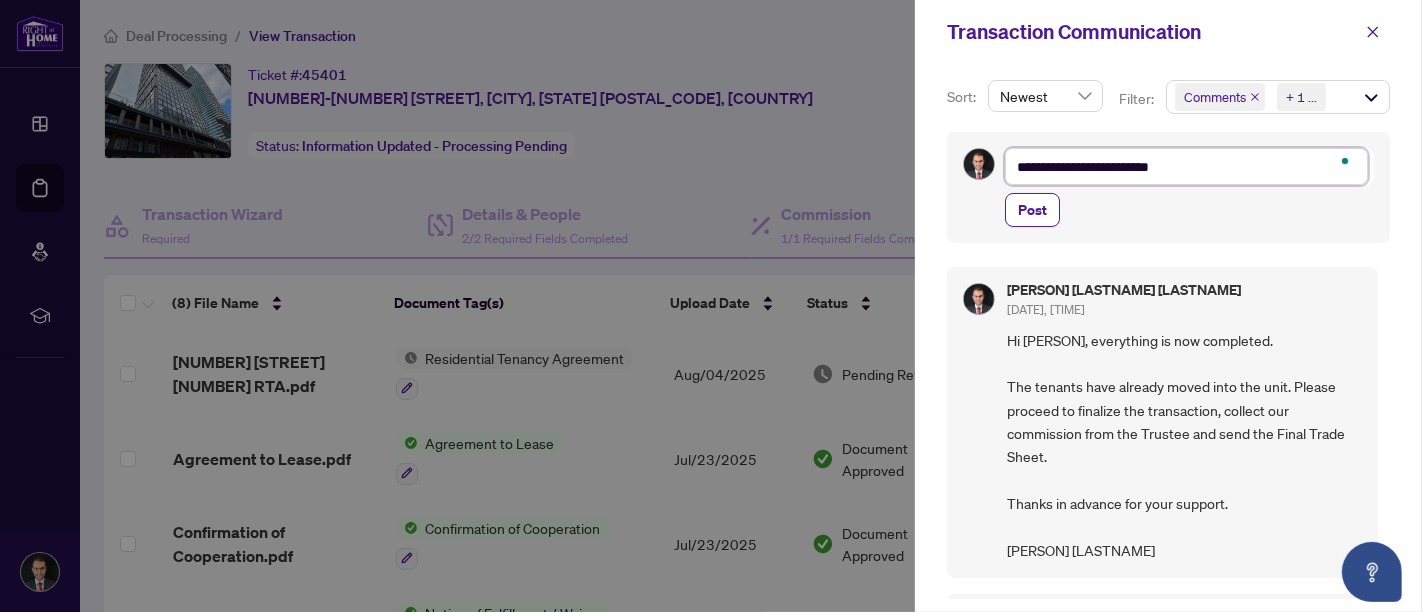 type on "**********" 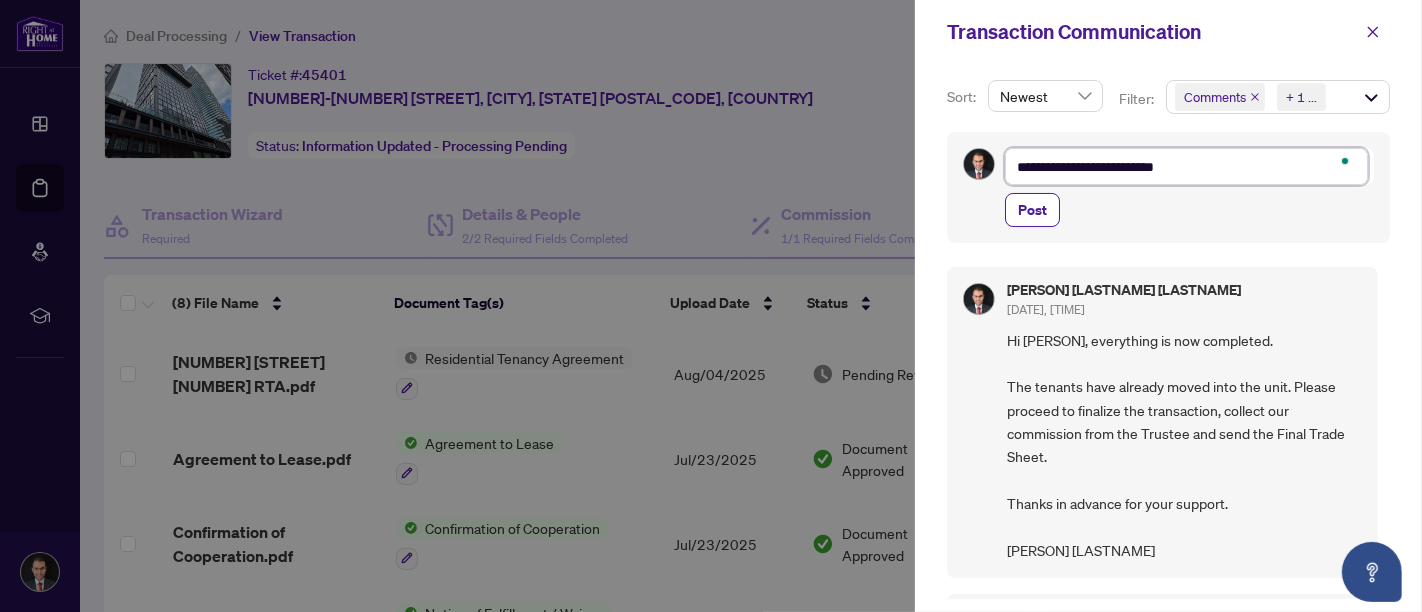 type on "**********" 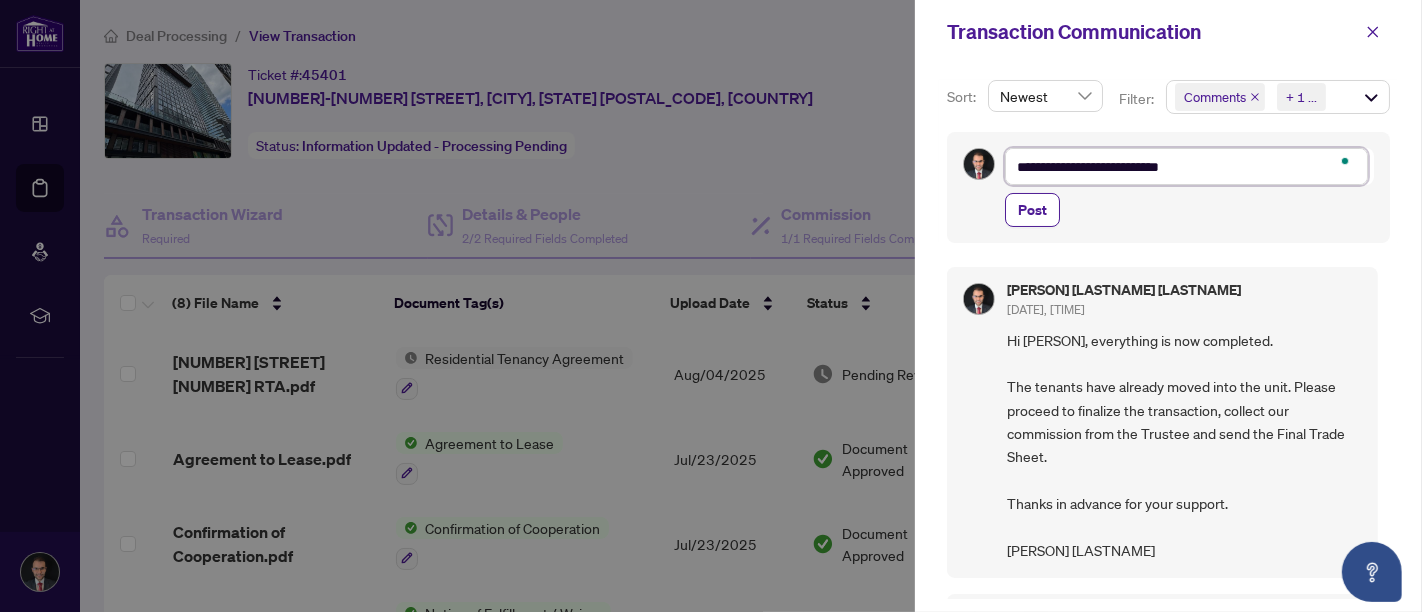 type on "**********" 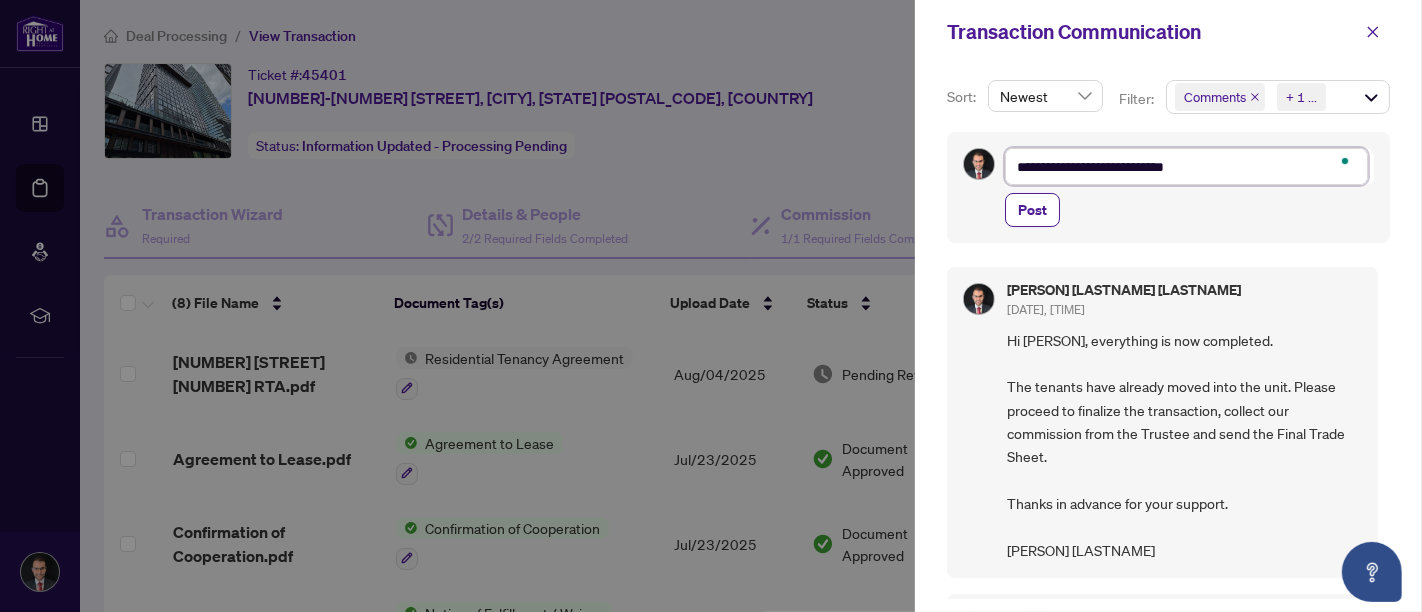 type on "**********" 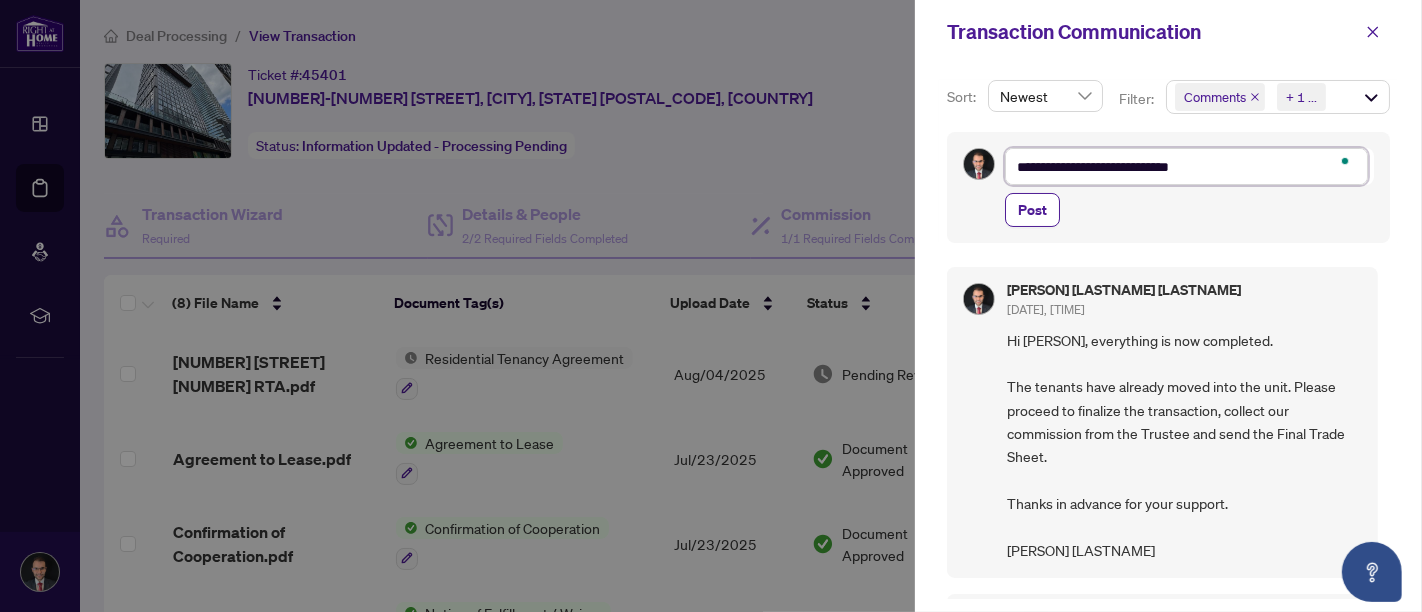 type on "**********" 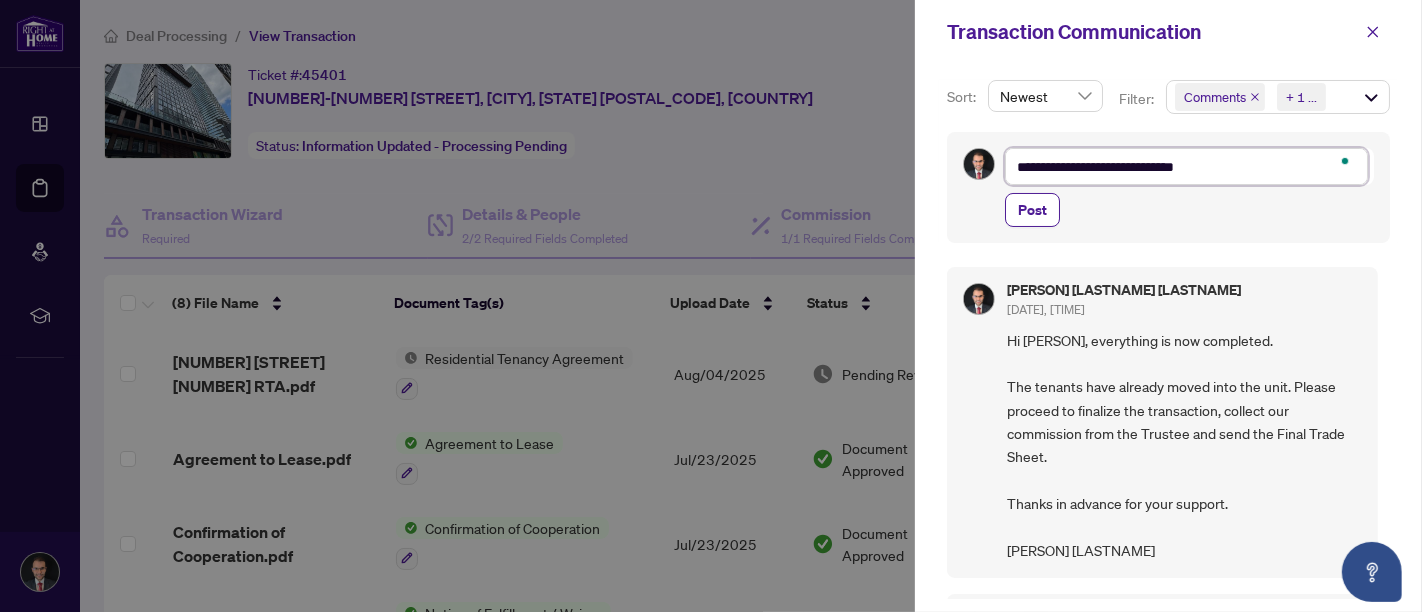 type on "**********" 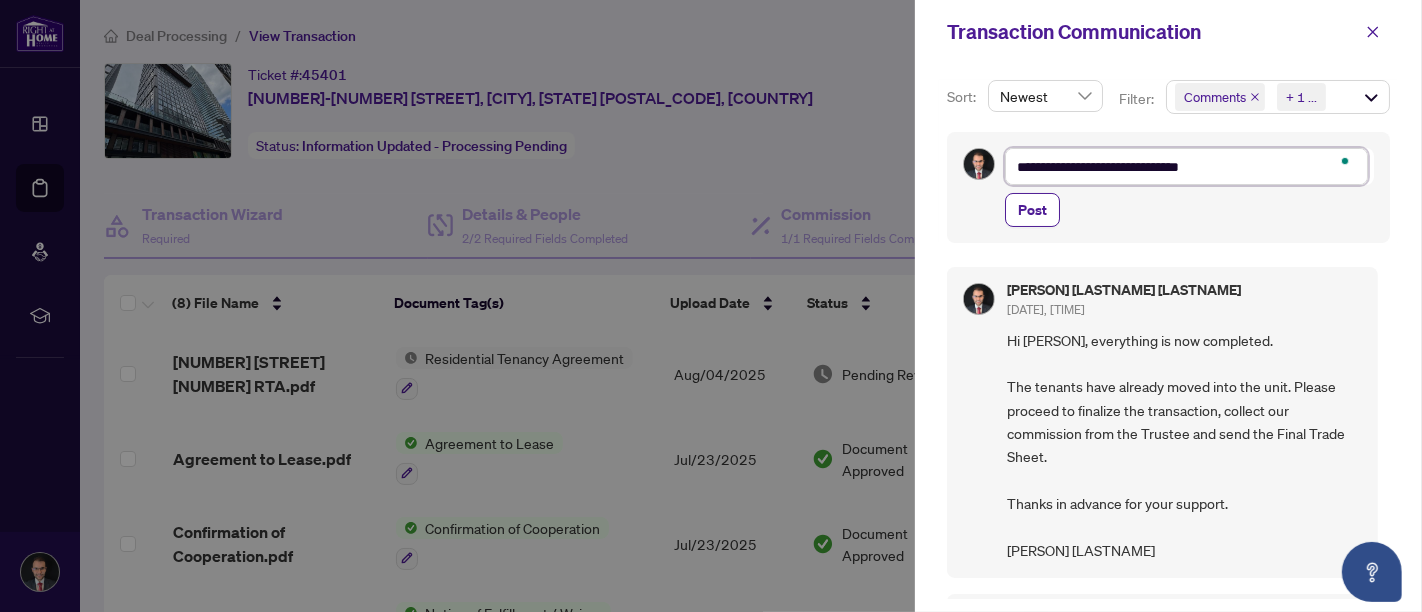 type on "**********" 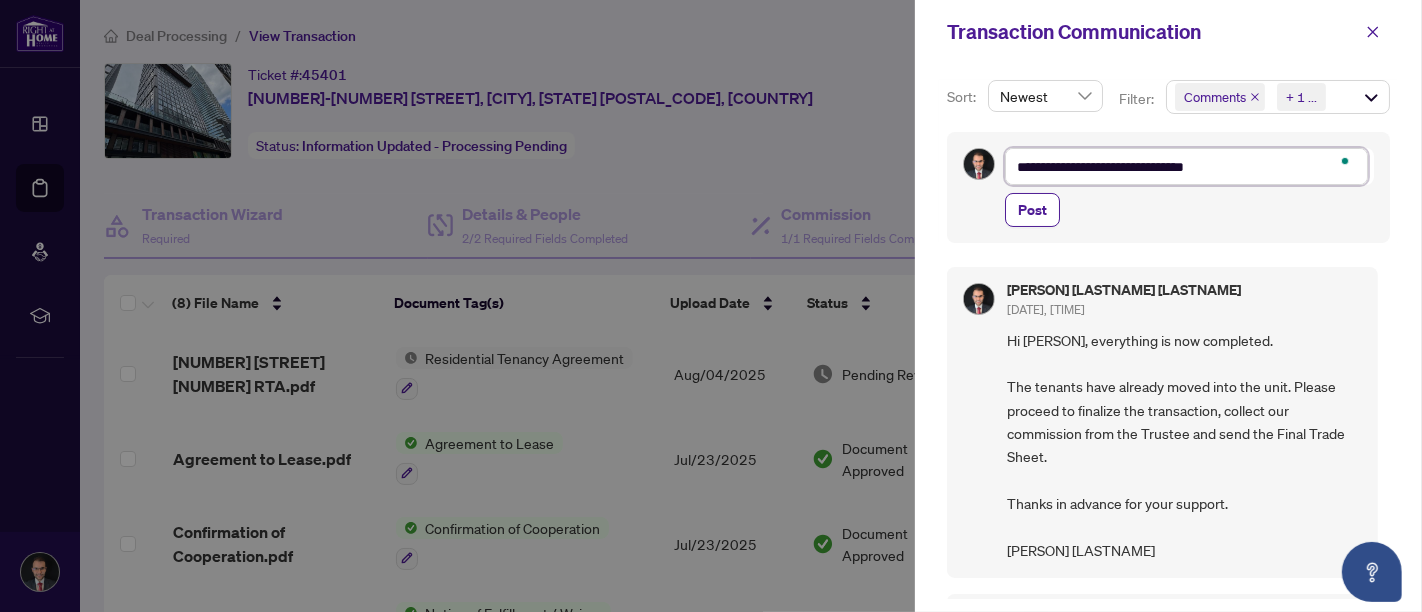 type on "**********" 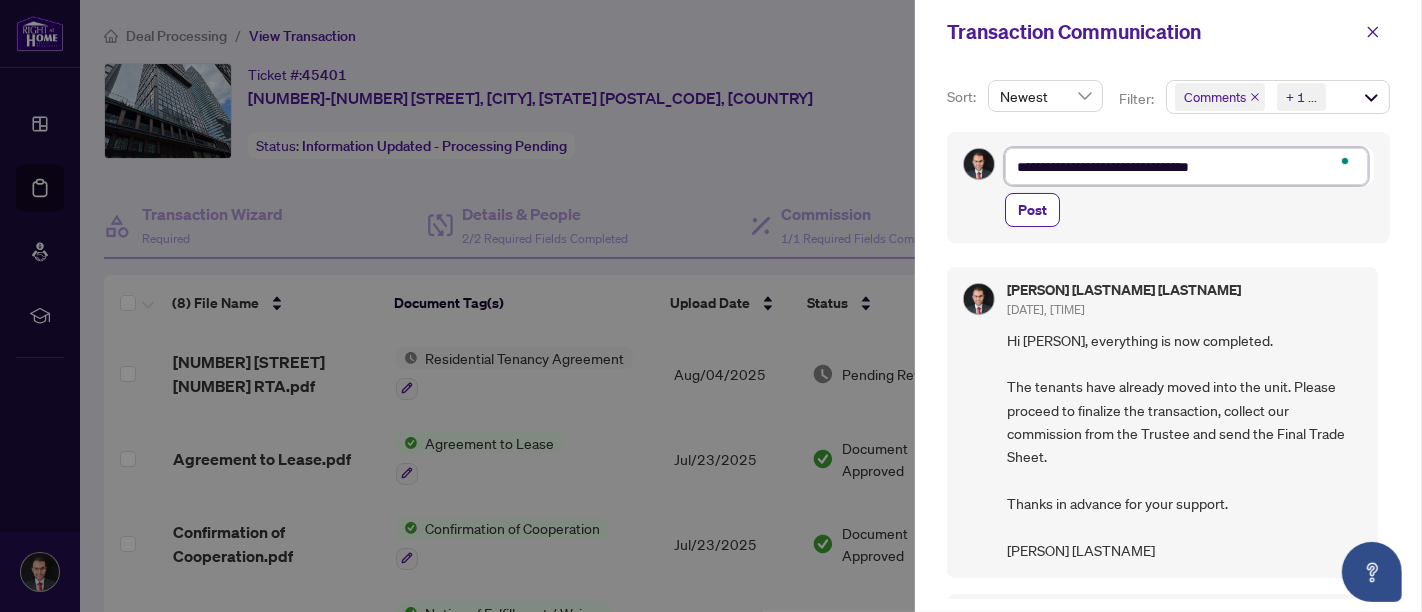 type on "**********" 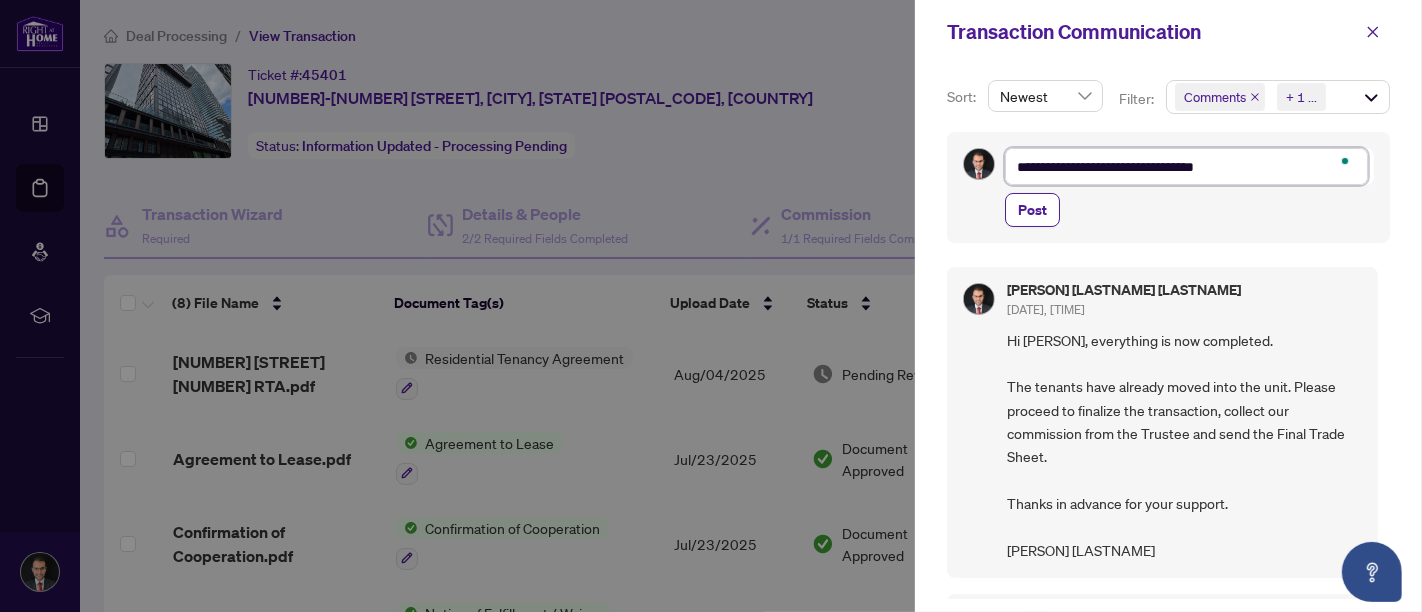 type on "**********" 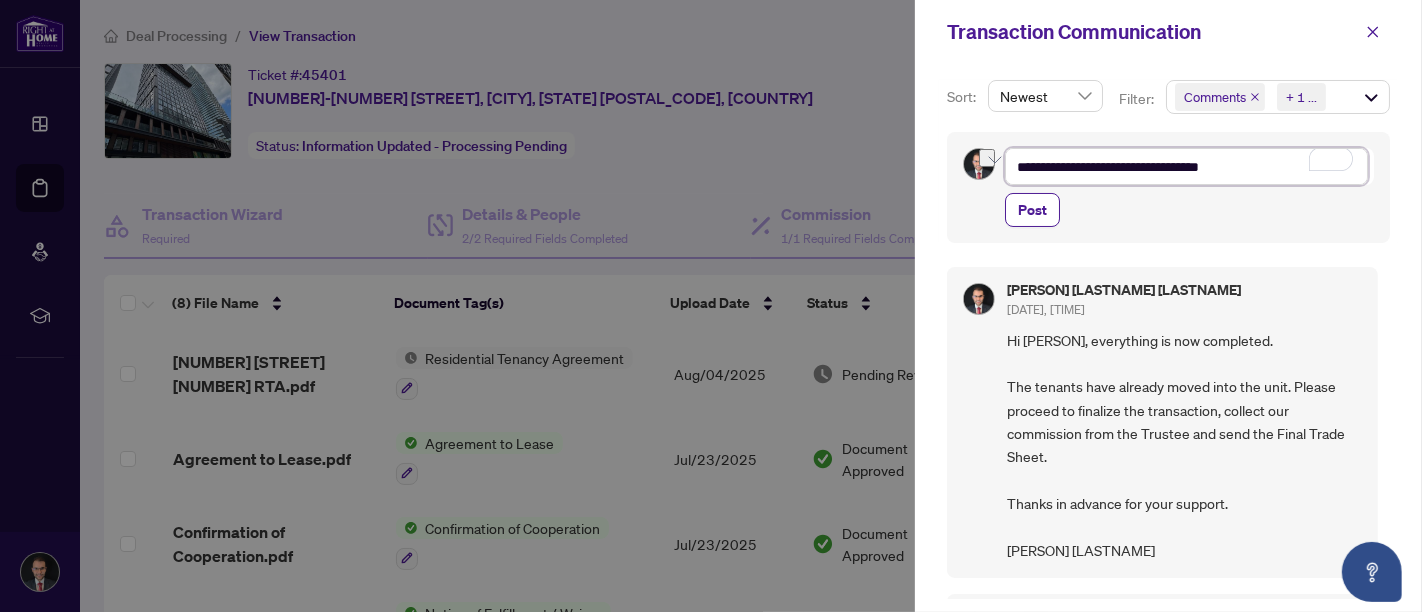 drag, startPoint x: 1277, startPoint y: 162, endPoint x: 1082, endPoint y: 159, distance: 195.02307 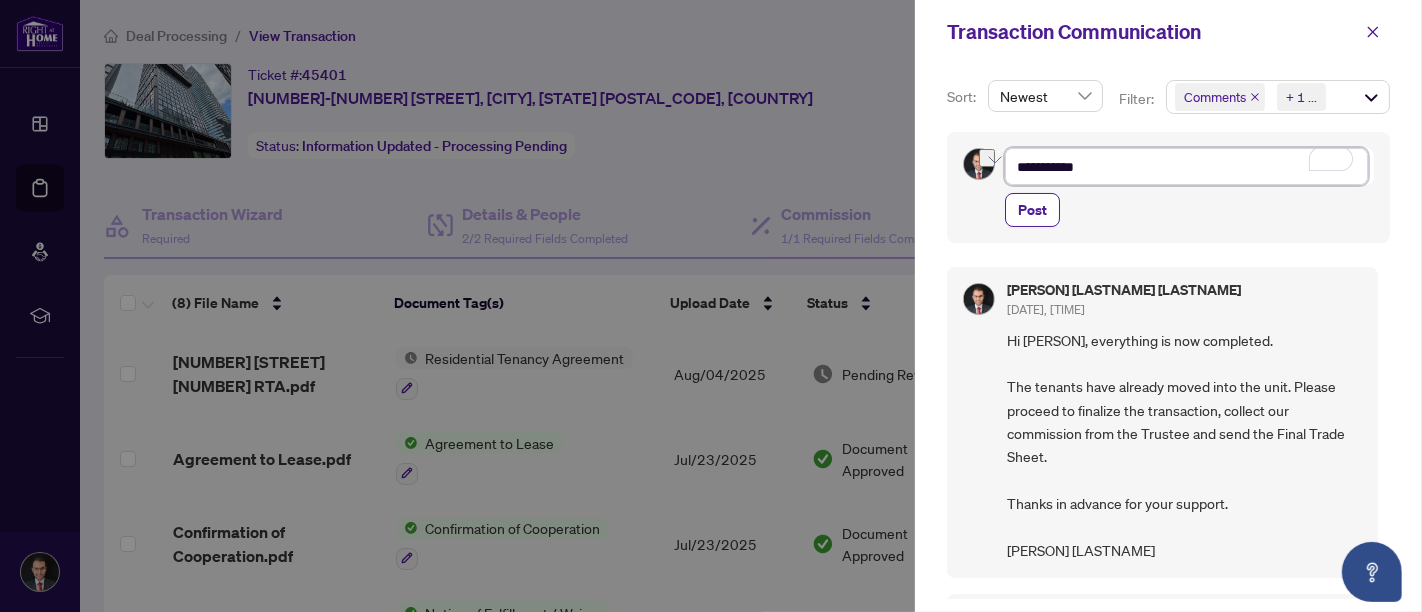 type on "**********" 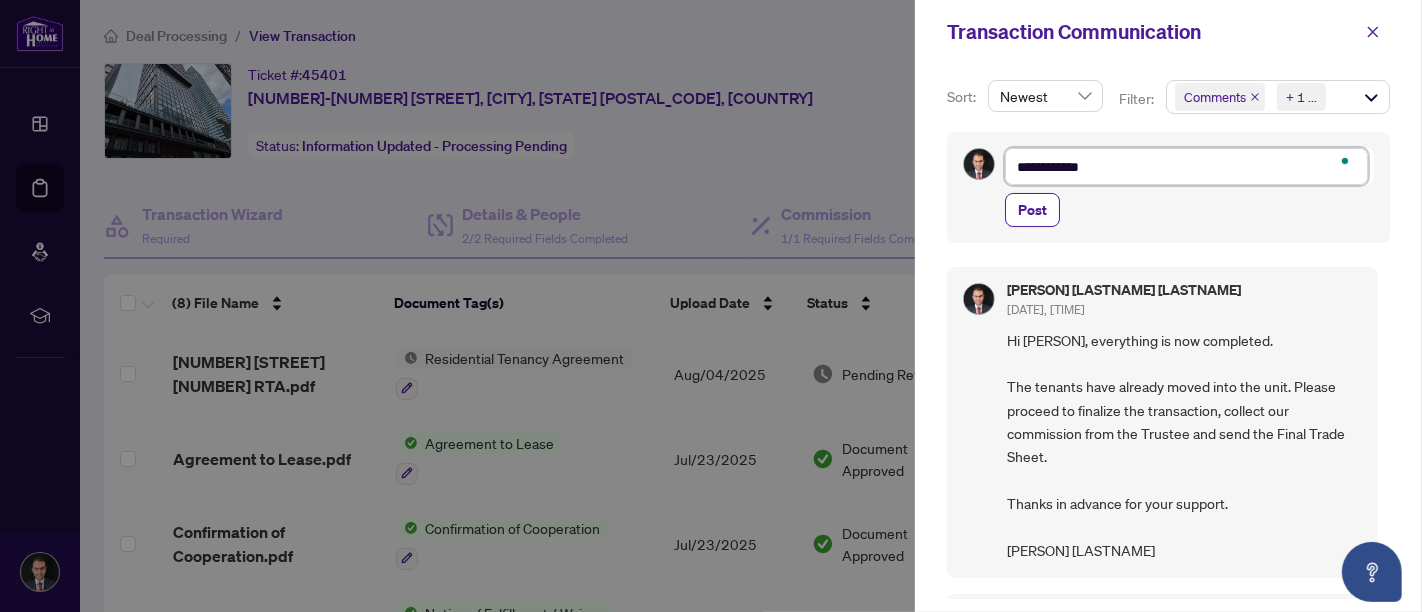 type on "**********" 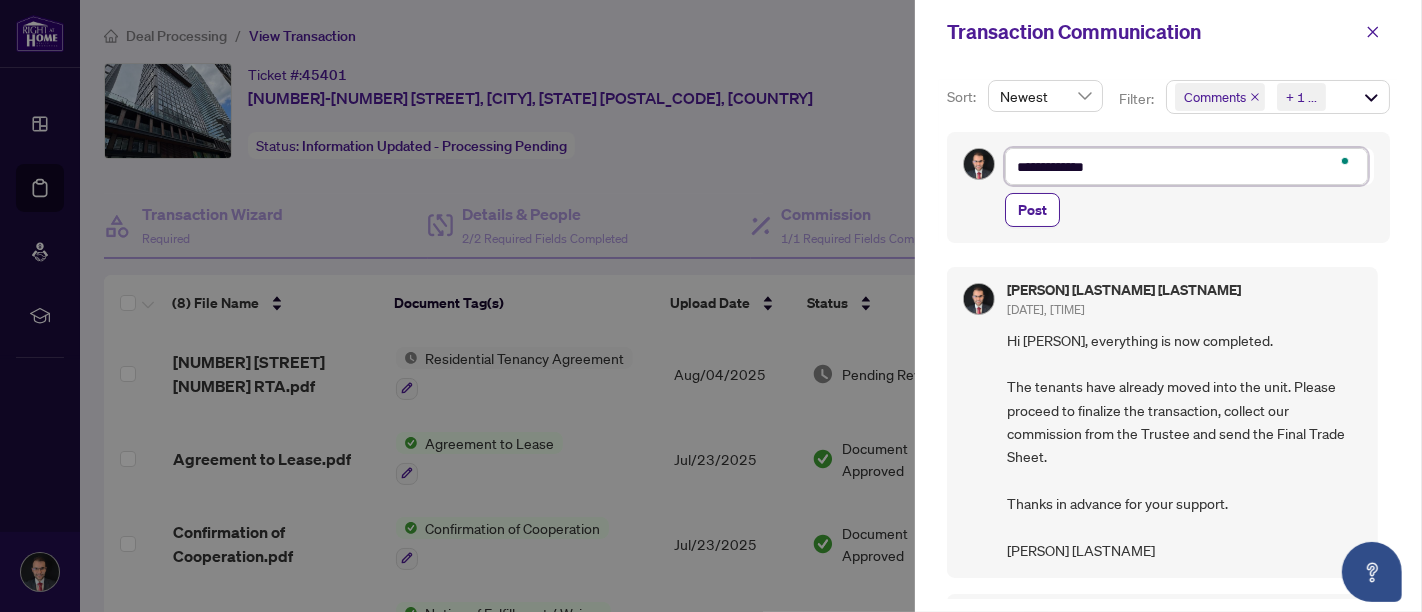 type on "**********" 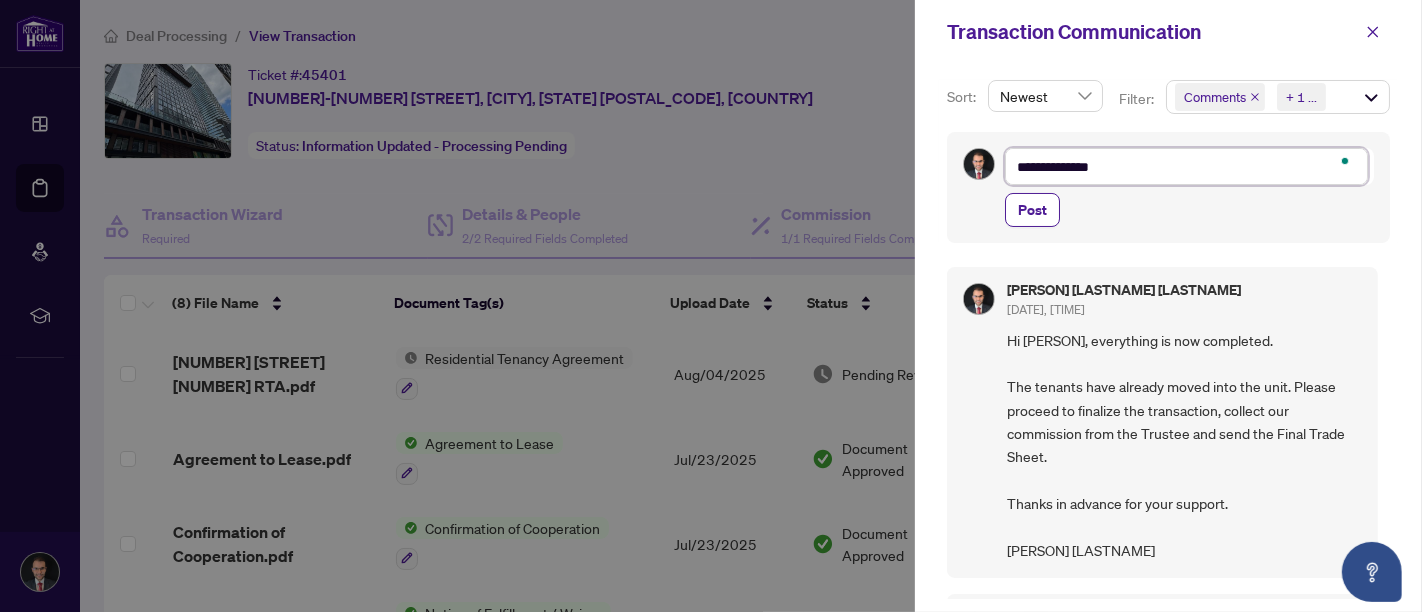 type on "**********" 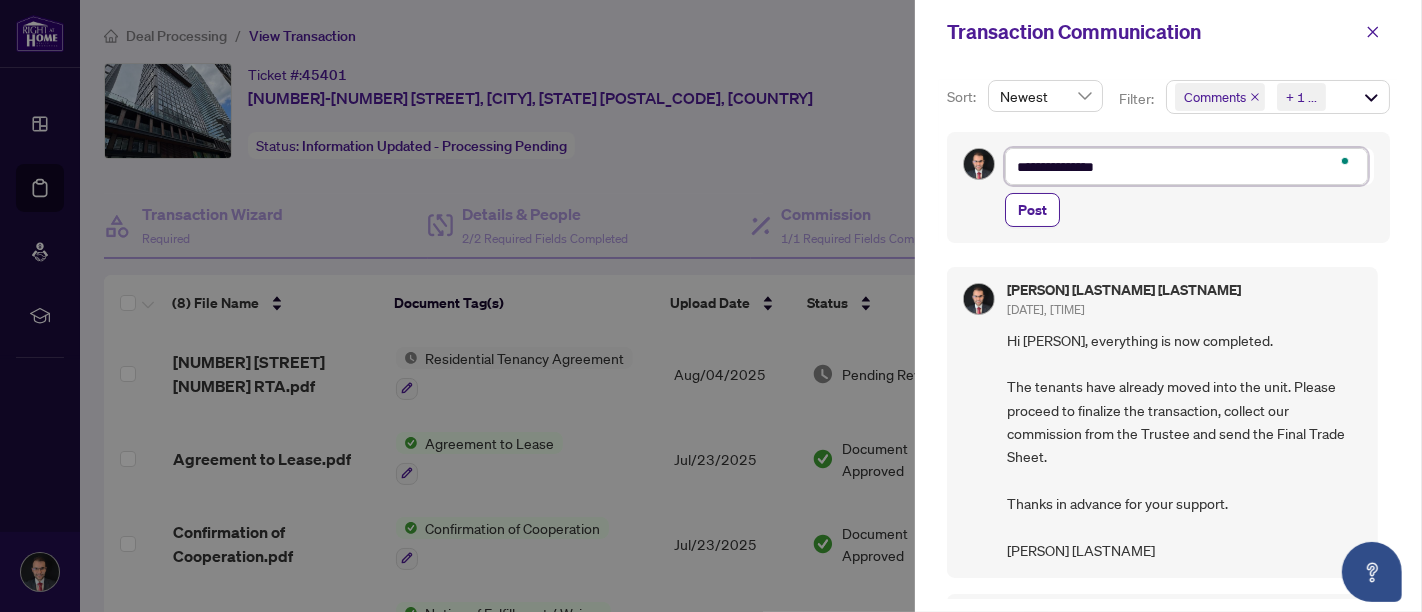 type on "**********" 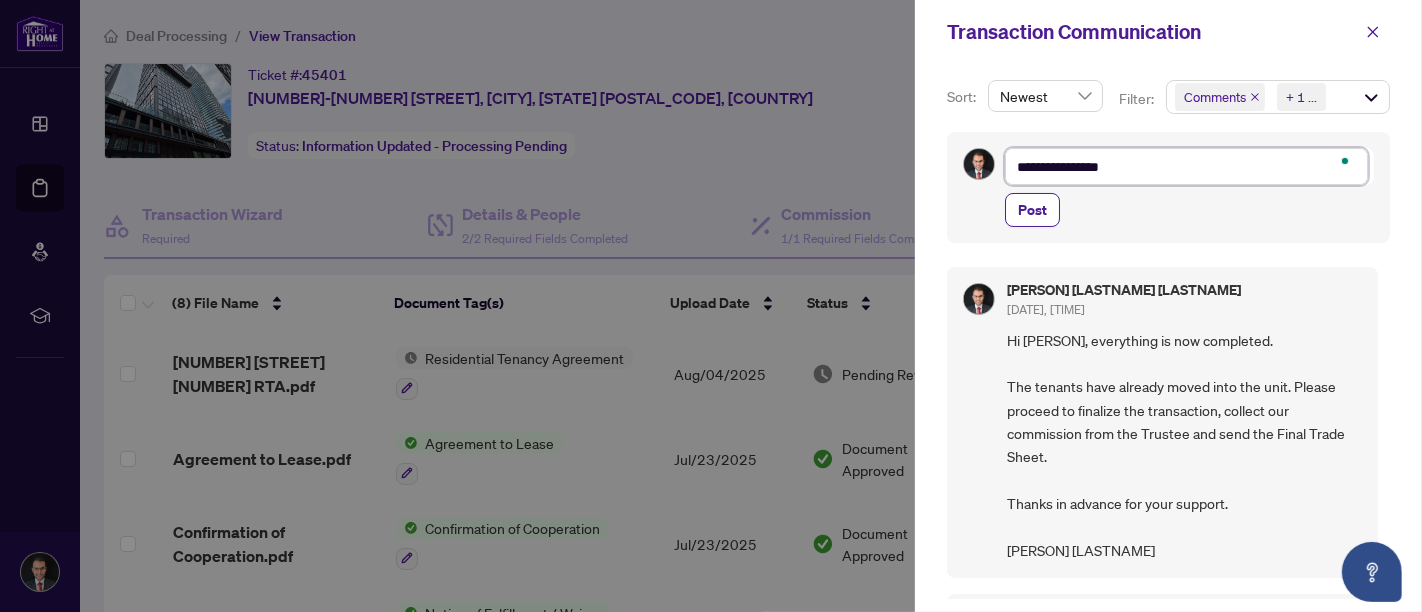 type on "**********" 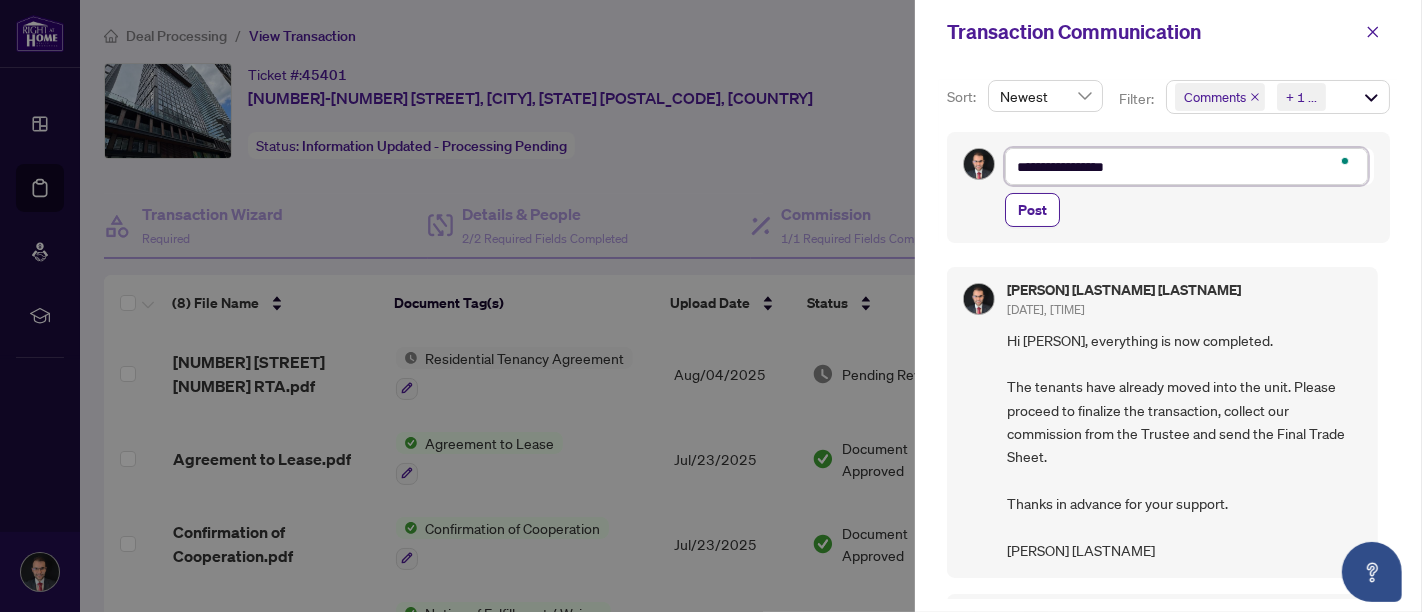 type on "**********" 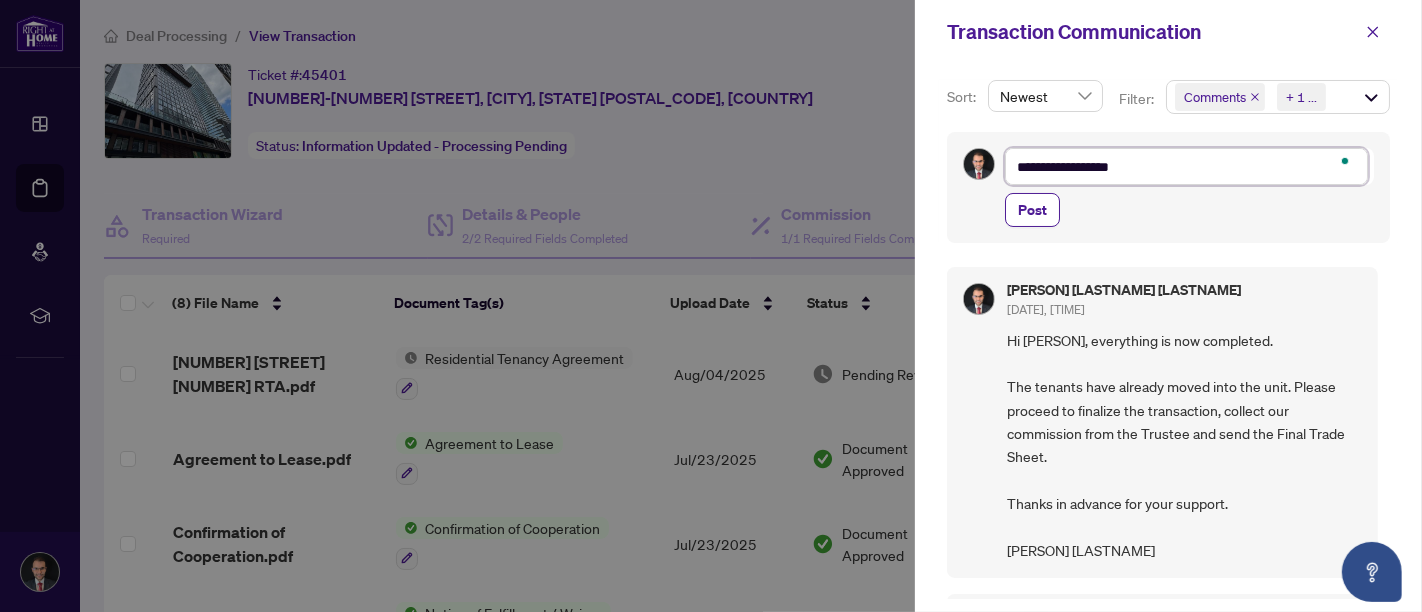 type on "**********" 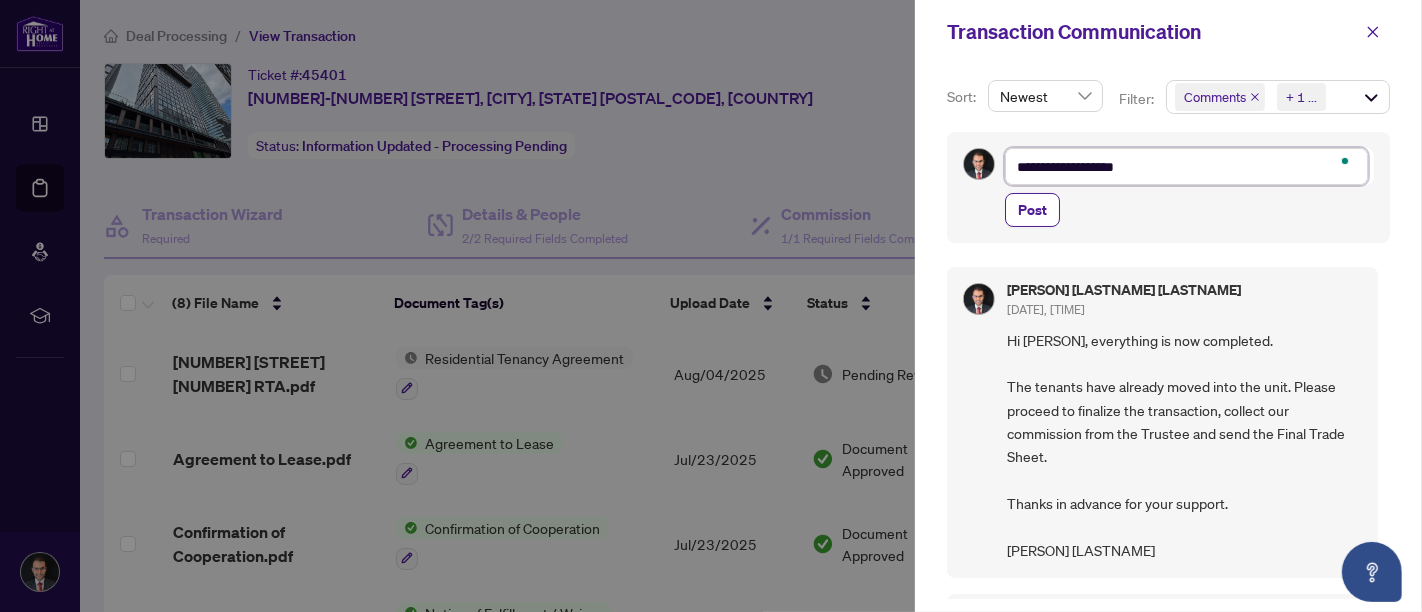 type on "**********" 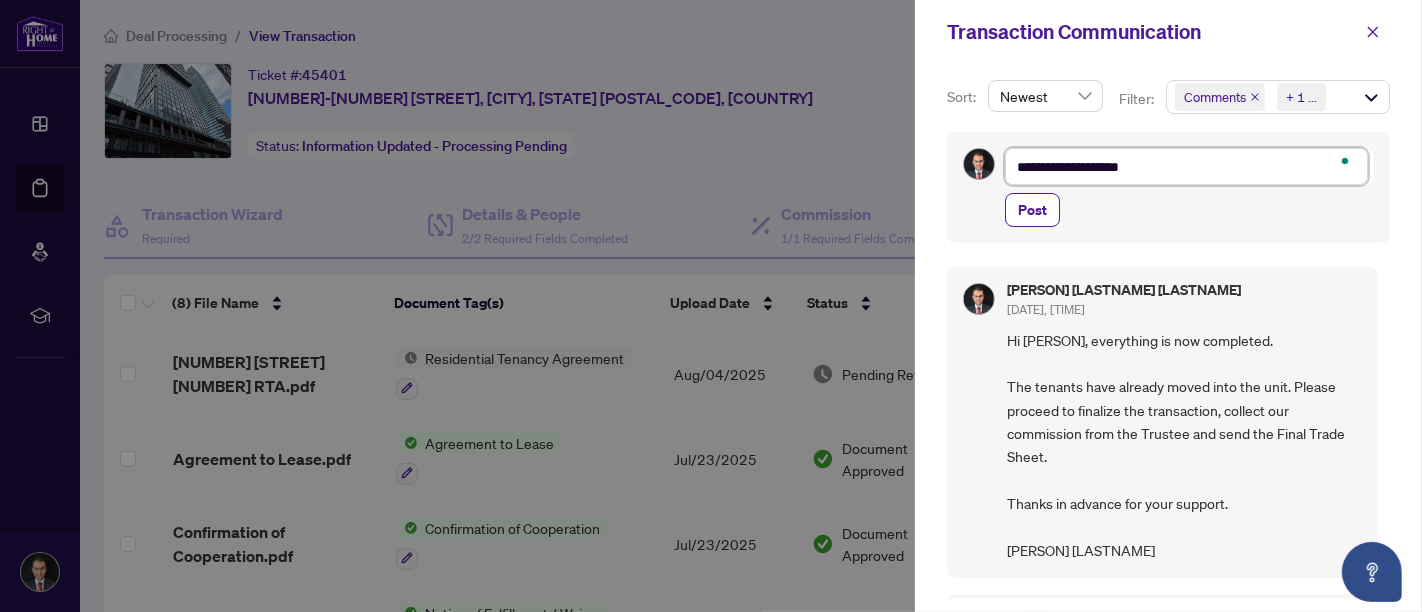 type on "**********" 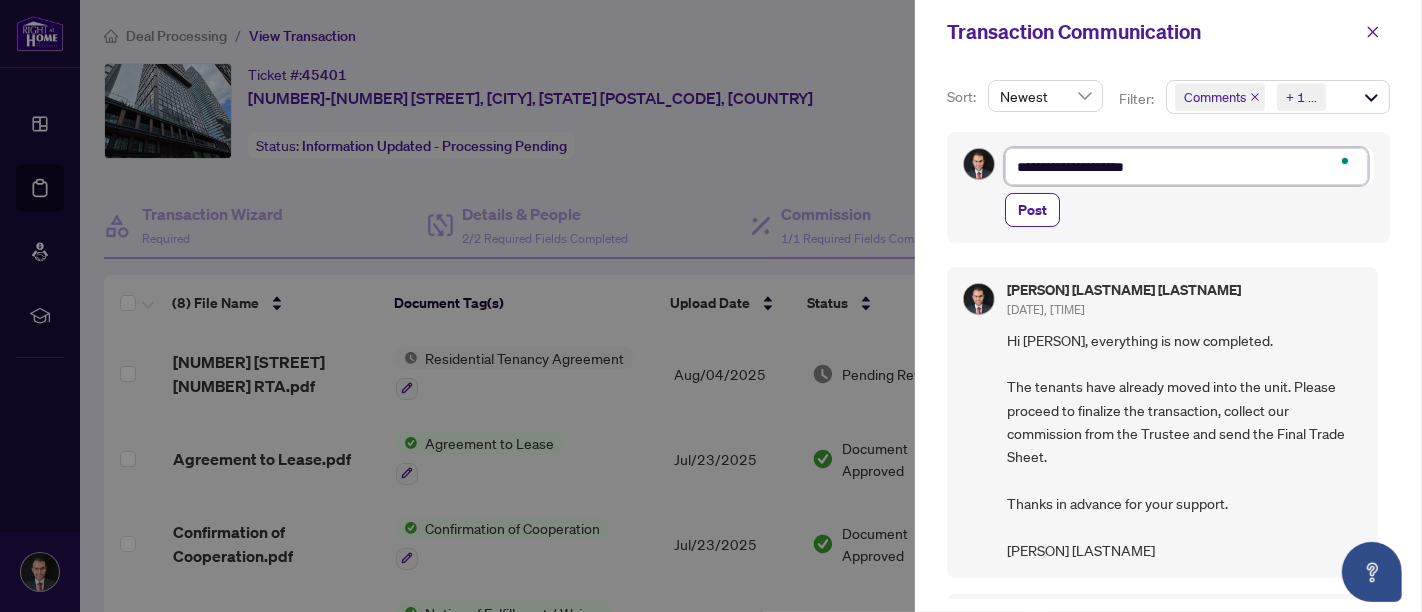 type on "**********" 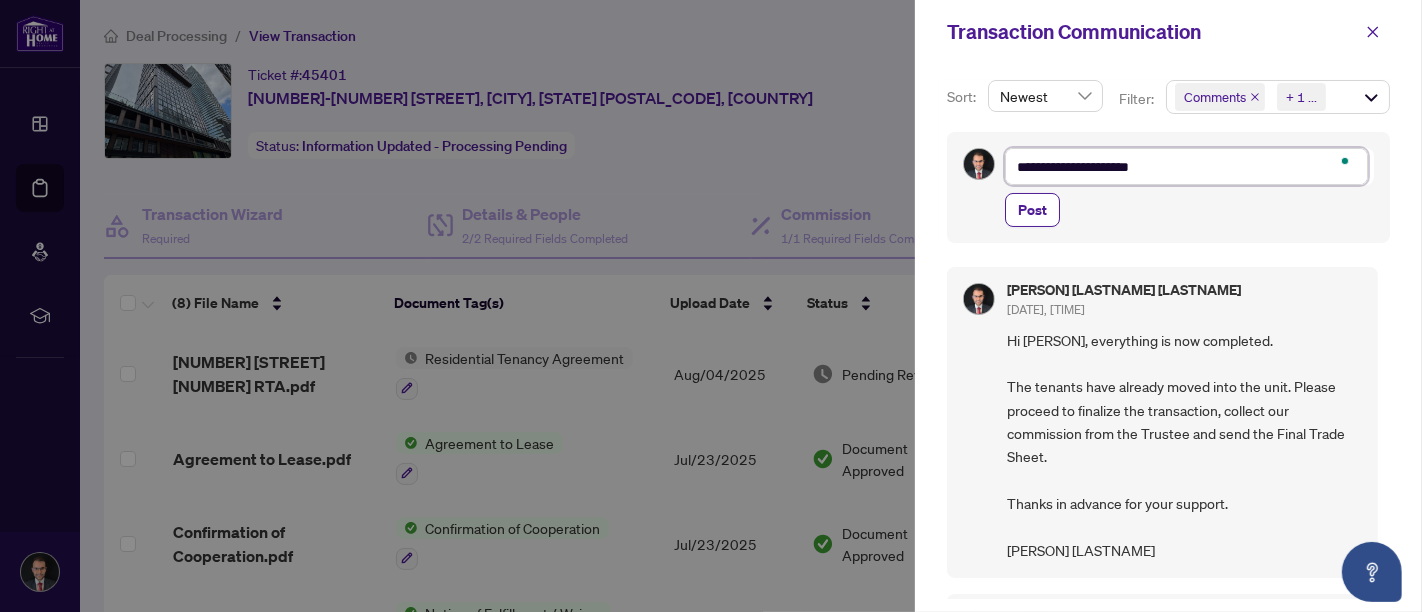 type on "**********" 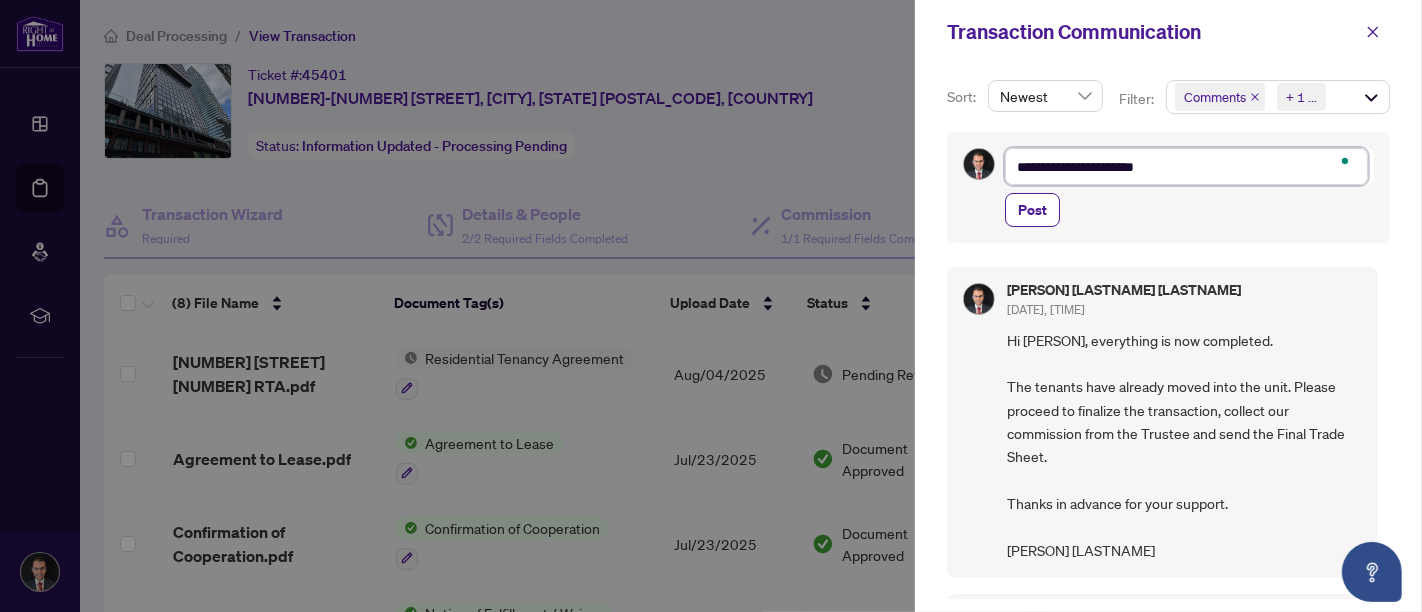 type on "**********" 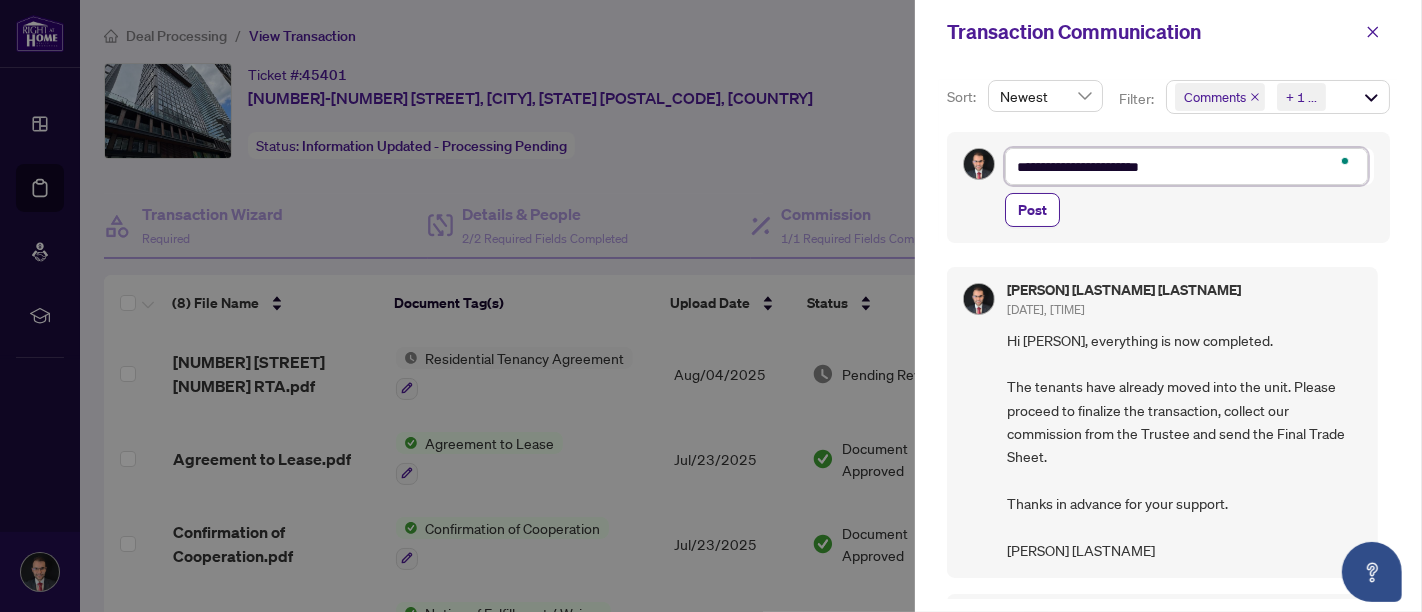 type on "**********" 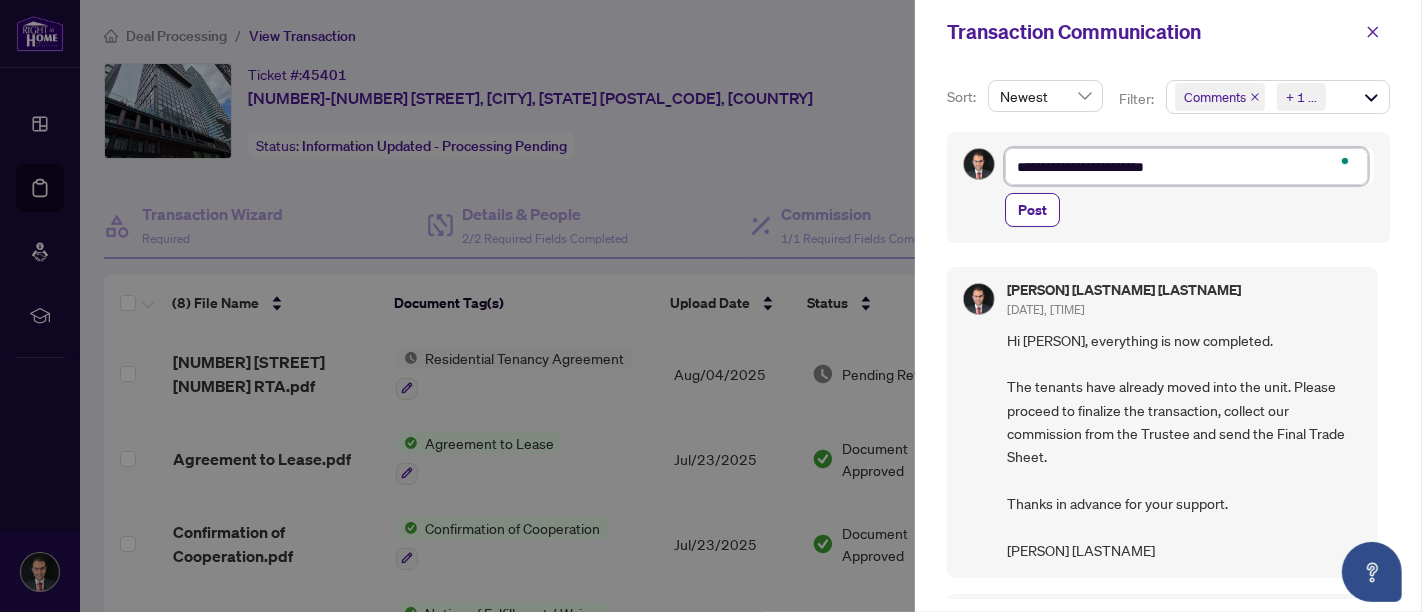 type on "**********" 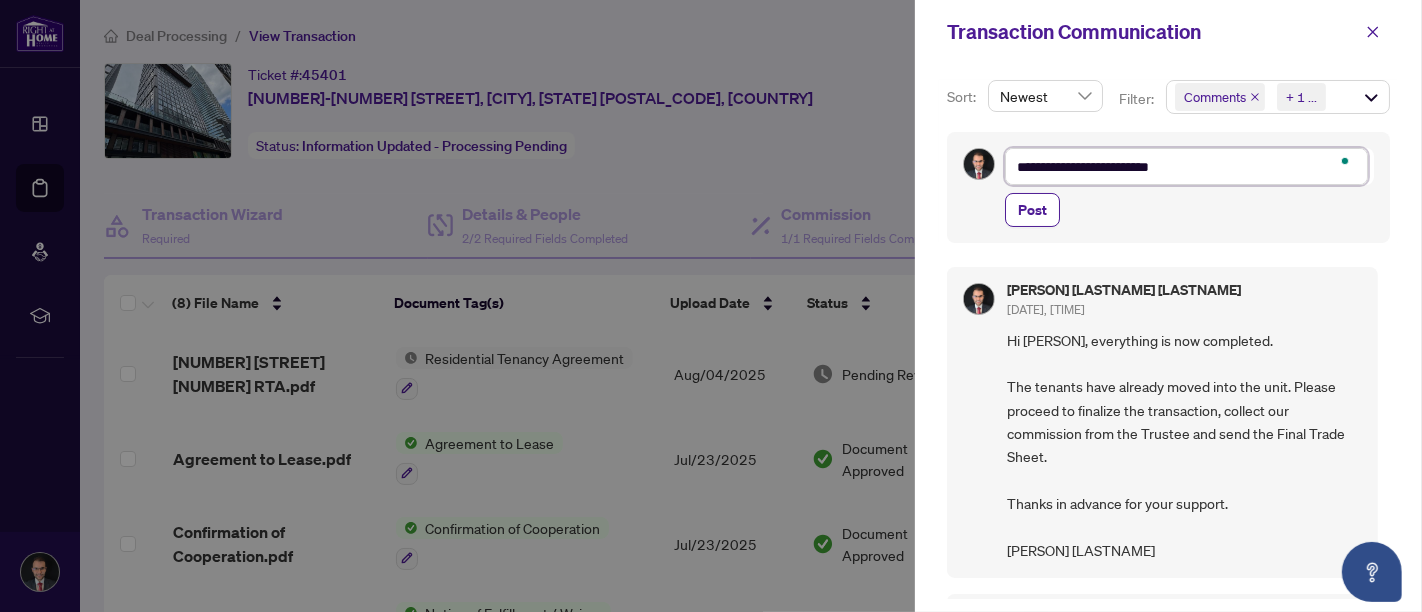 type on "**********" 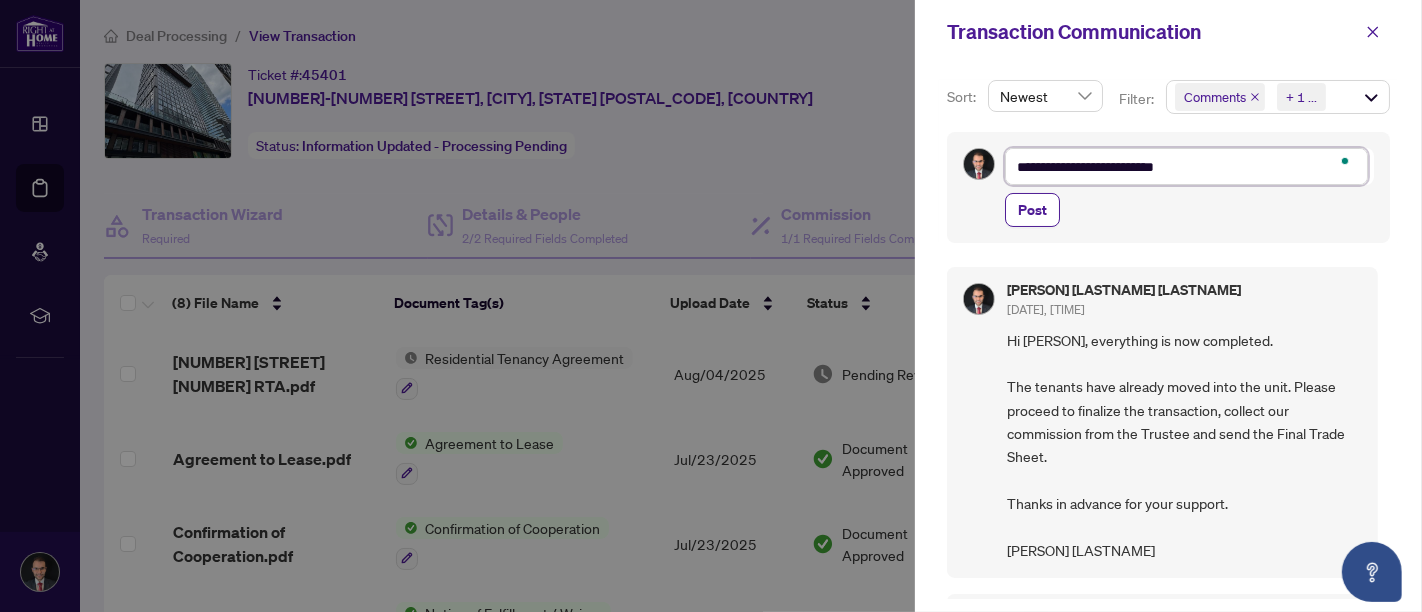 type on "**********" 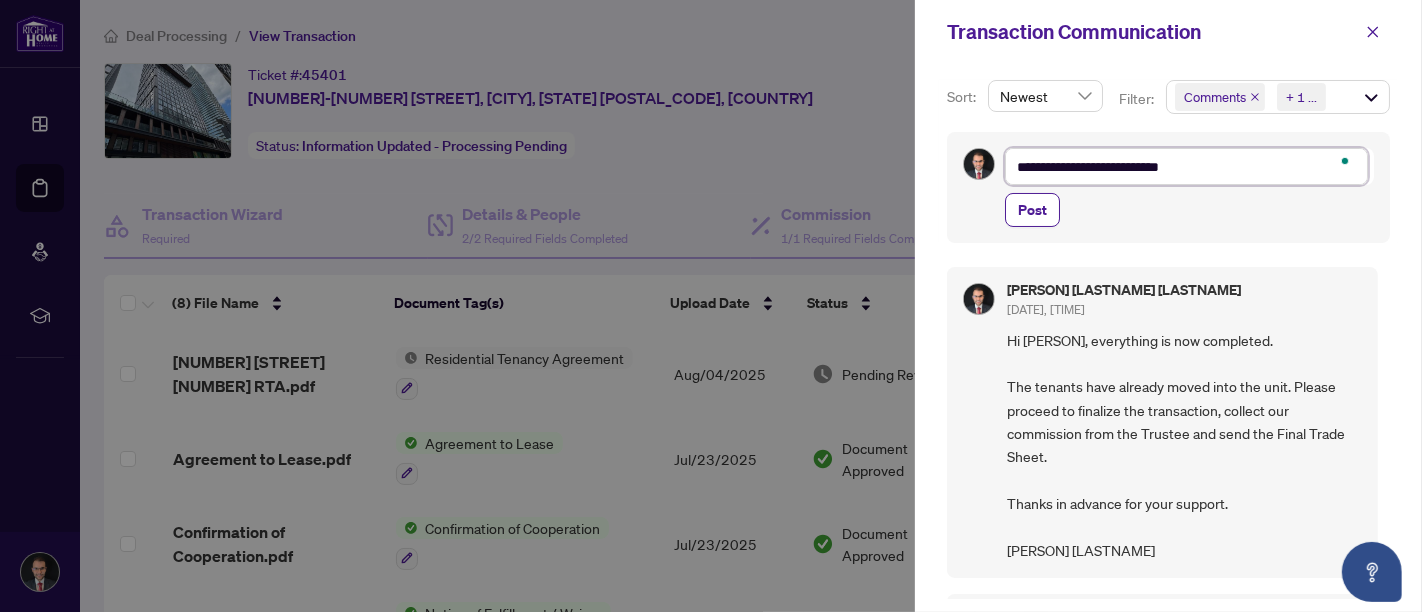 type on "**********" 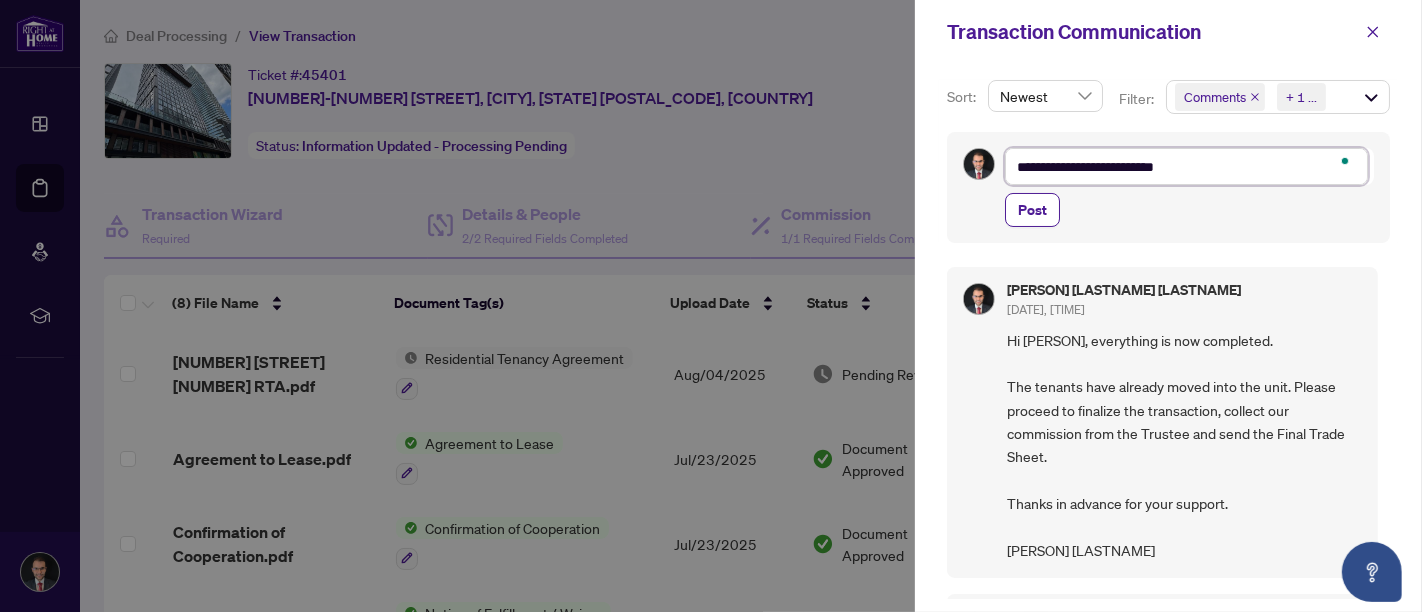 type on "**********" 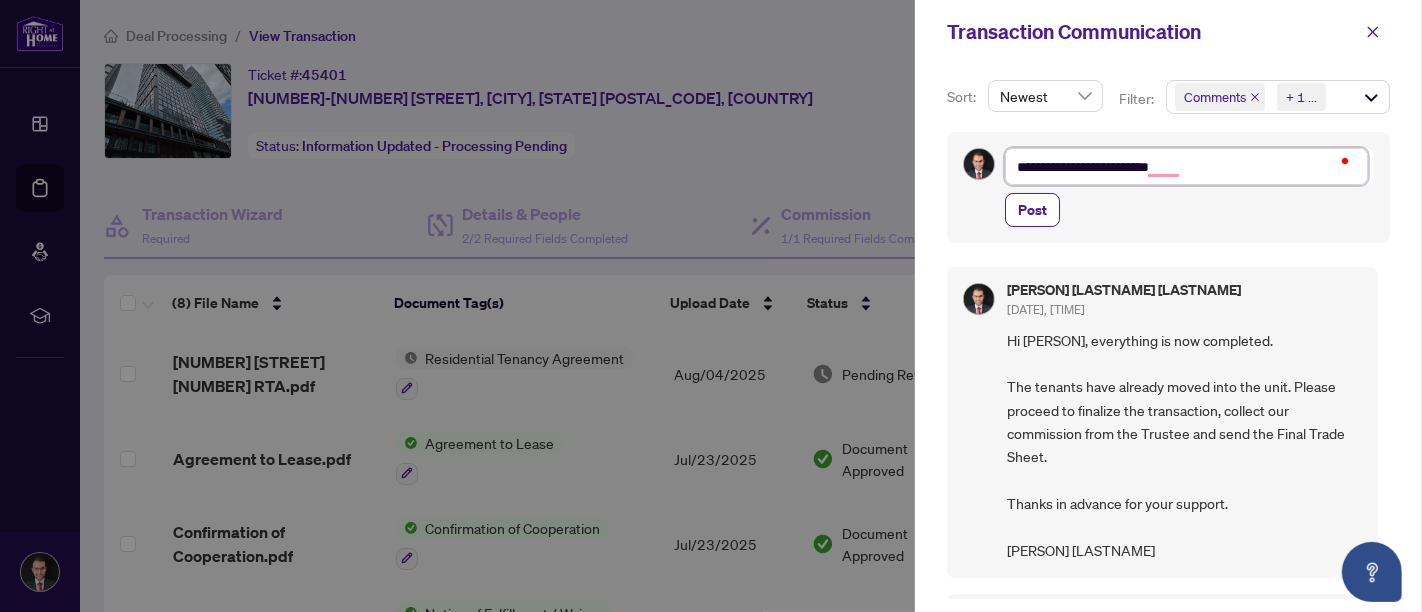 type on "**********" 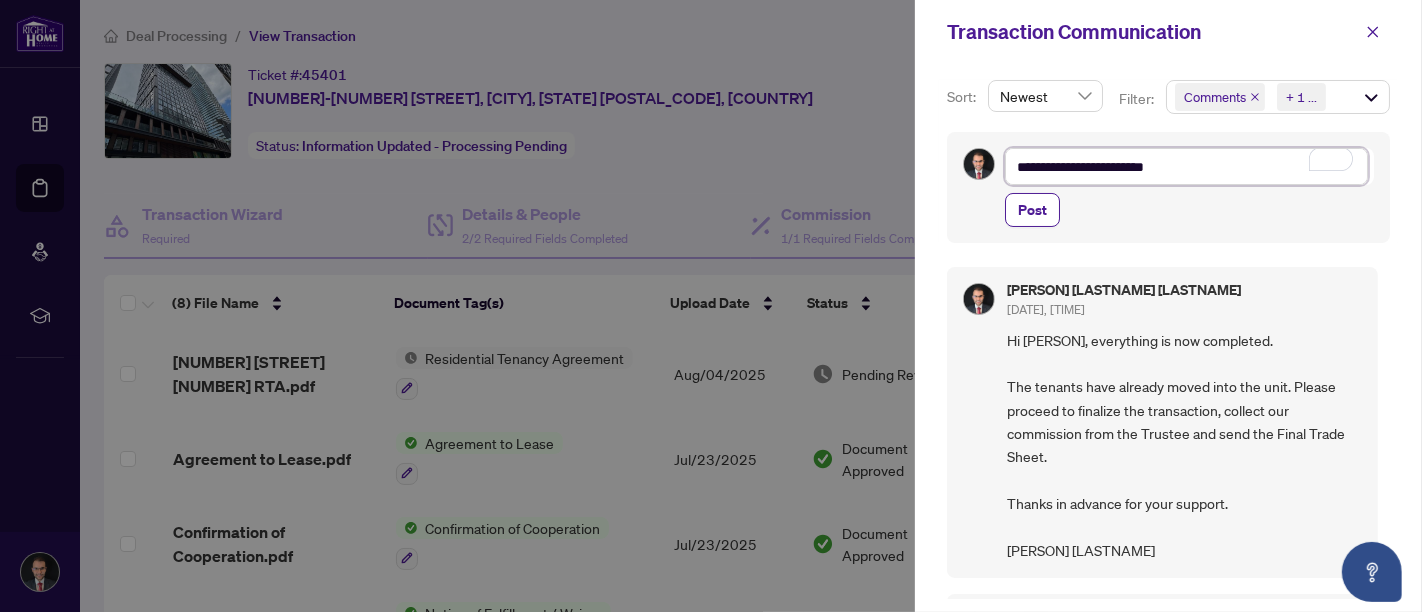 type on "**********" 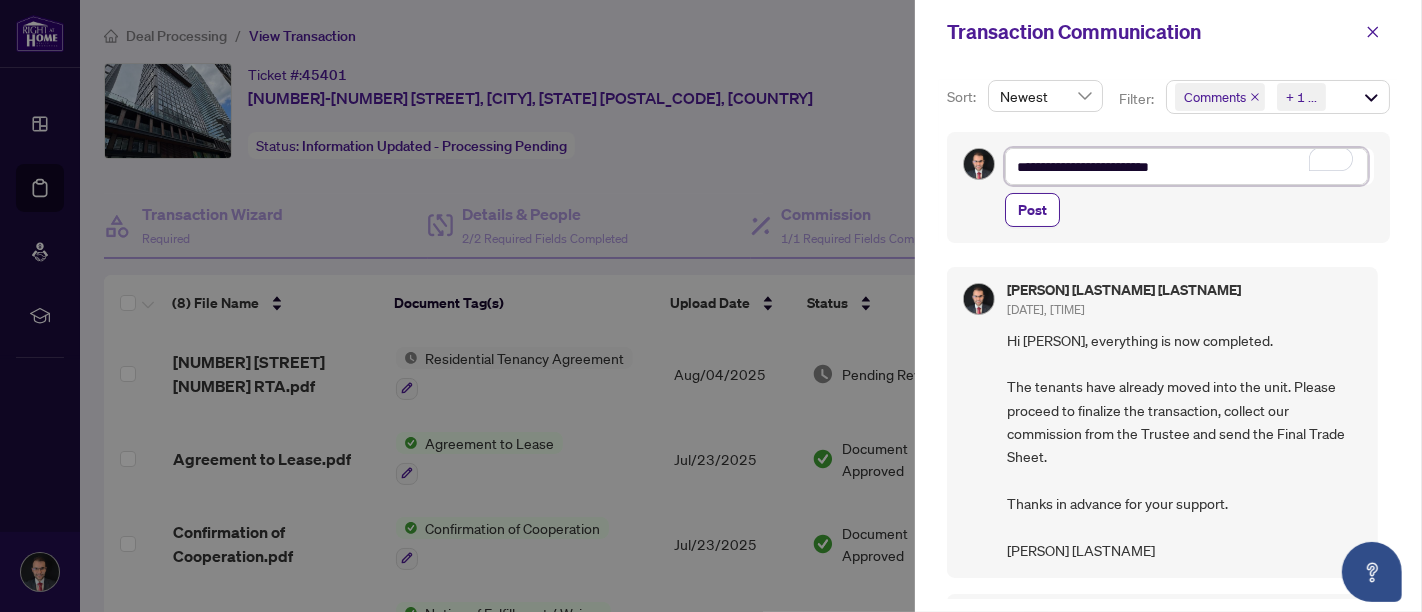 type on "**********" 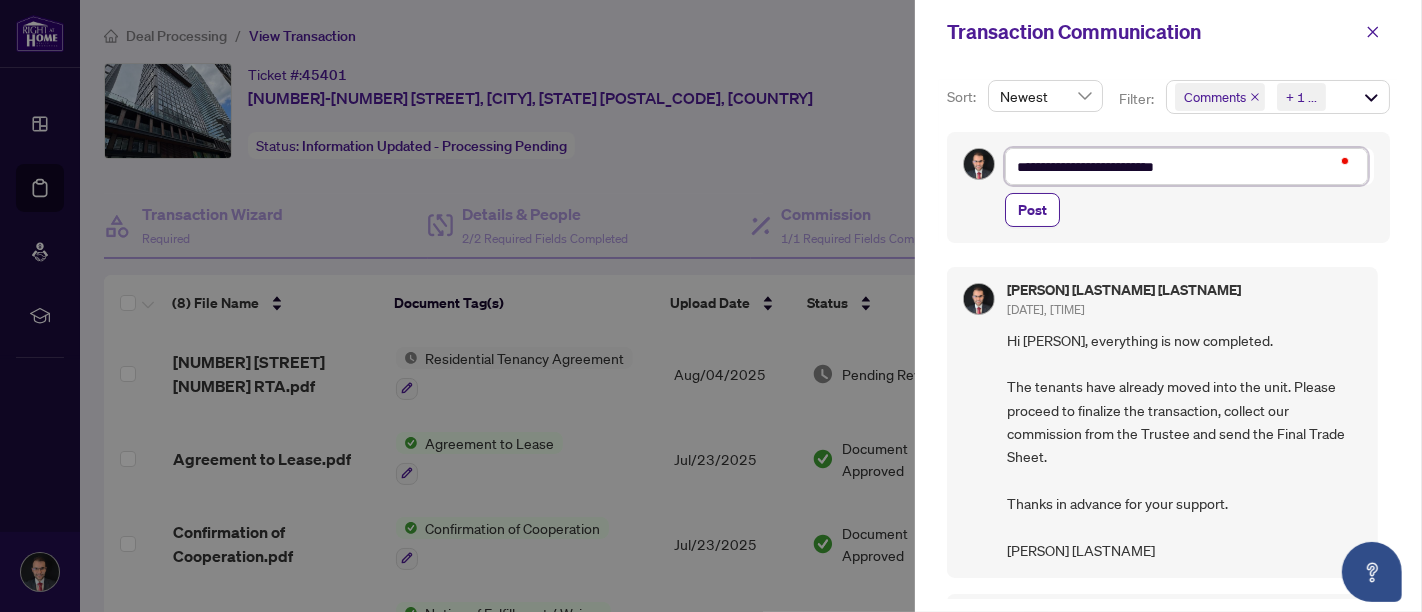 type on "**********" 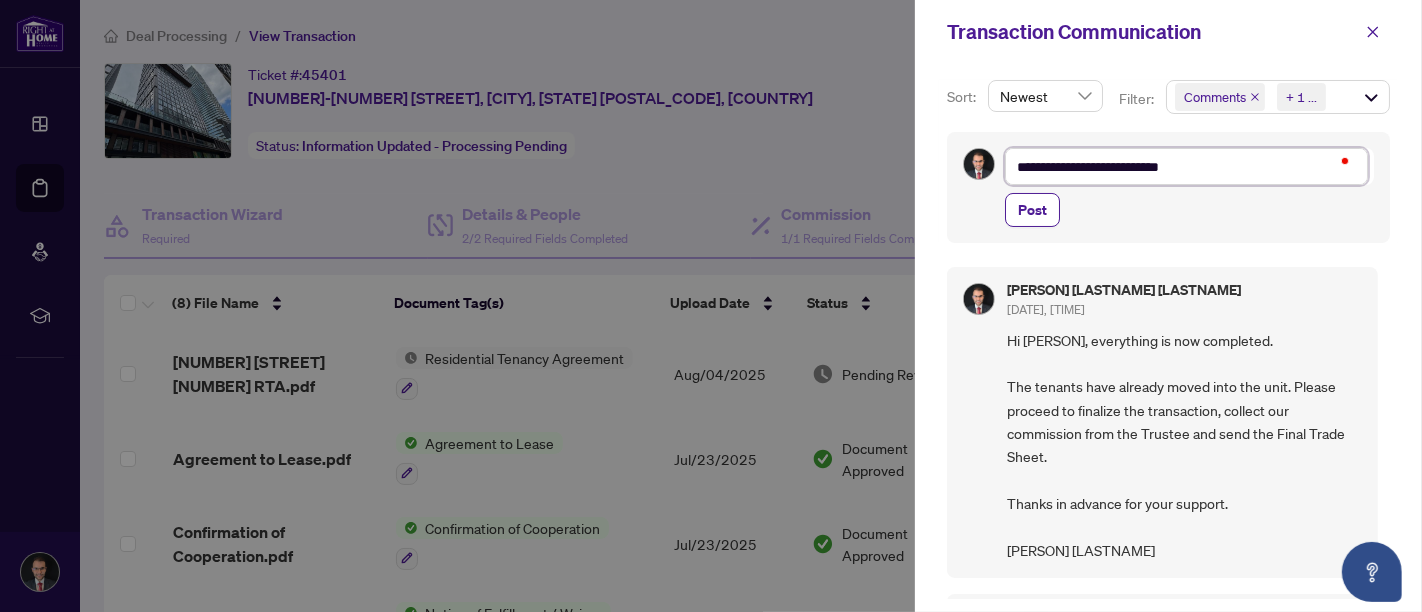 type on "**********" 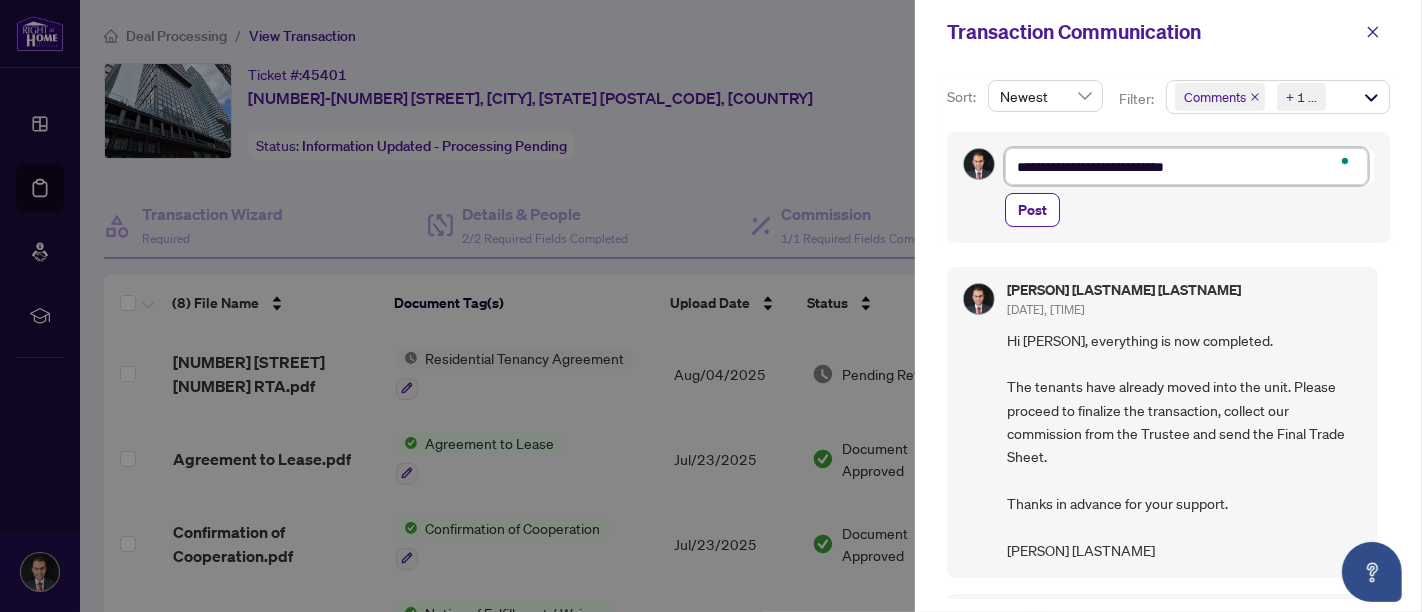 type on "**********" 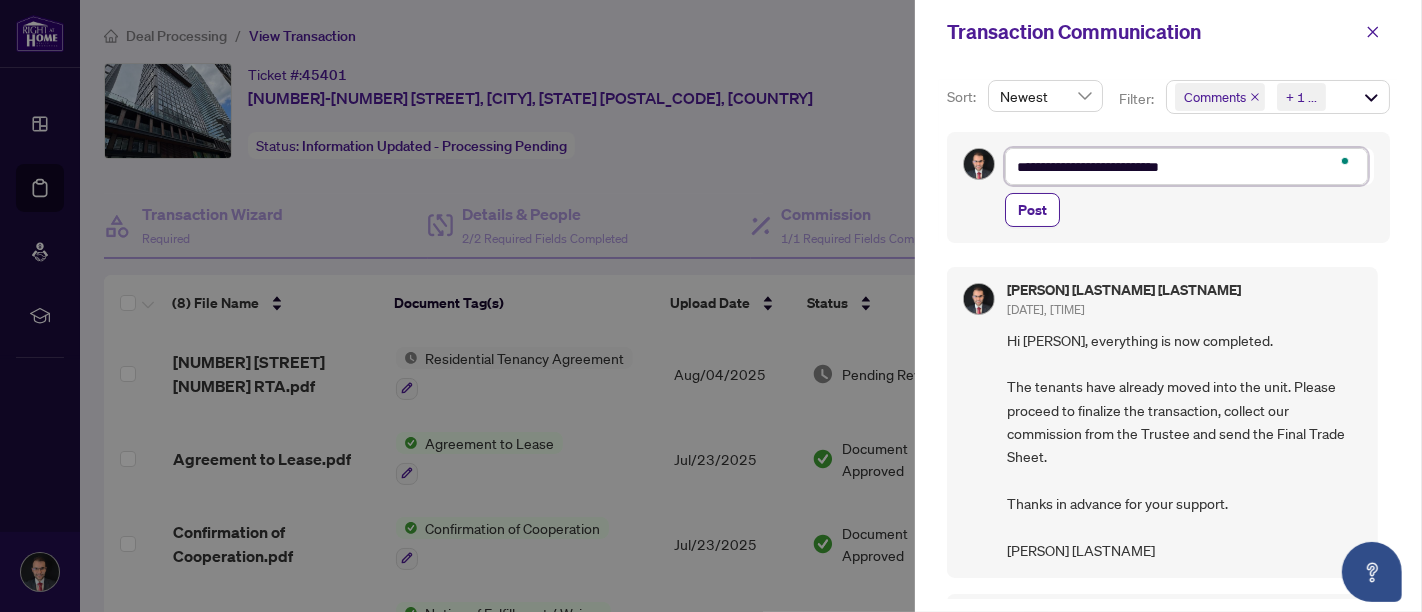type on "**********" 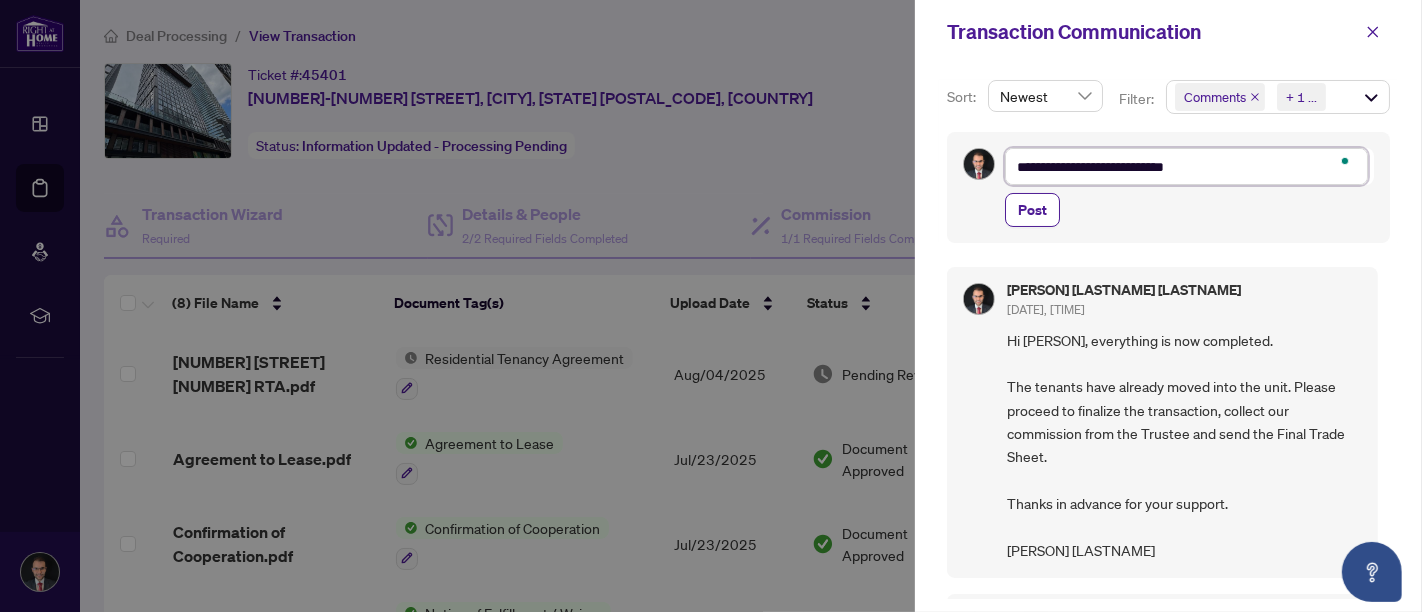 type on "**********" 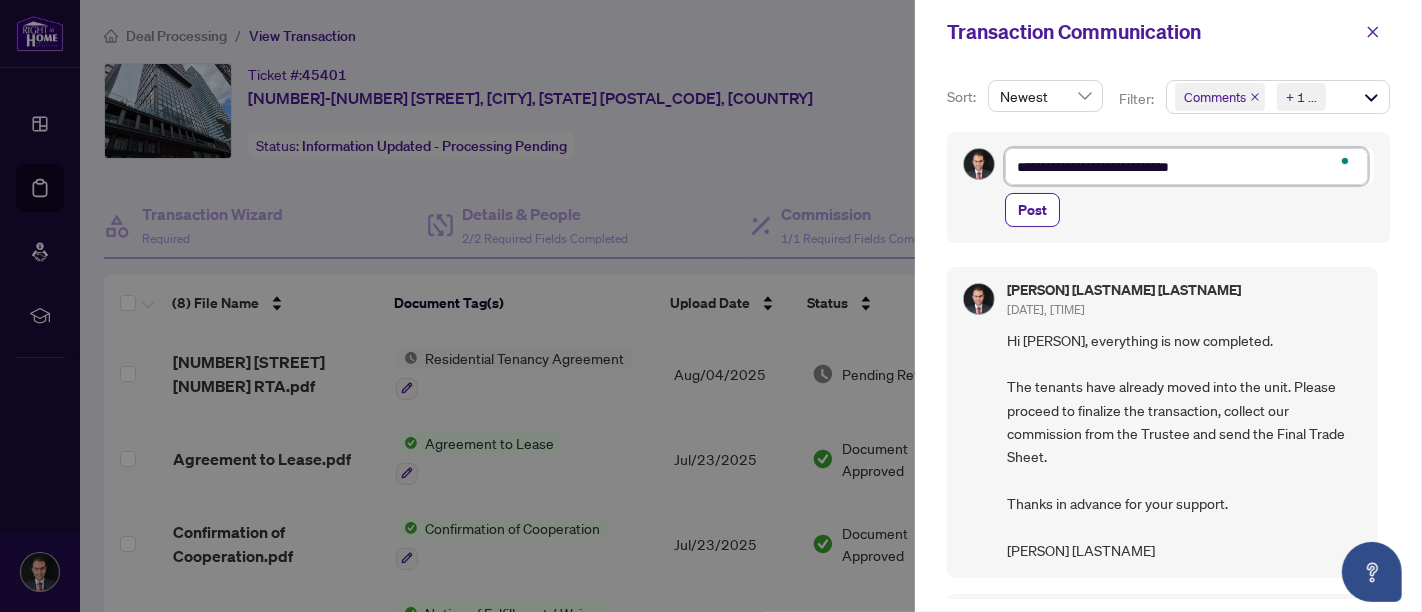 type on "**********" 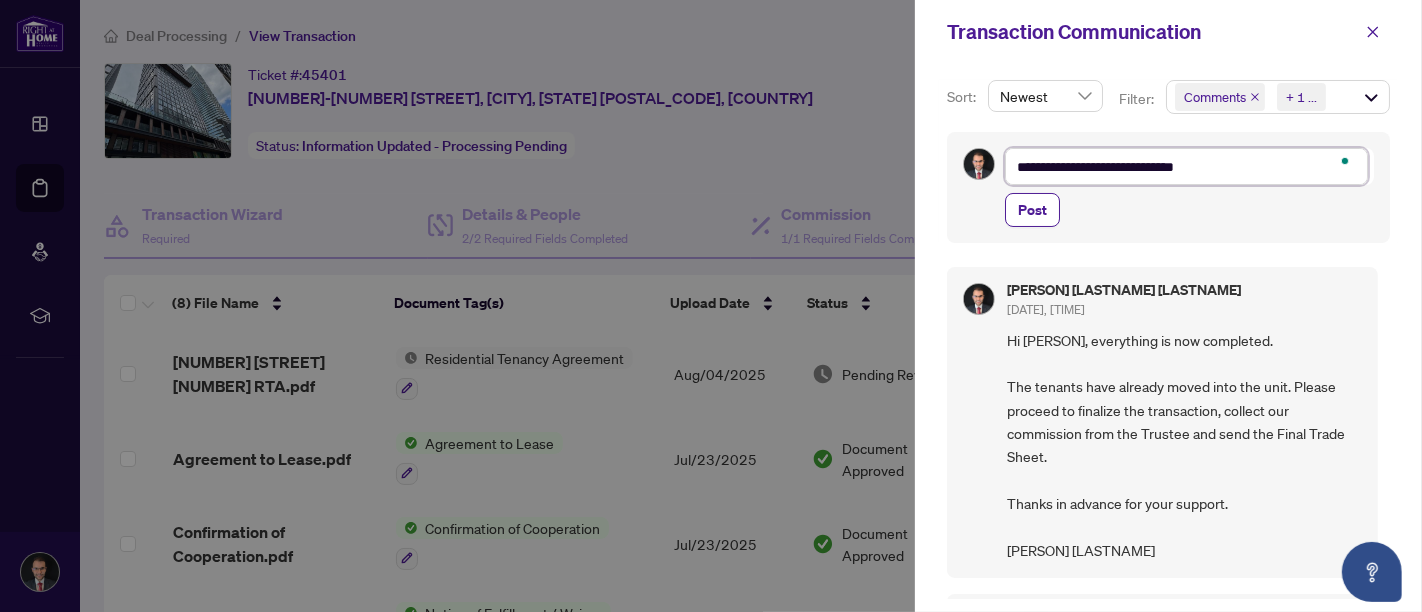 type on "**********" 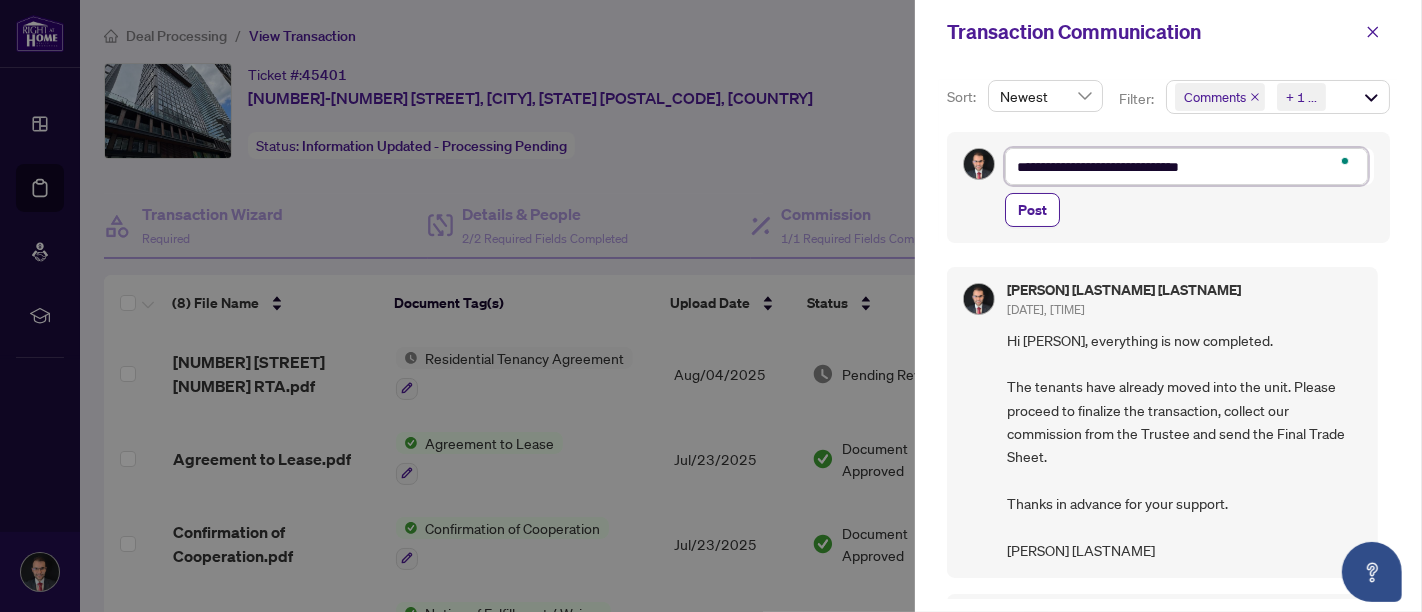type on "**********" 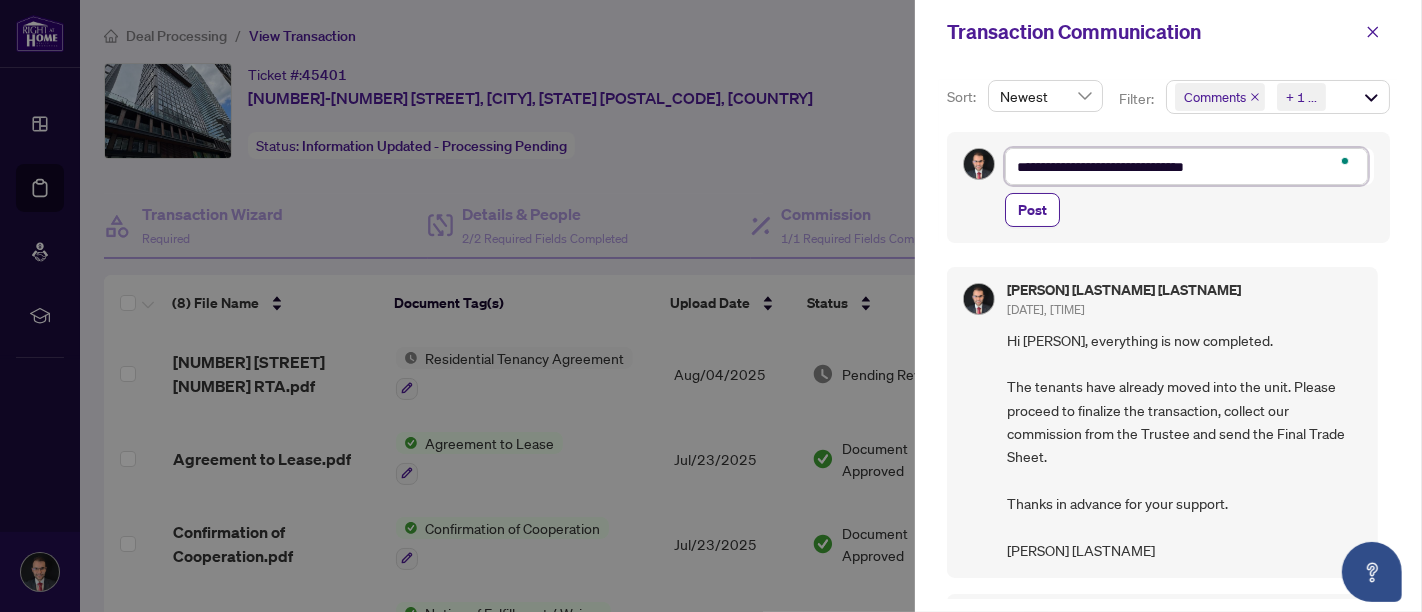 type on "**********" 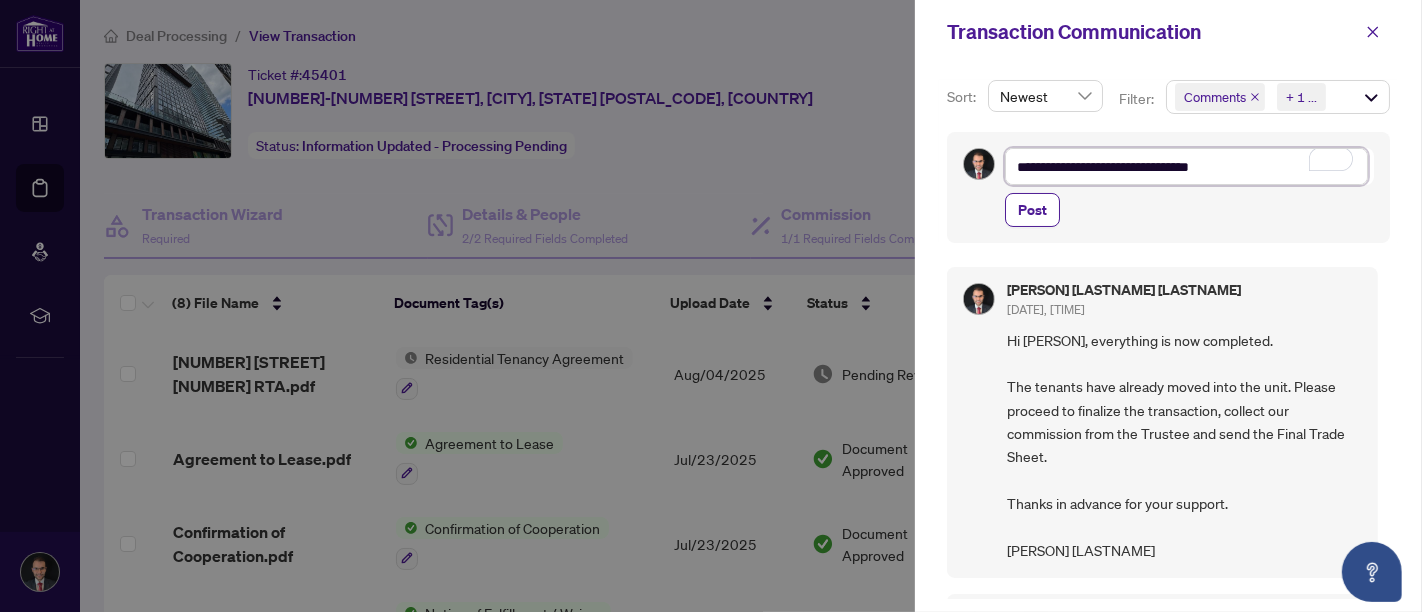 type on "**********" 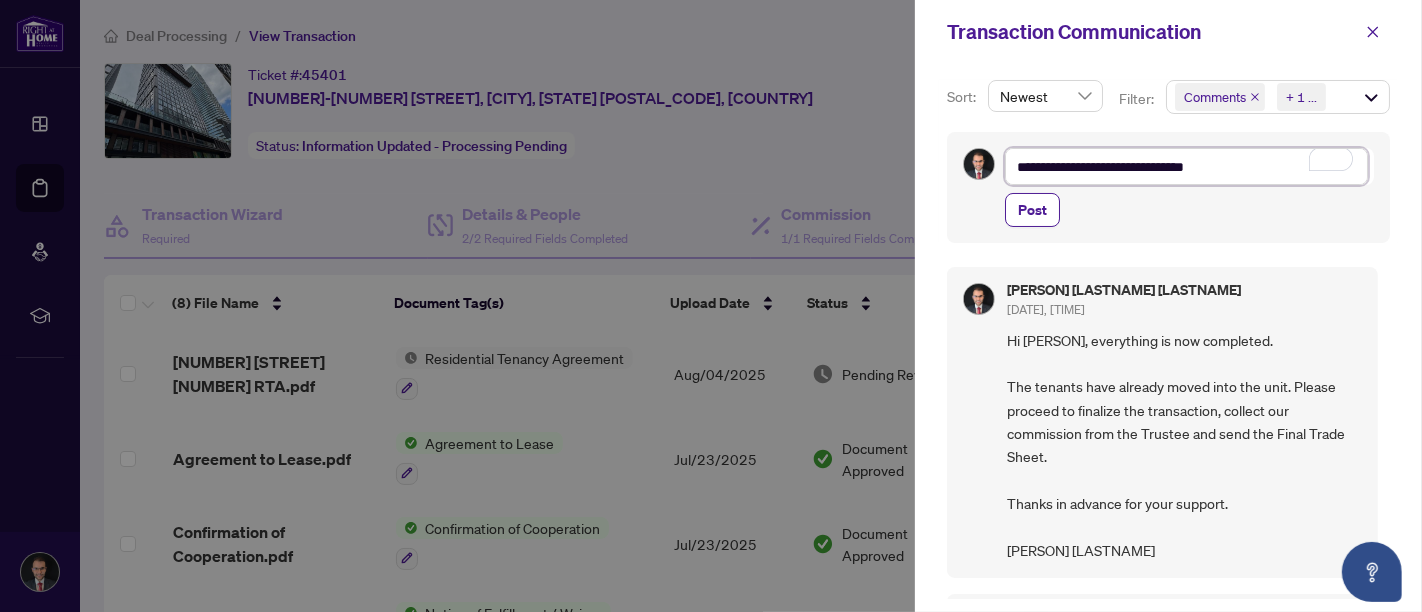 type on "**********" 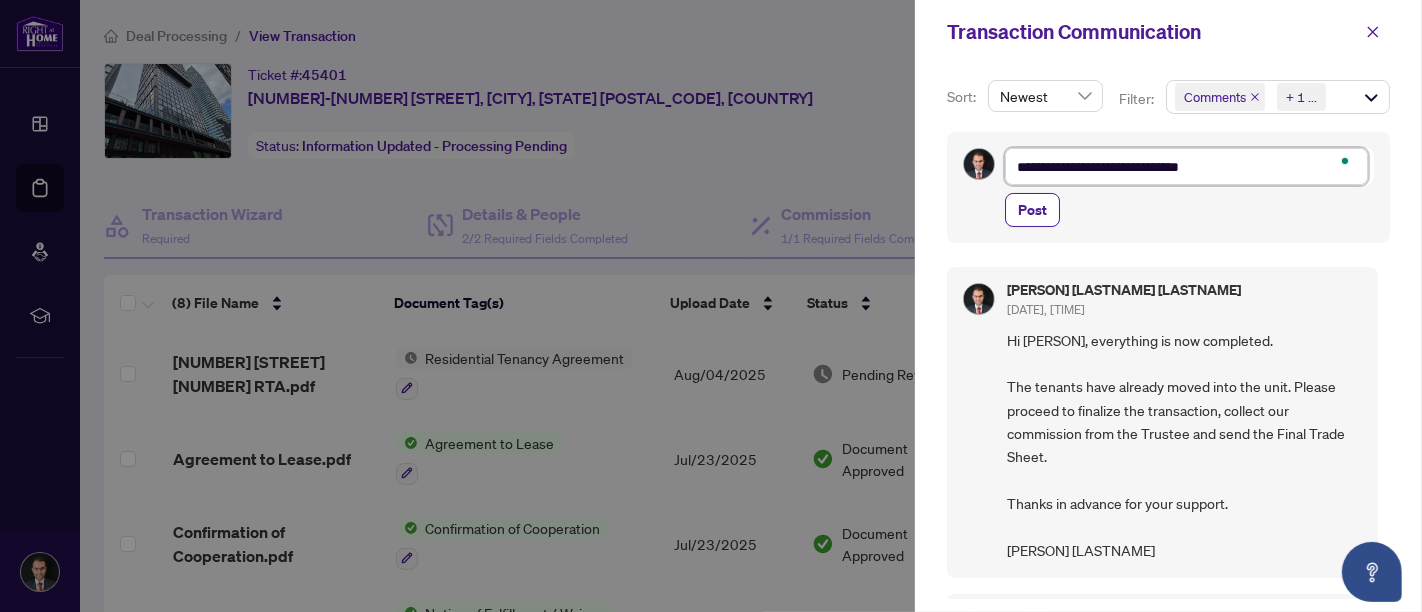 type on "**********" 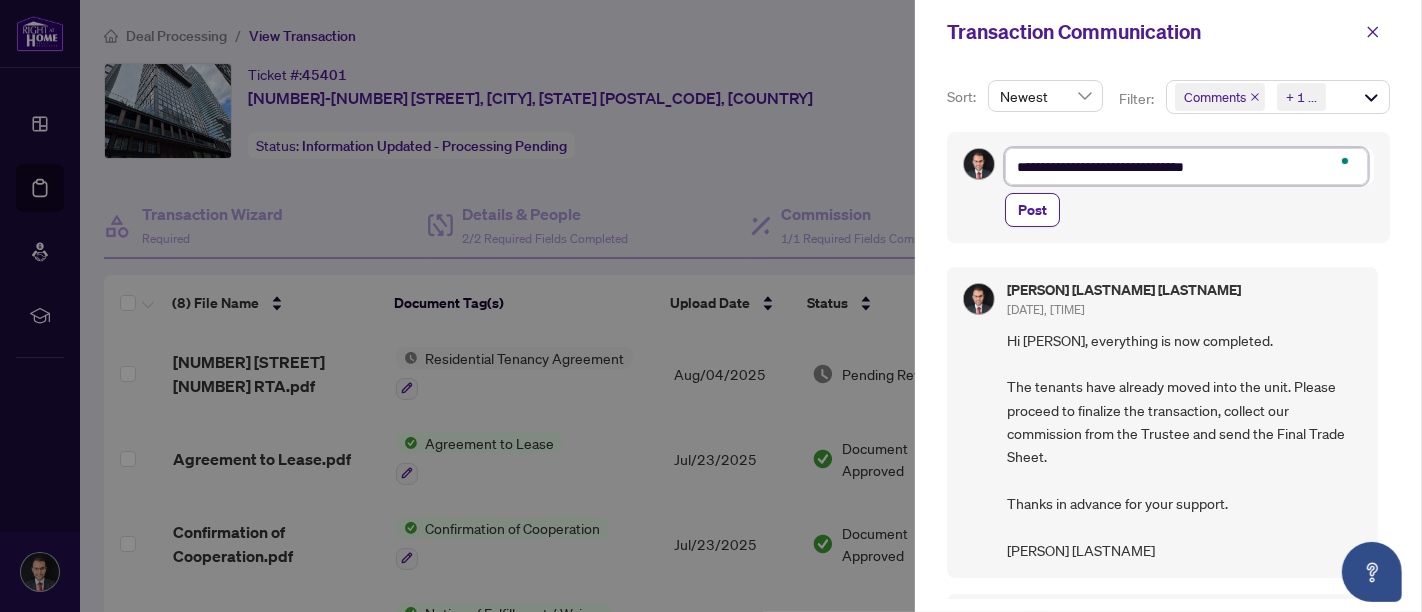 type on "**********" 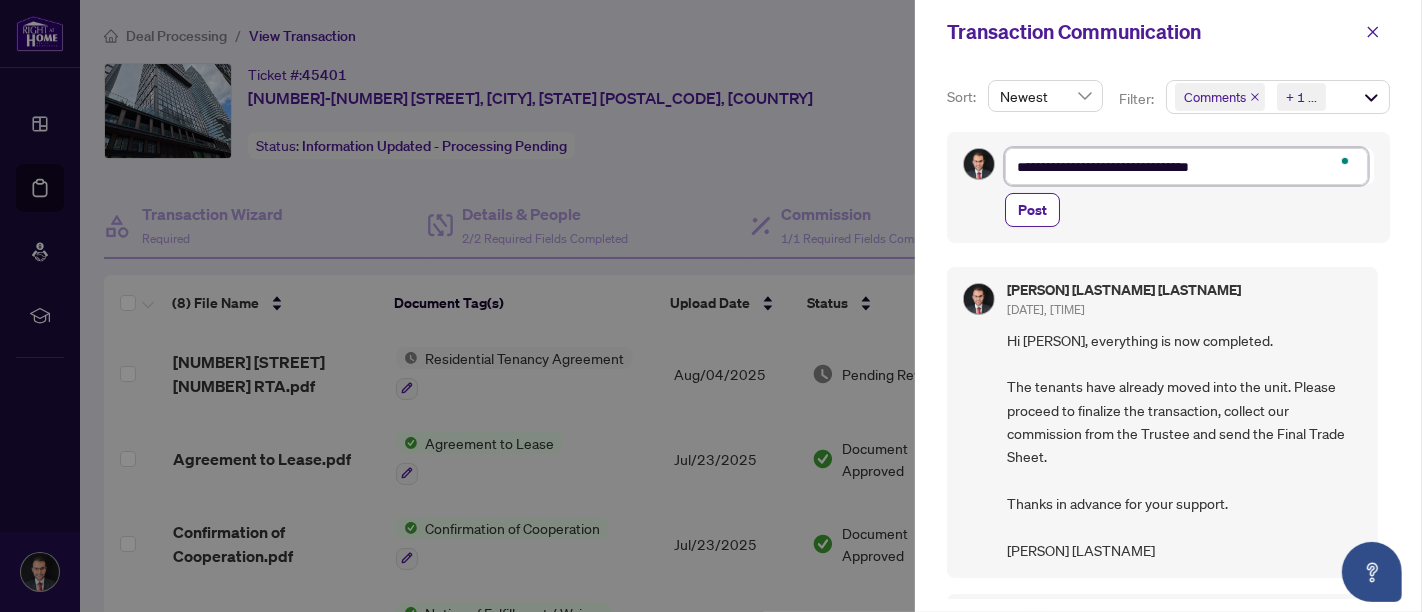 type on "**********" 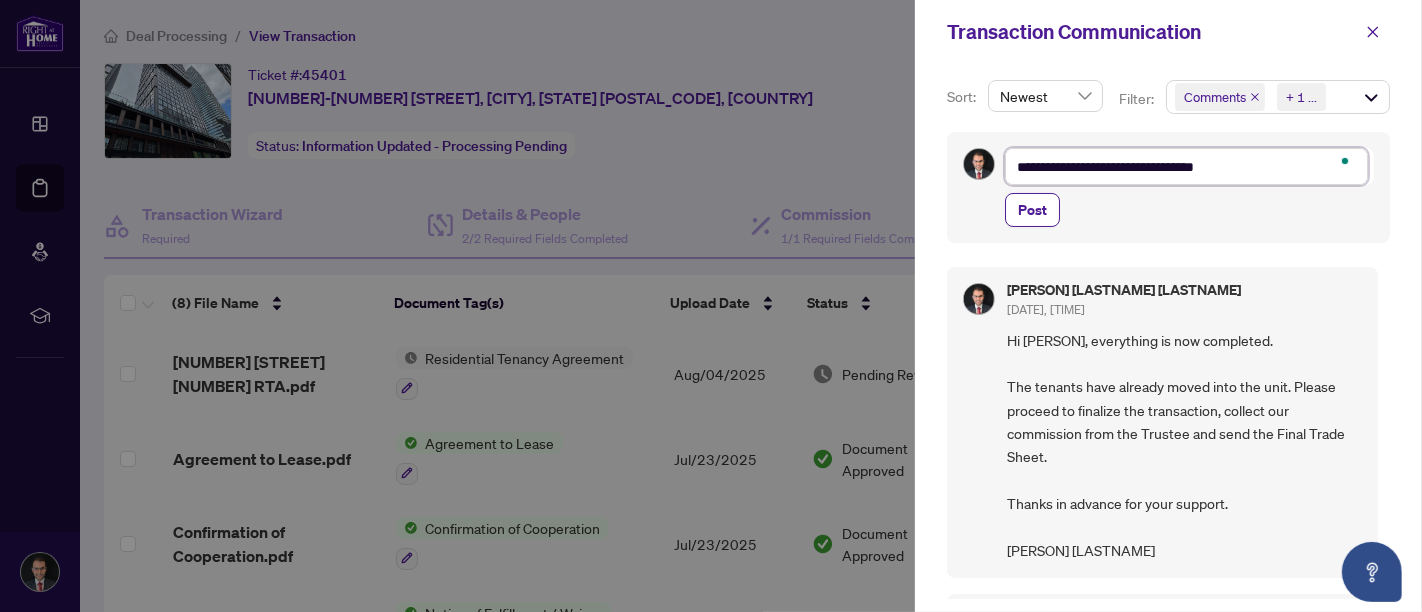 type on "**********" 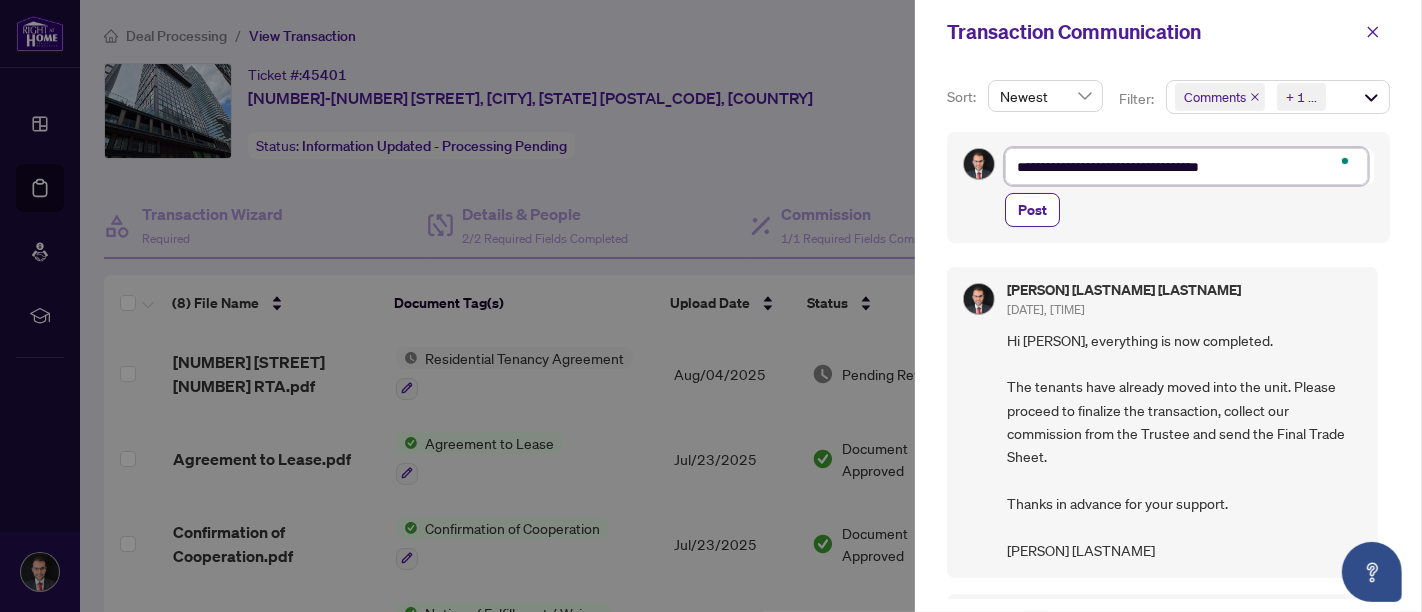 type on "**********" 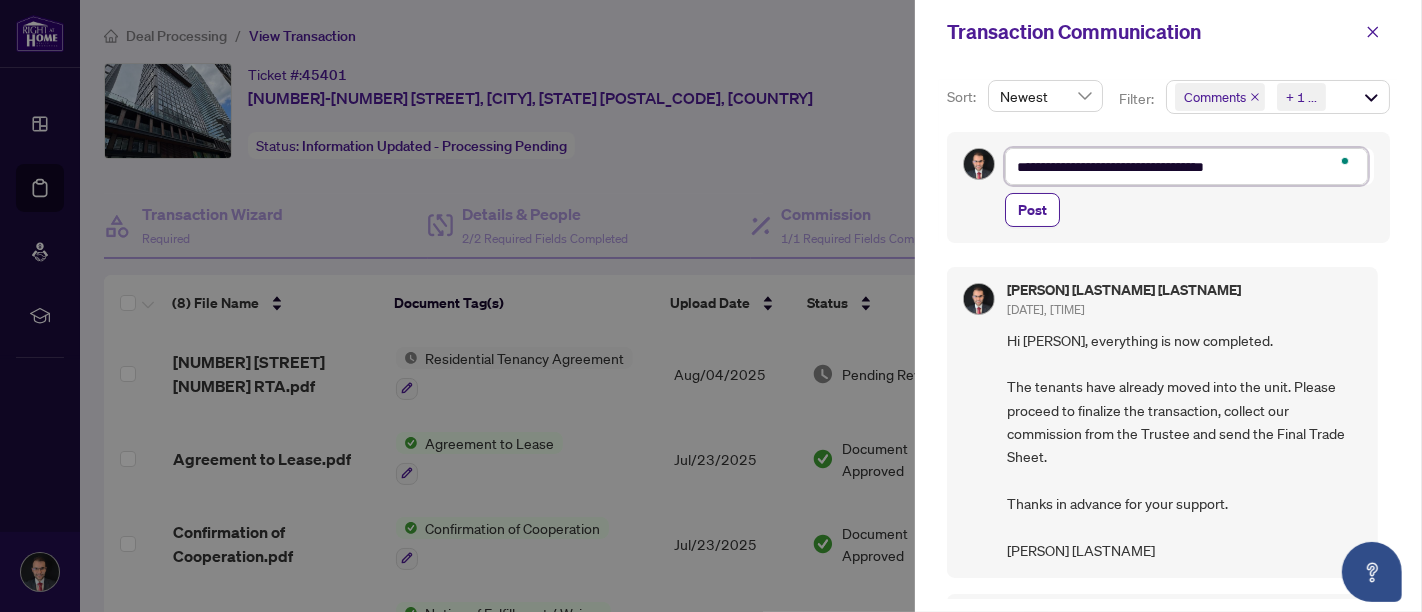 type on "**********" 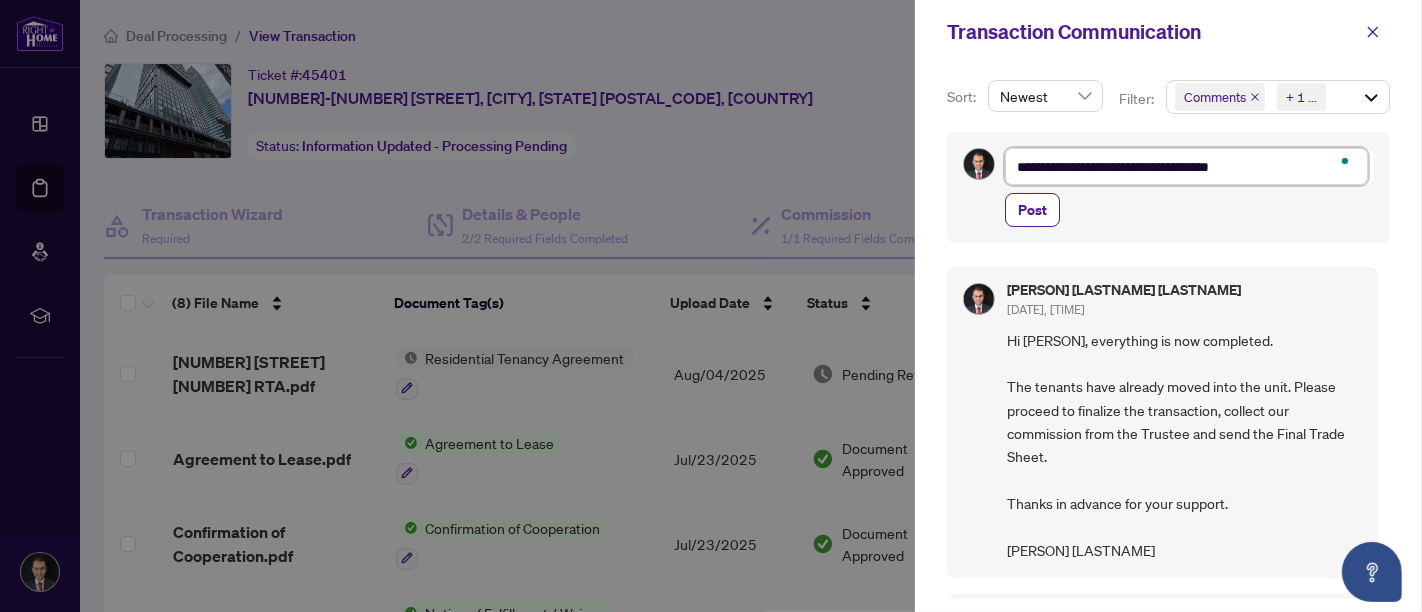 type on "**********" 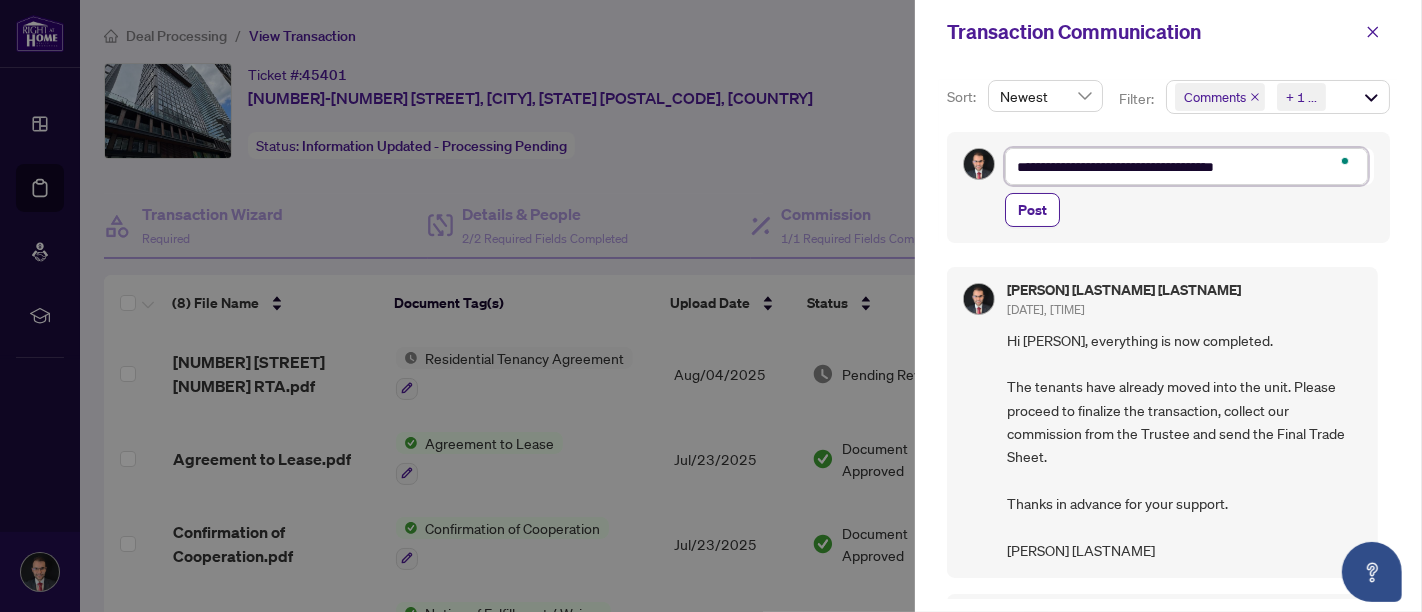 type on "**********" 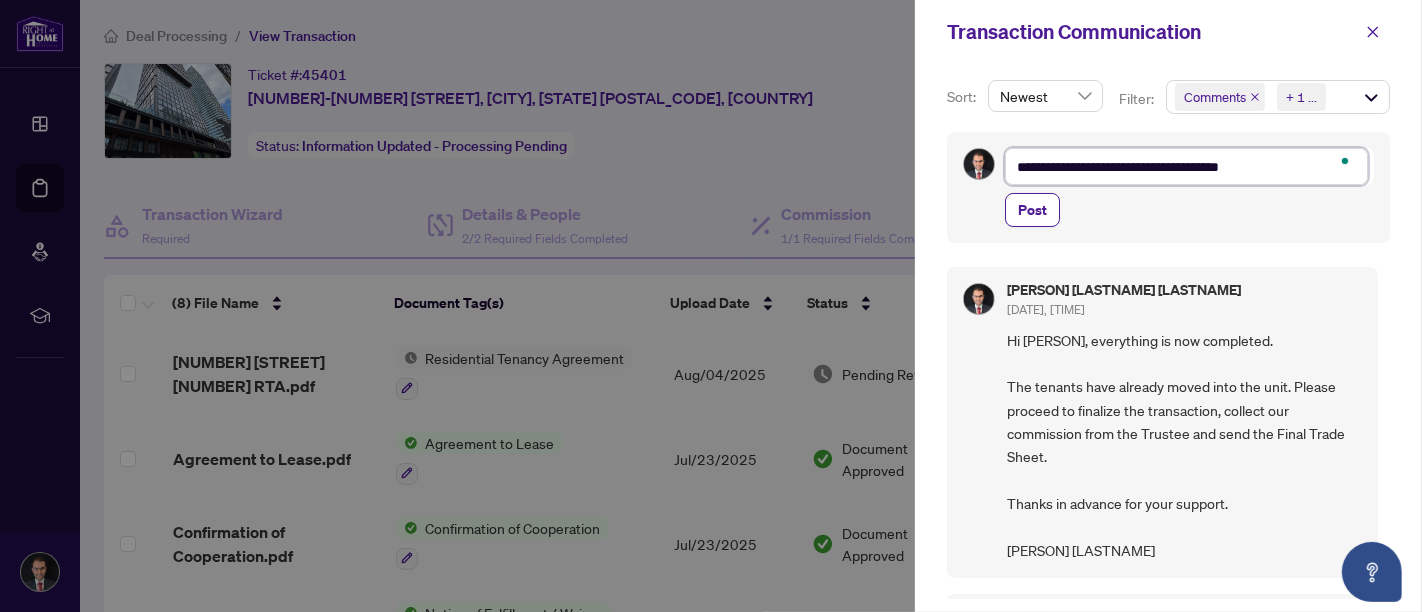 type on "**********" 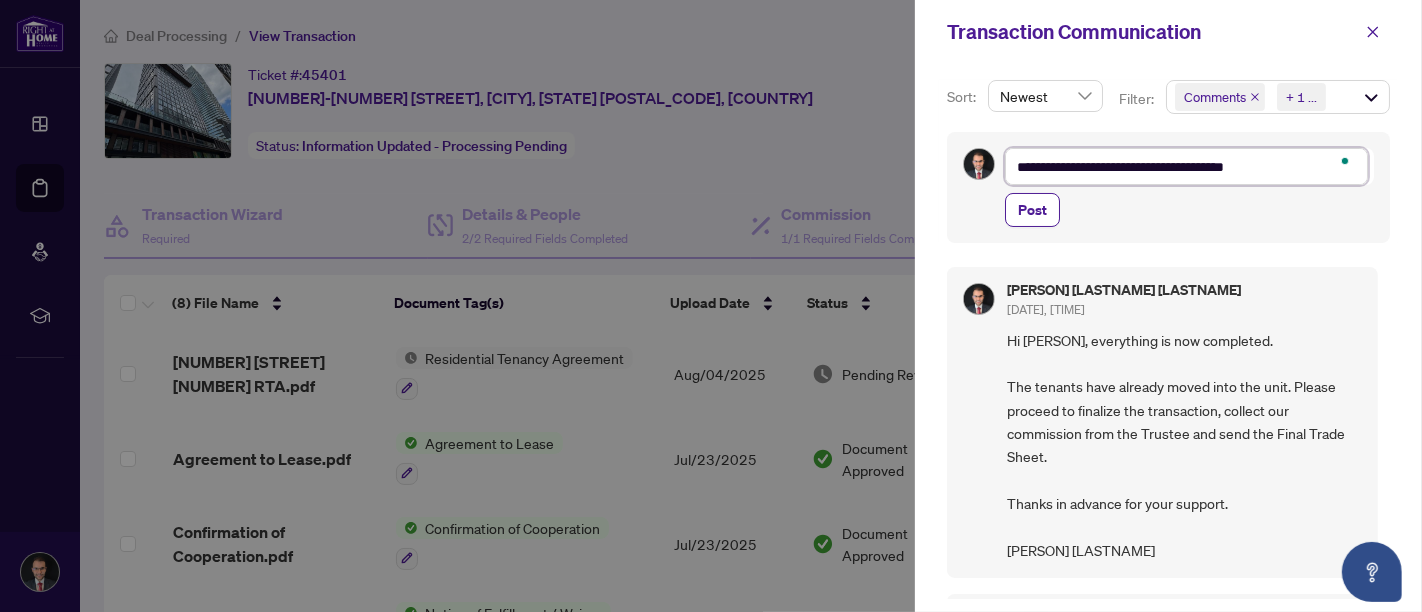 type on "**********" 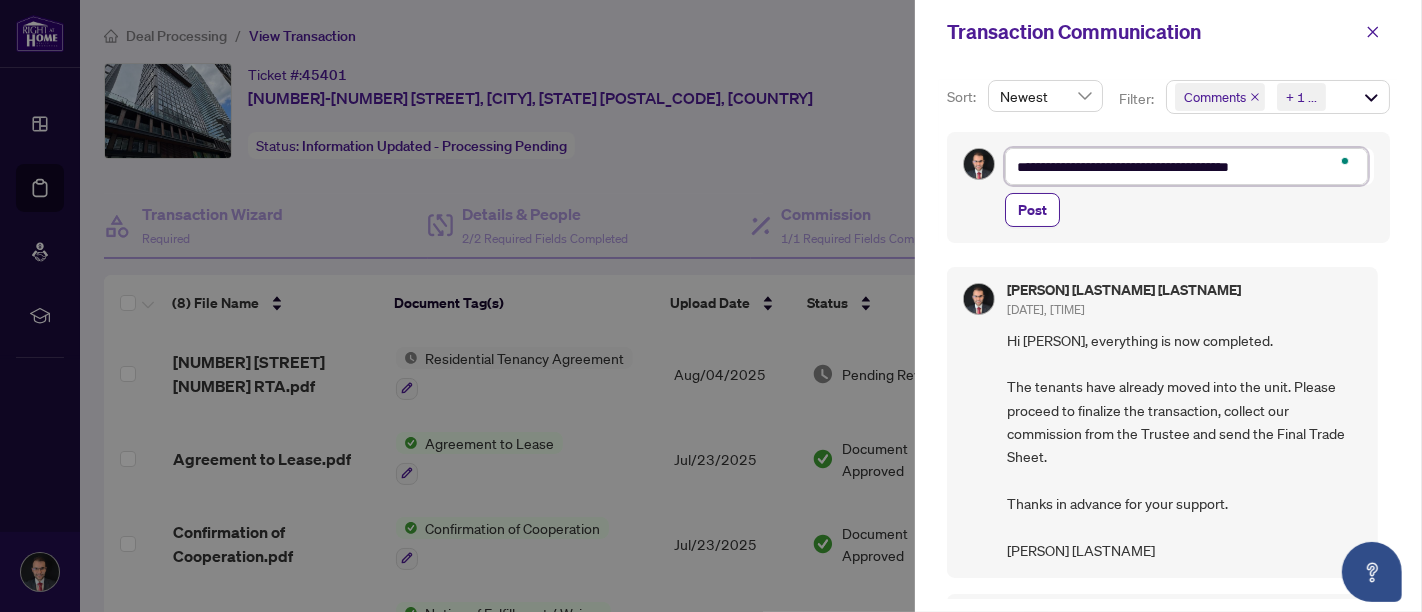 type on "**********" 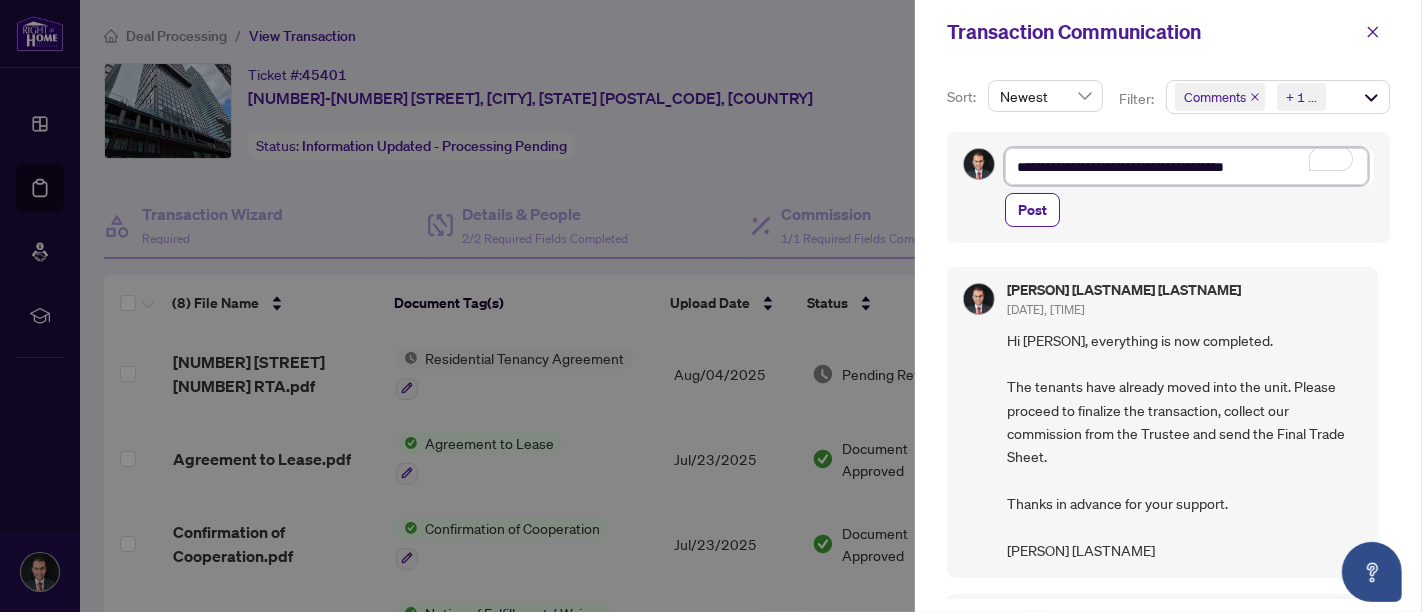 type on "**********" 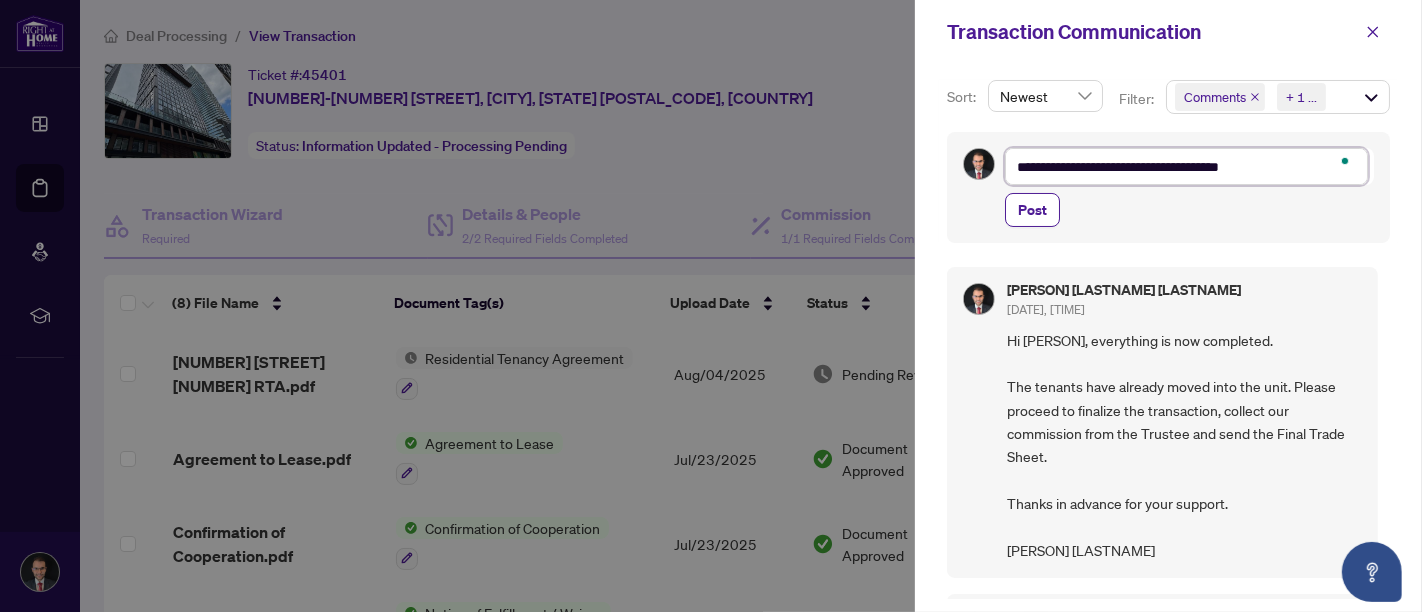 type on "**********" 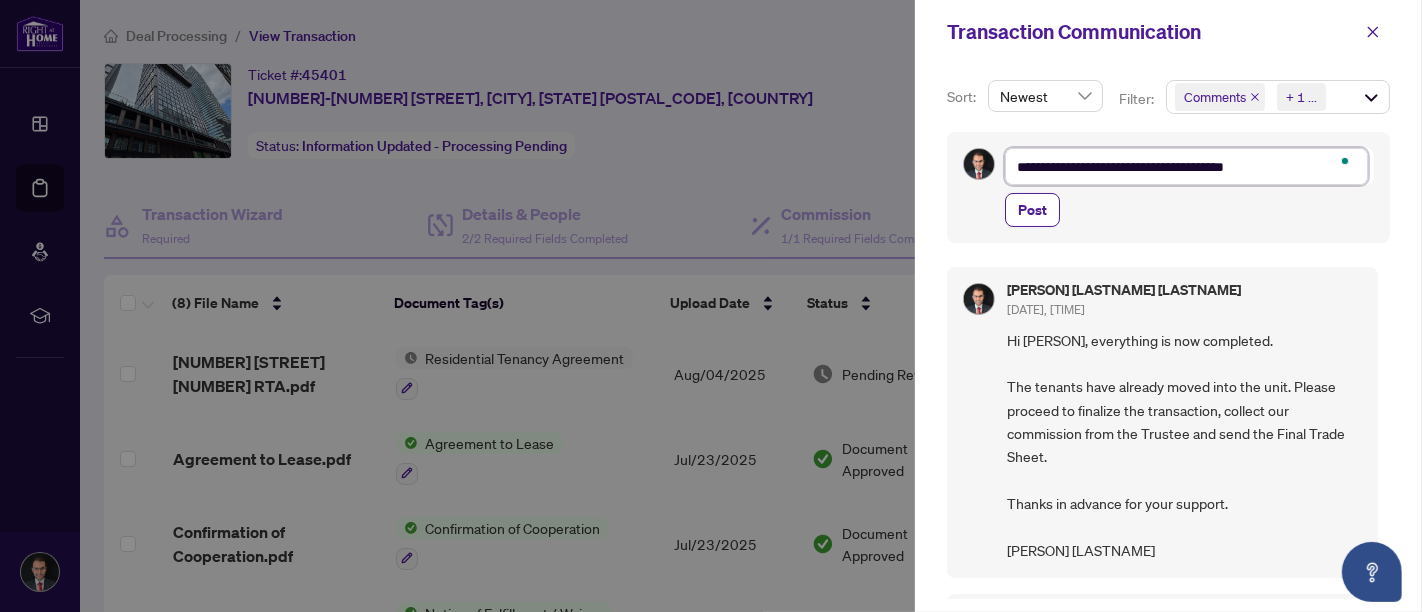 type on "**********" 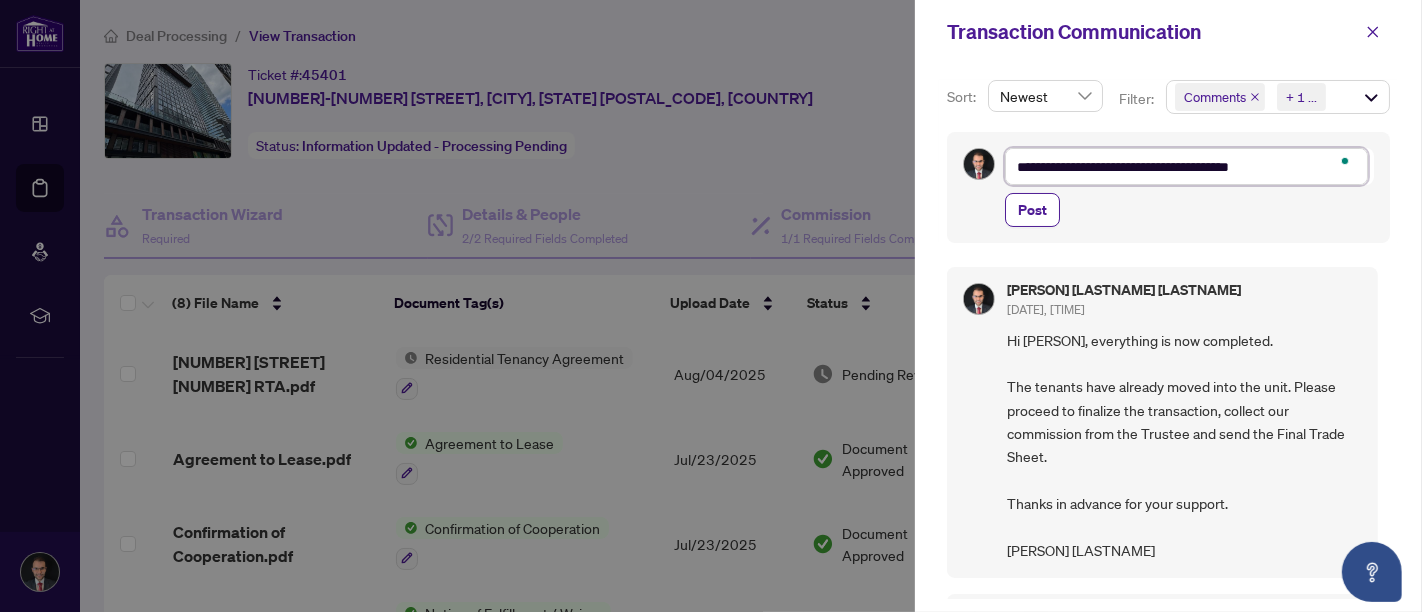 type 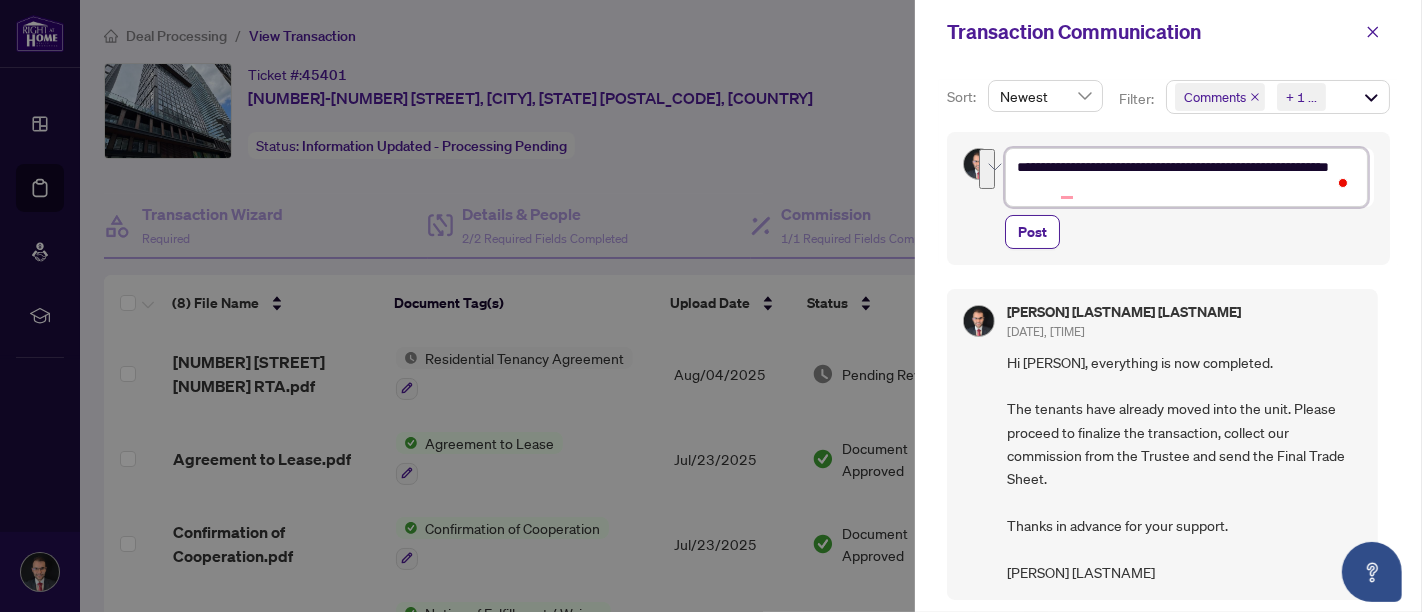 drag, startPoint x: 1130, startPoint y: 181, endPoint x: 1094, endPoint y: 164, distance: 39.812057 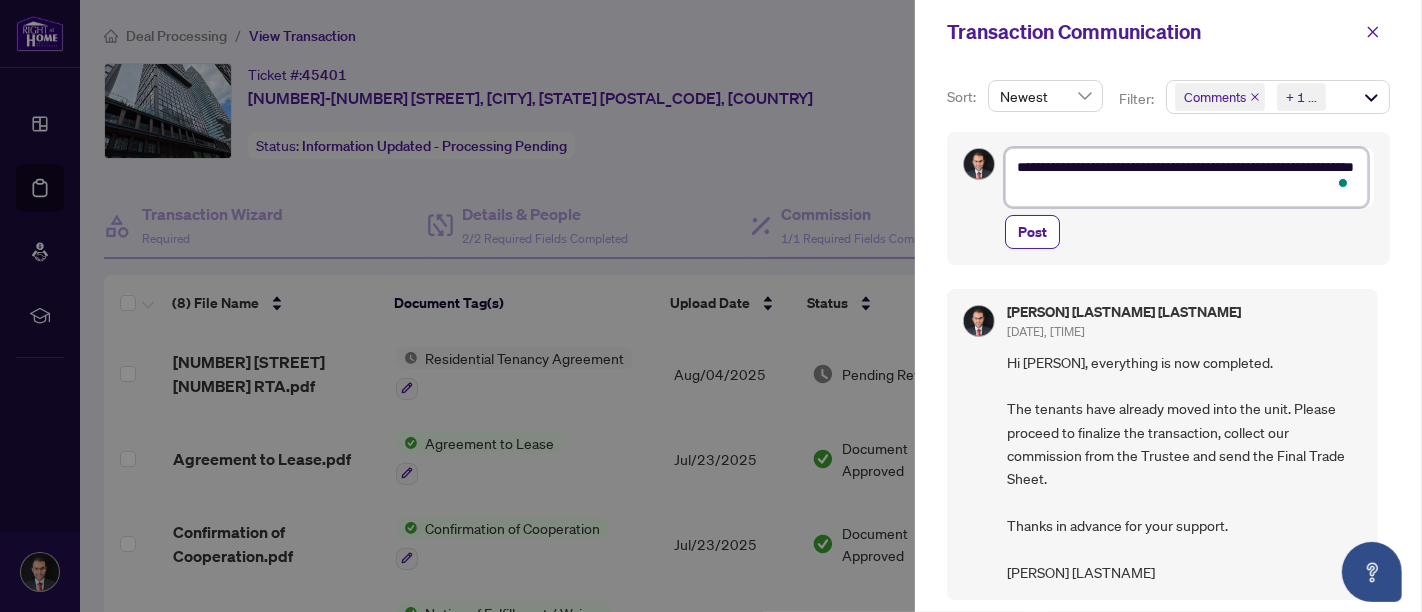 click on "**********" at bounding box center (1186, 177) 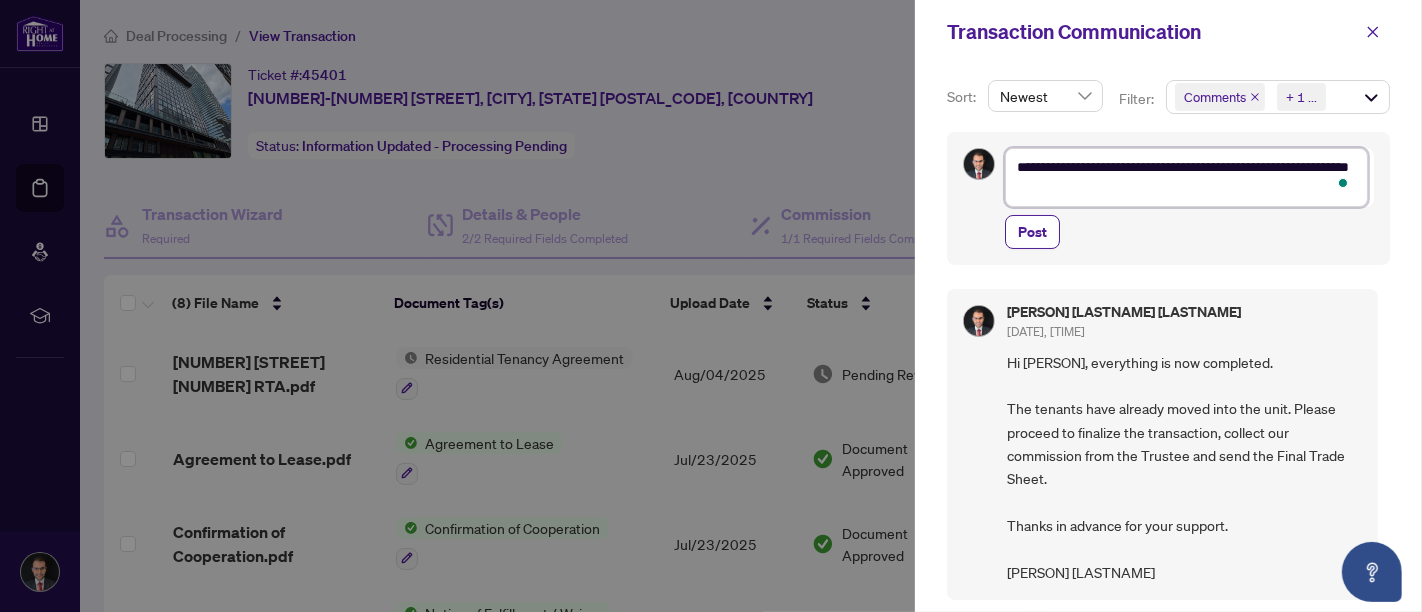 drag, startPoint x: 1152, startPoint y: 193, endPoint x: 988, endPoint y: 181, distance: 164.43843 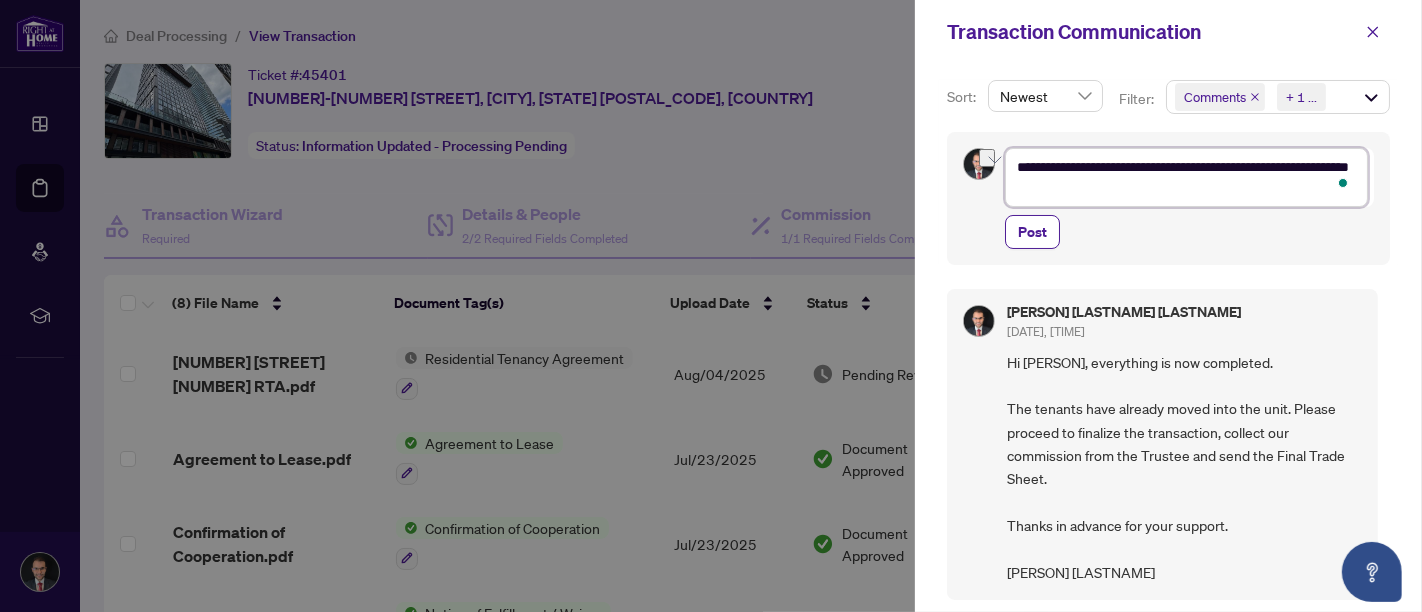 click on "**********" at bounding box center (1186, 177) 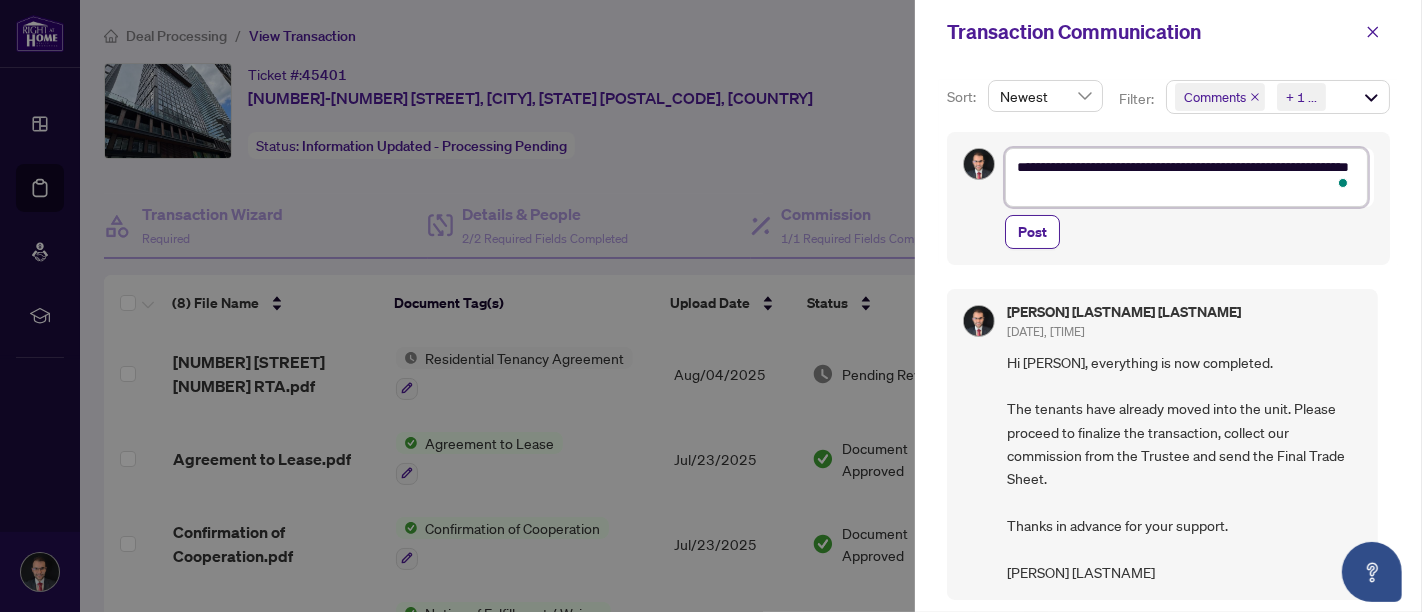 drag, startPoint x: 1123, startPoint y: 202, endPoint x: 949, endPoint y: 161, distance: 178.76521 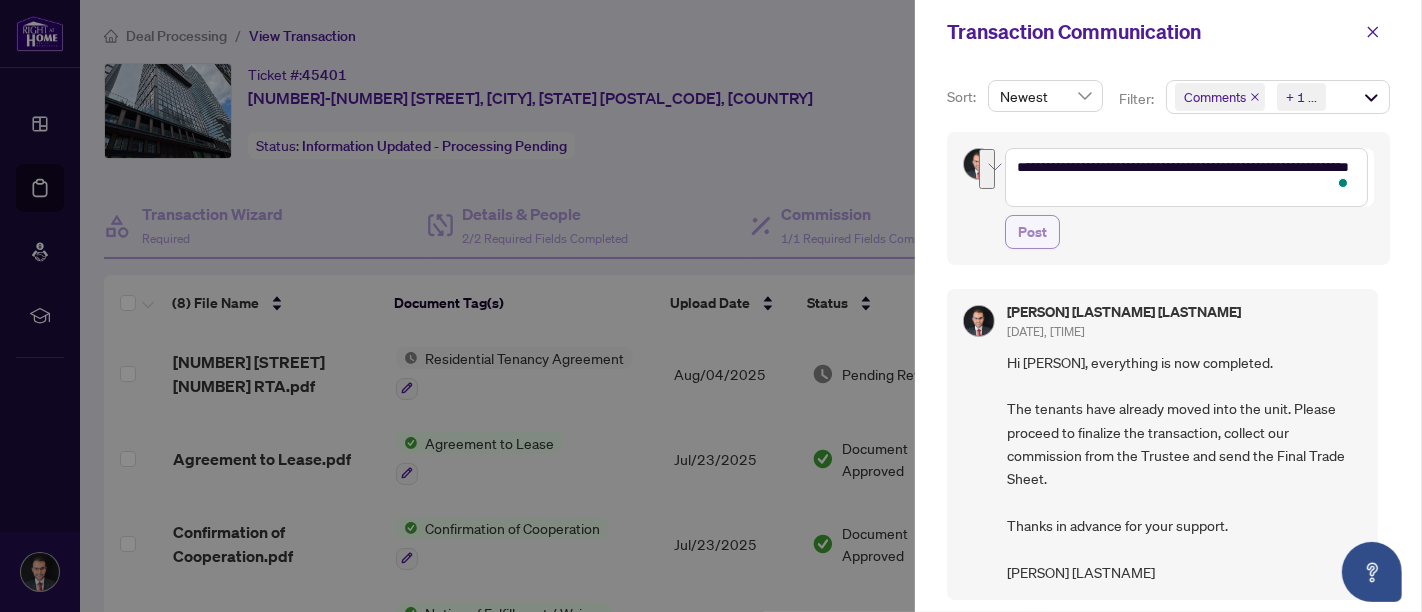 click on "Post" at bounding box center (1032, 232) 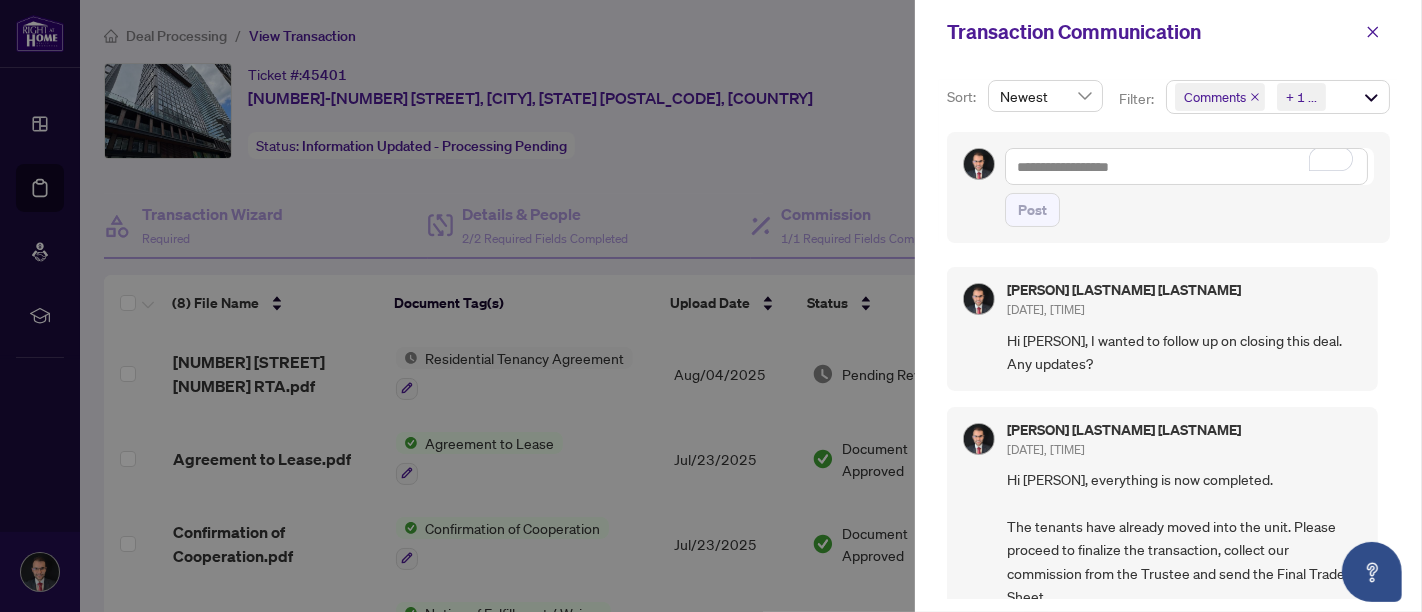 scroll, scrollTop: 2, scrollLeft: 0, axis: vertical 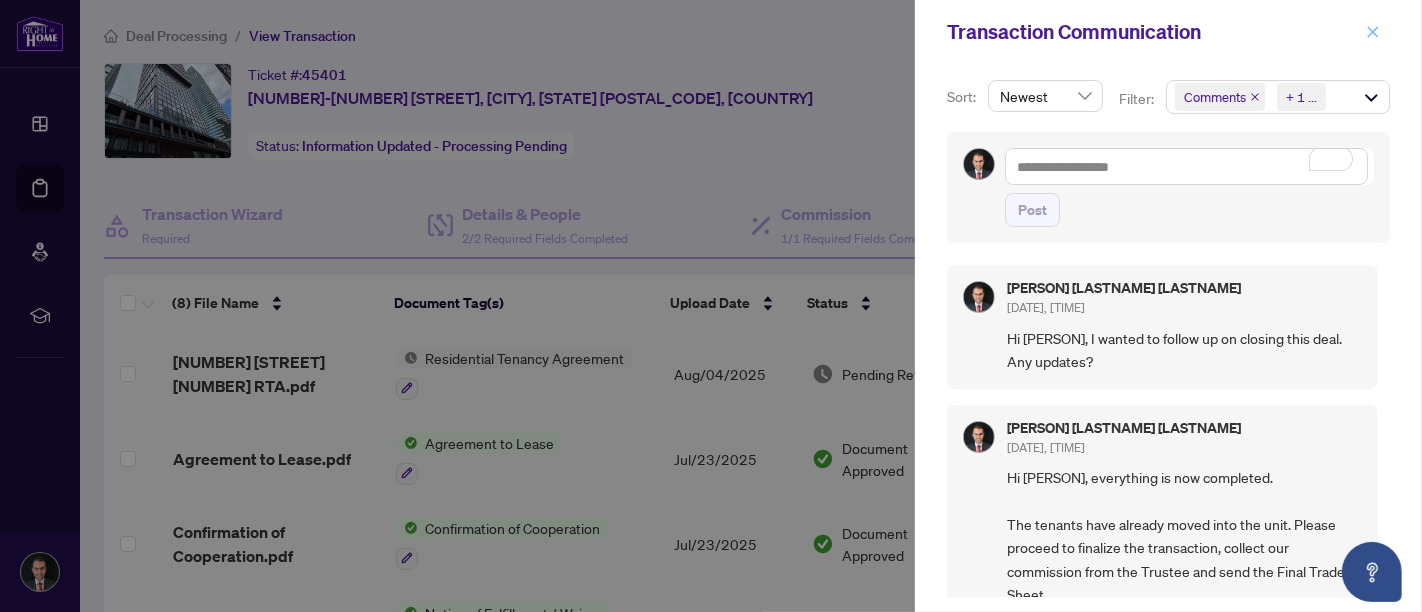click 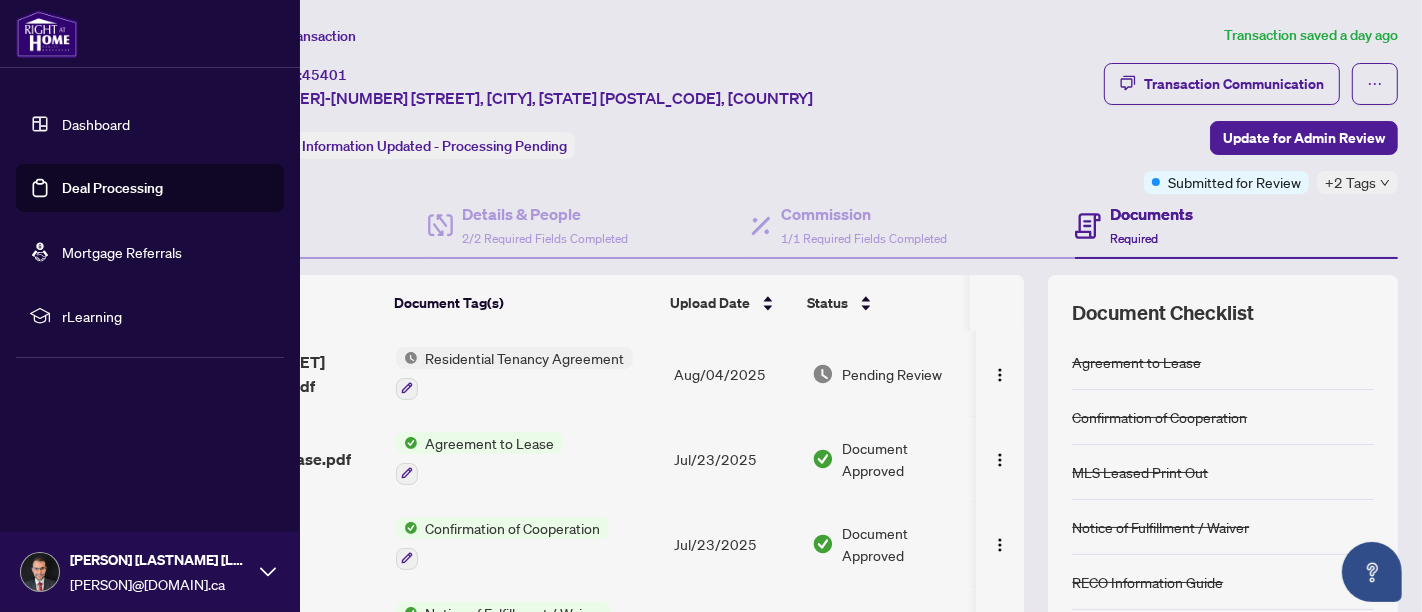 click on "Dashboard" at bounding box center (96, 124) 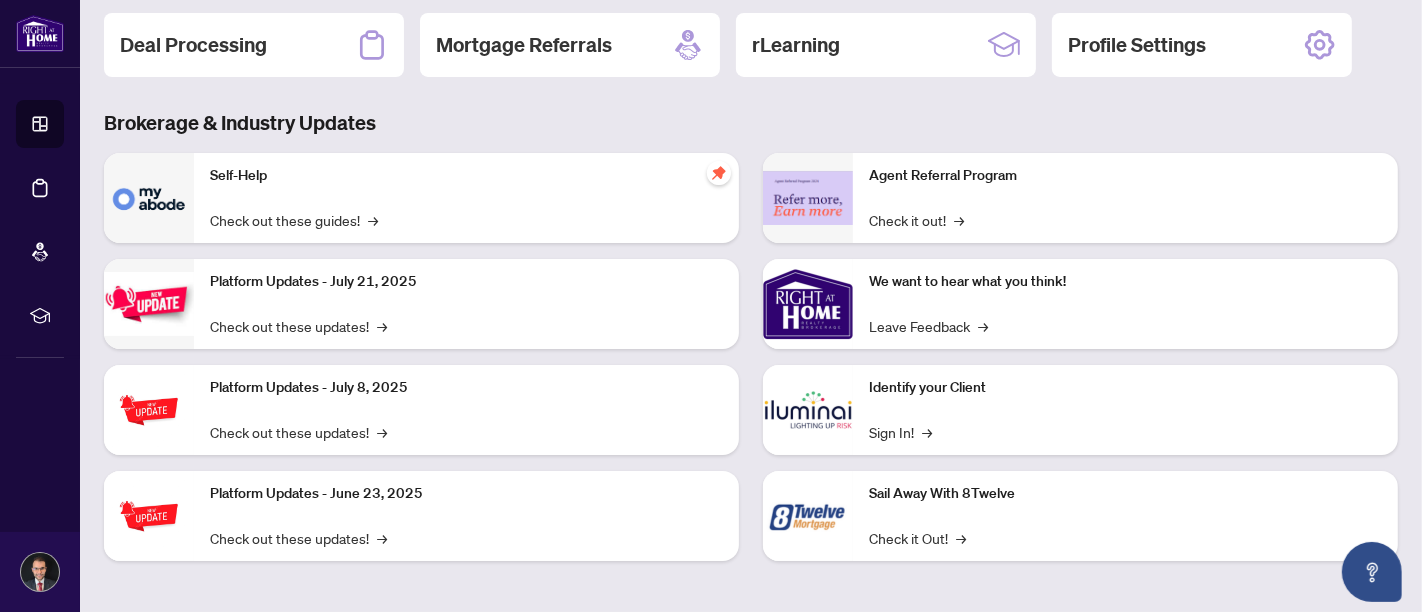 scroll, scrollTop: 0, scrollLeft: 0, axis: both 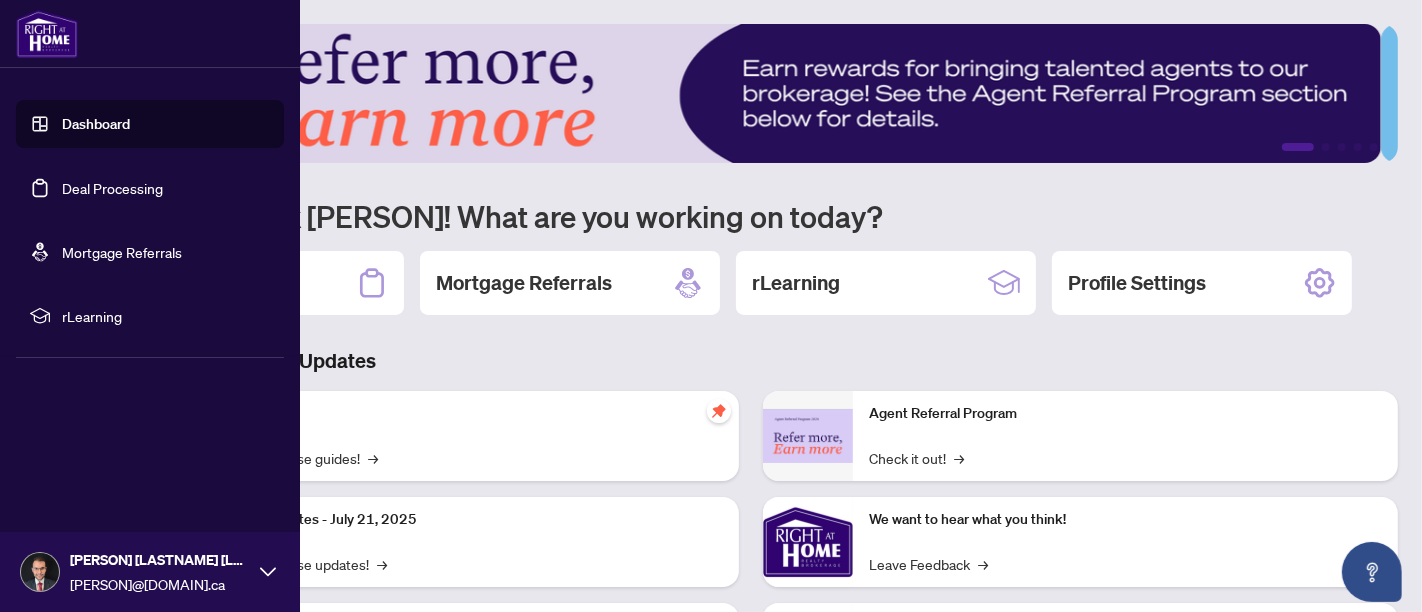 click on "Deal Processing" at bounding box center (112, 188) 